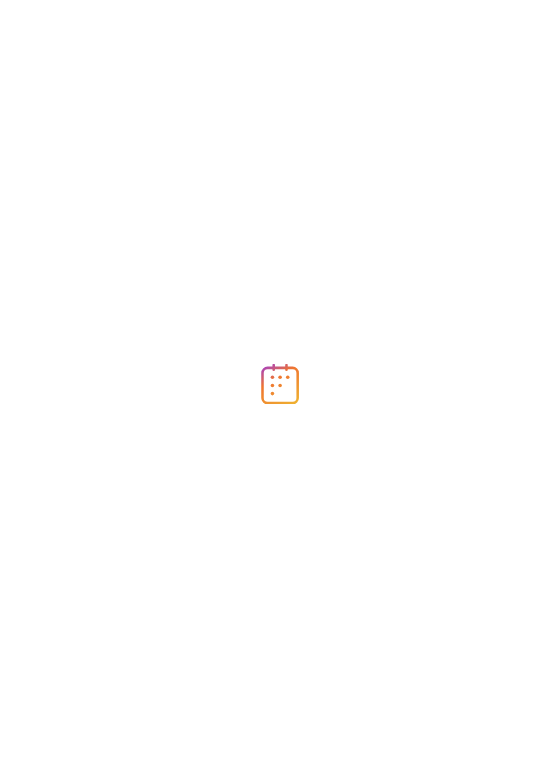 scroll, scrollTop: 0, scrollLeft: 0, axis: both 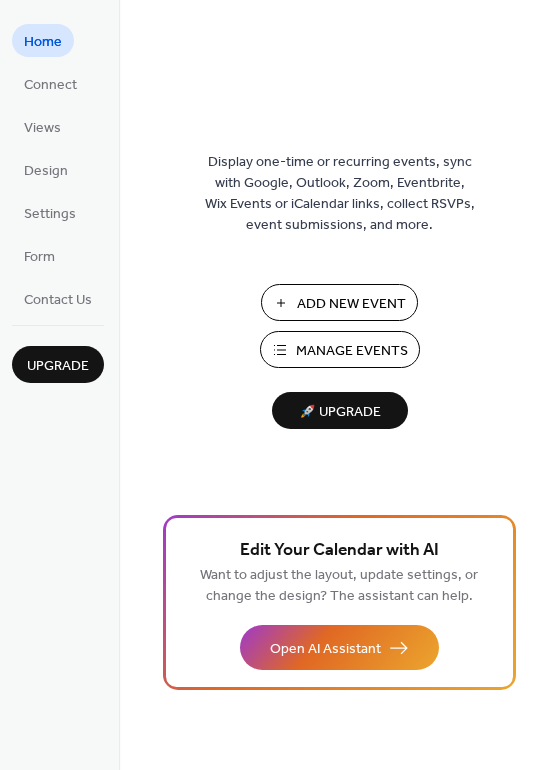 click on "Manage Events" at bounding box center (352, 351) 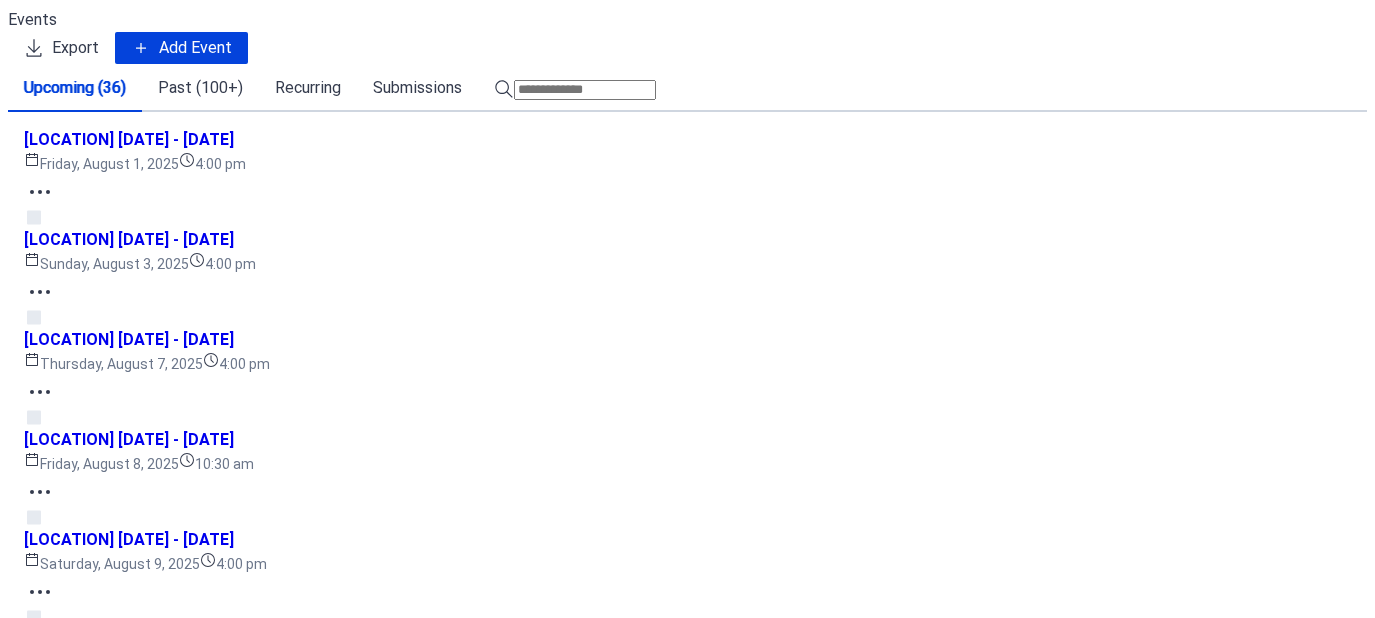 scroll, scrollTop: 0, scrollLeft: 0, axis: both 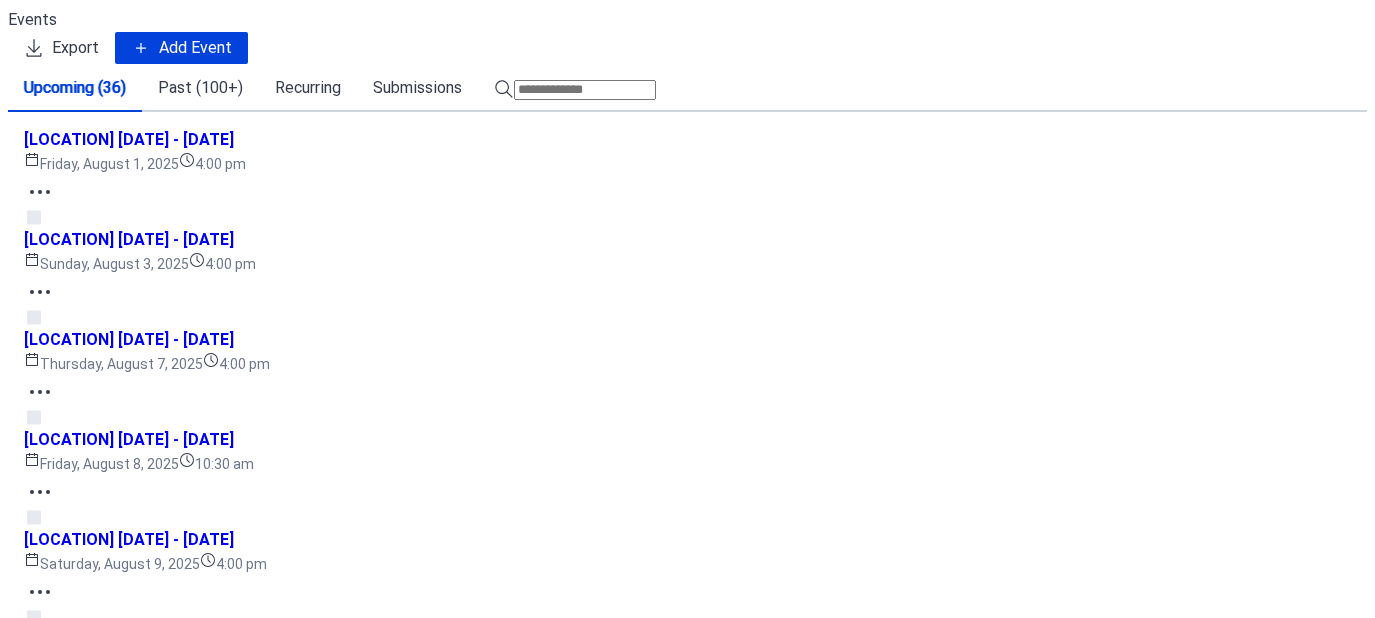 click on "Add Event" at bounding box center [195, 48] 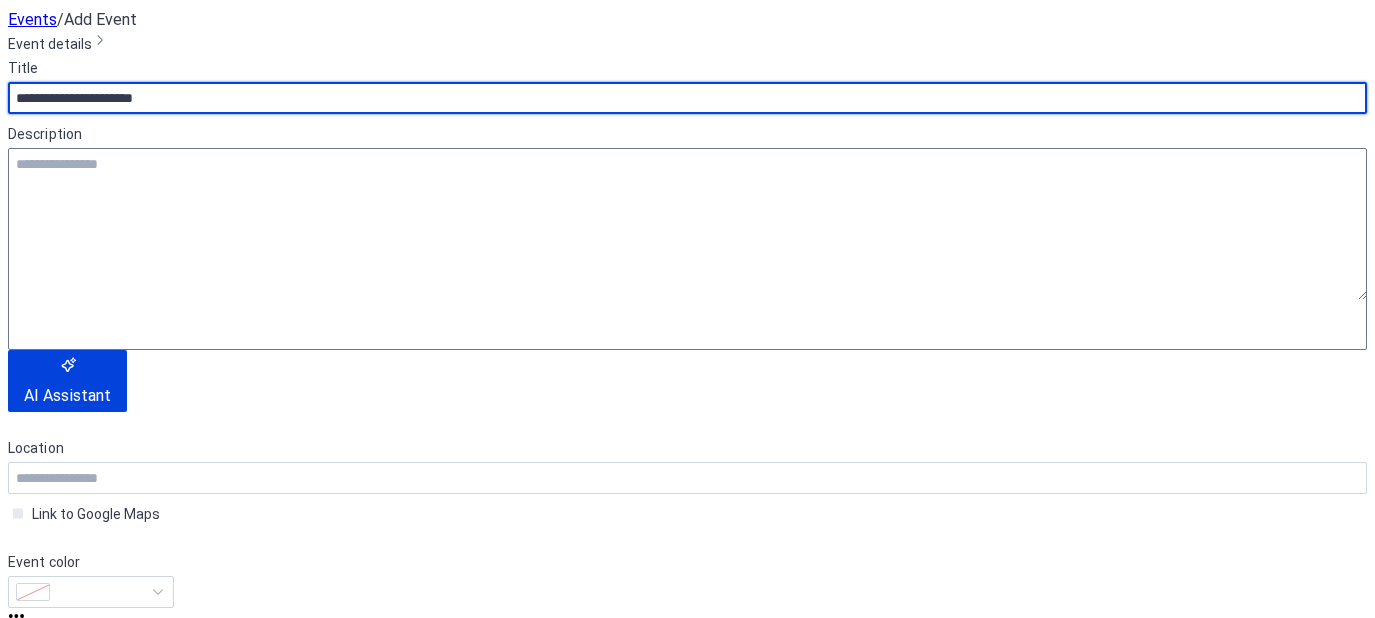 type on "**********" 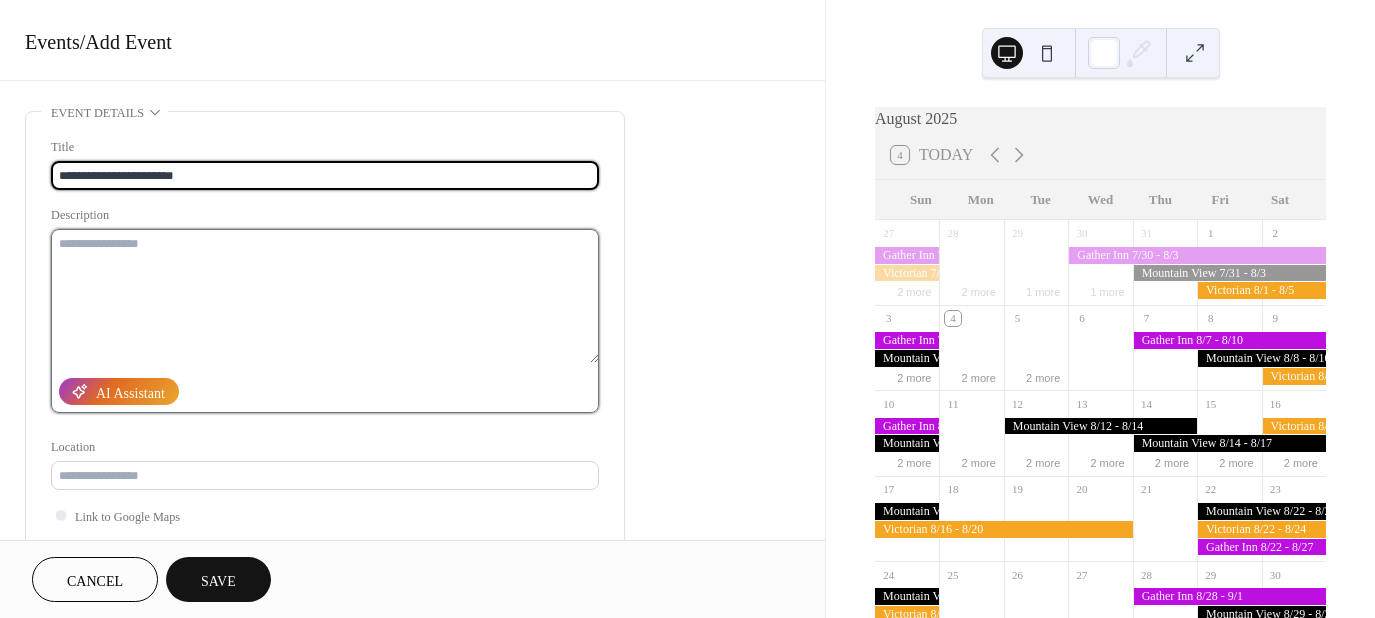 click at bounding box center (325, 296) 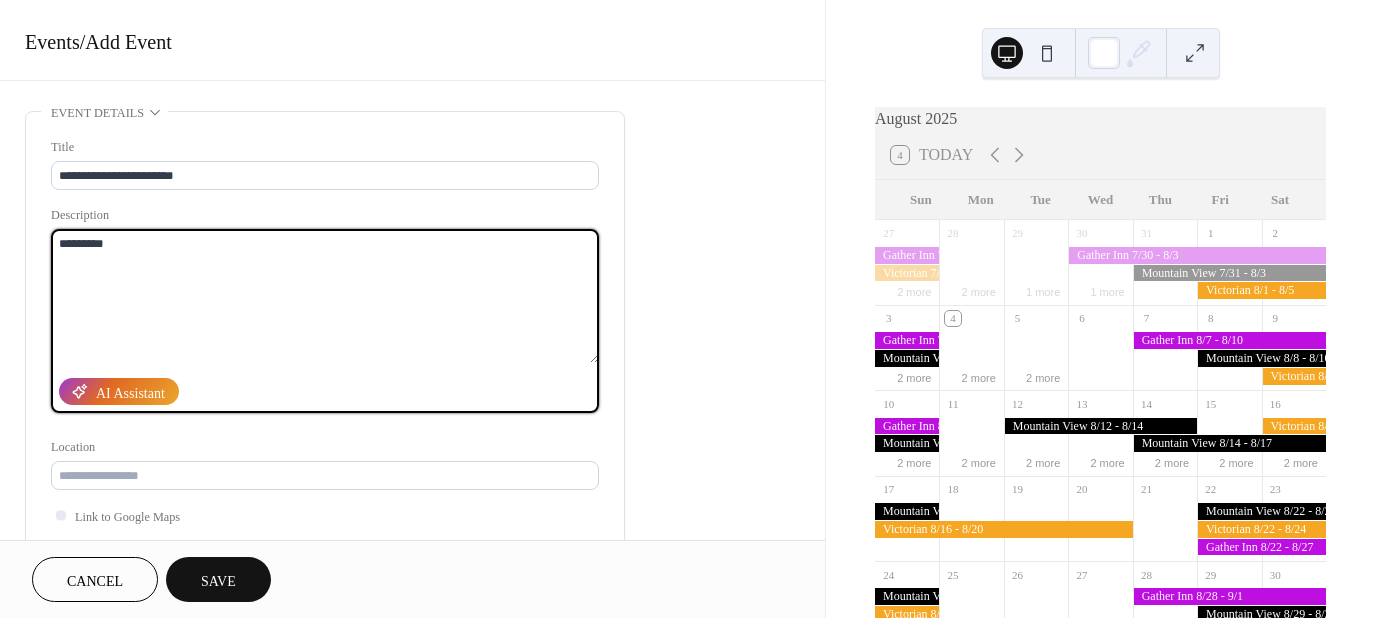 click on "*********" at bounding box center (325, 296) 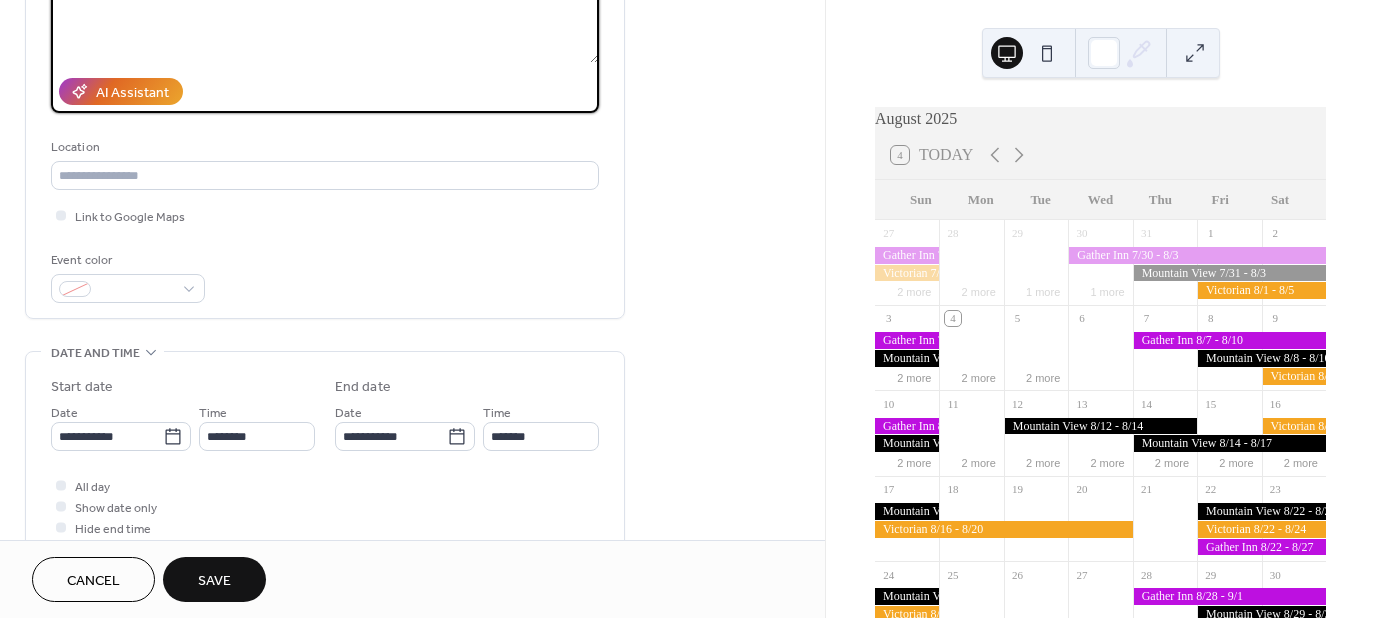 scroll, scrollTop: 300, scrollLeft: 0, axis: vertical 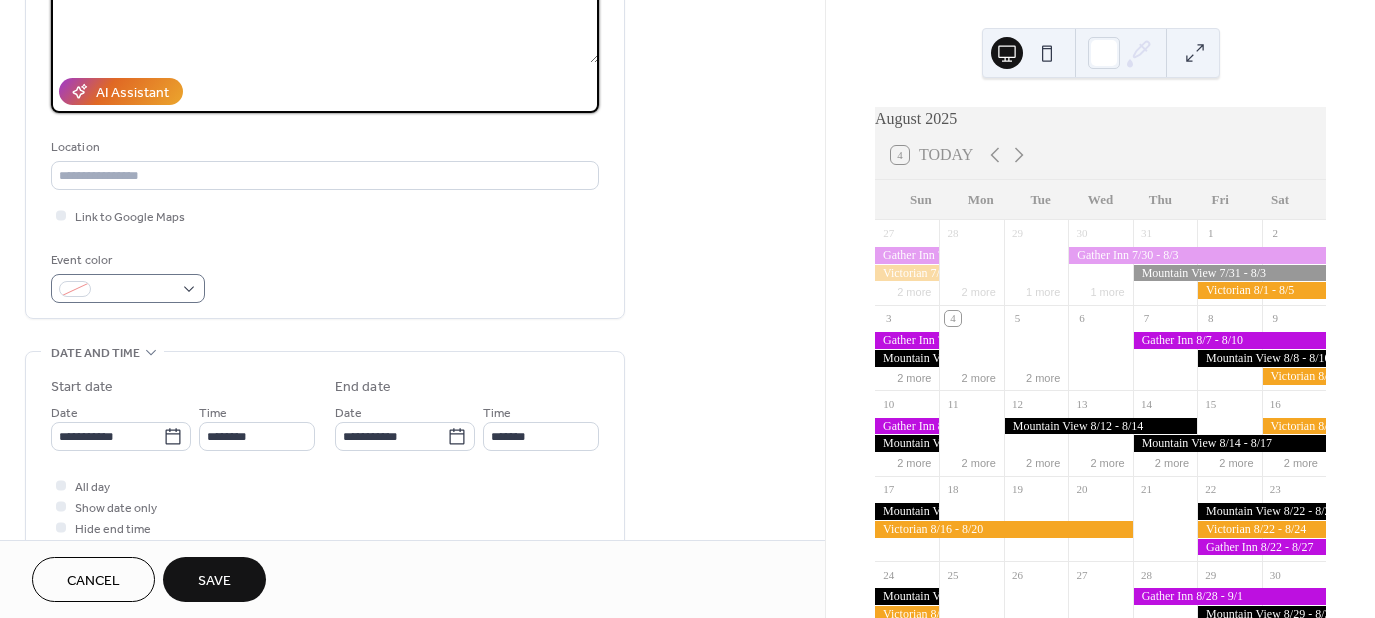 type on "*********" 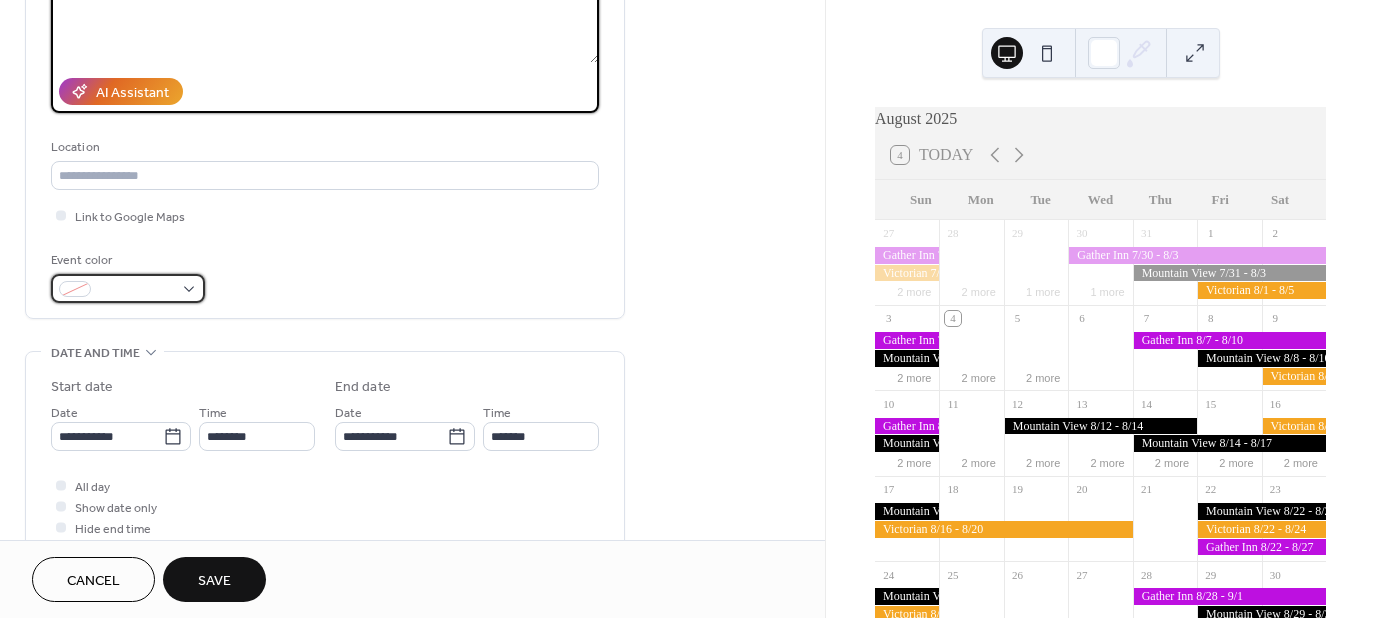 click at bounding box center (128, 288) 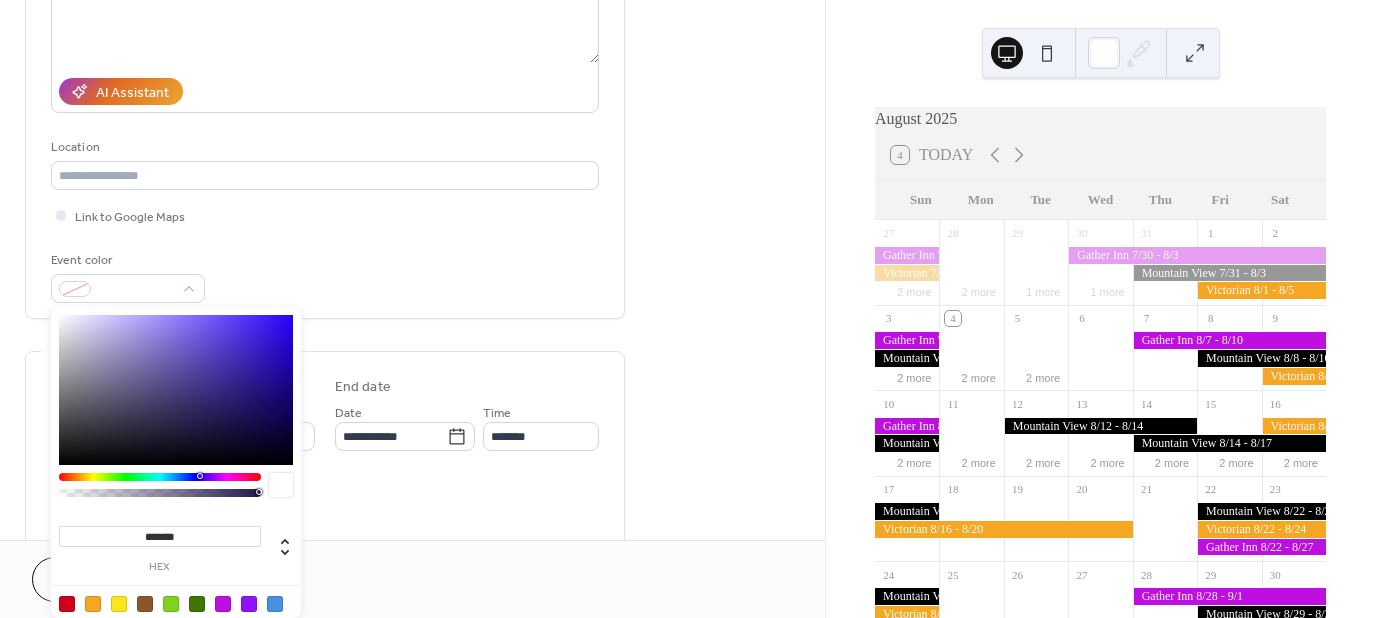 click at bounding box center (223, 604) 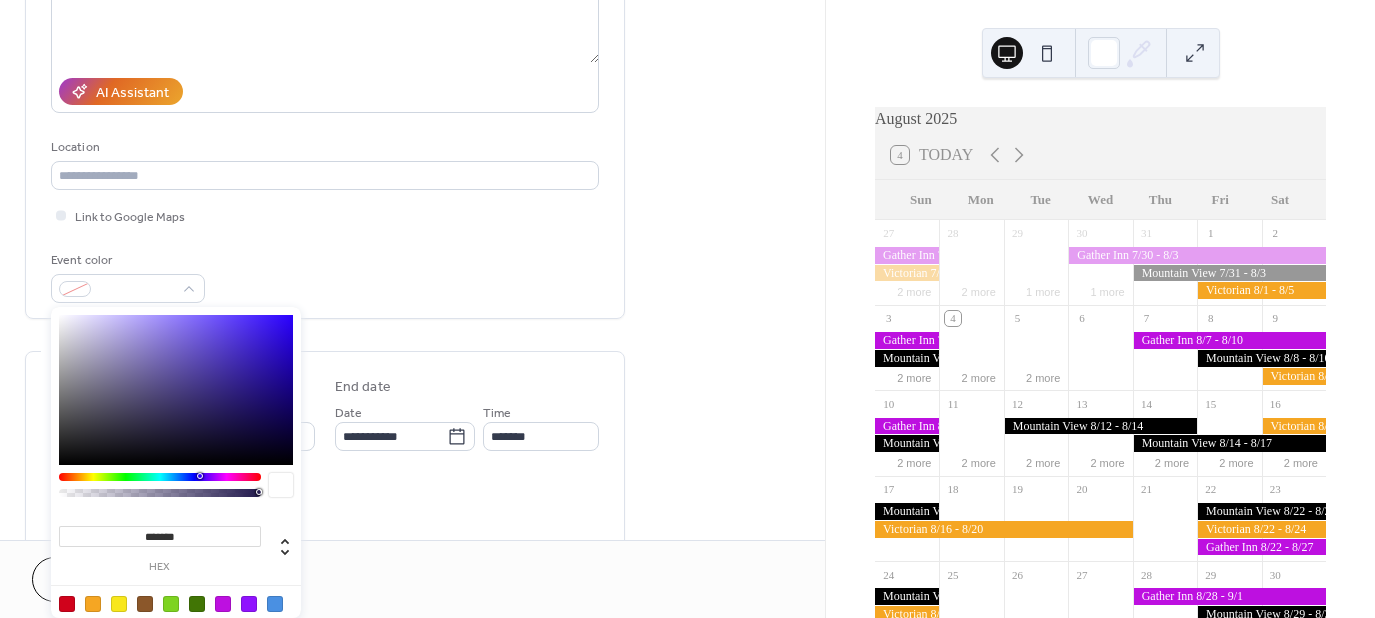 type on "*******" 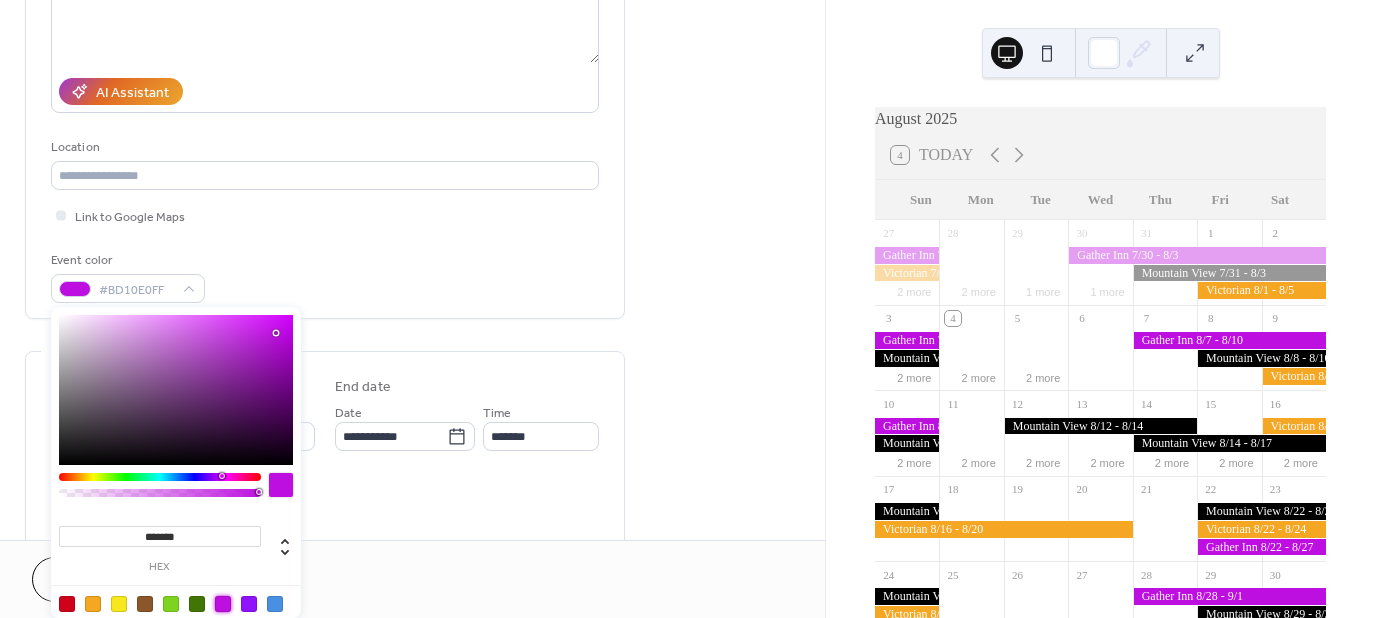 click on "**********" at bounding box center (412, 420) 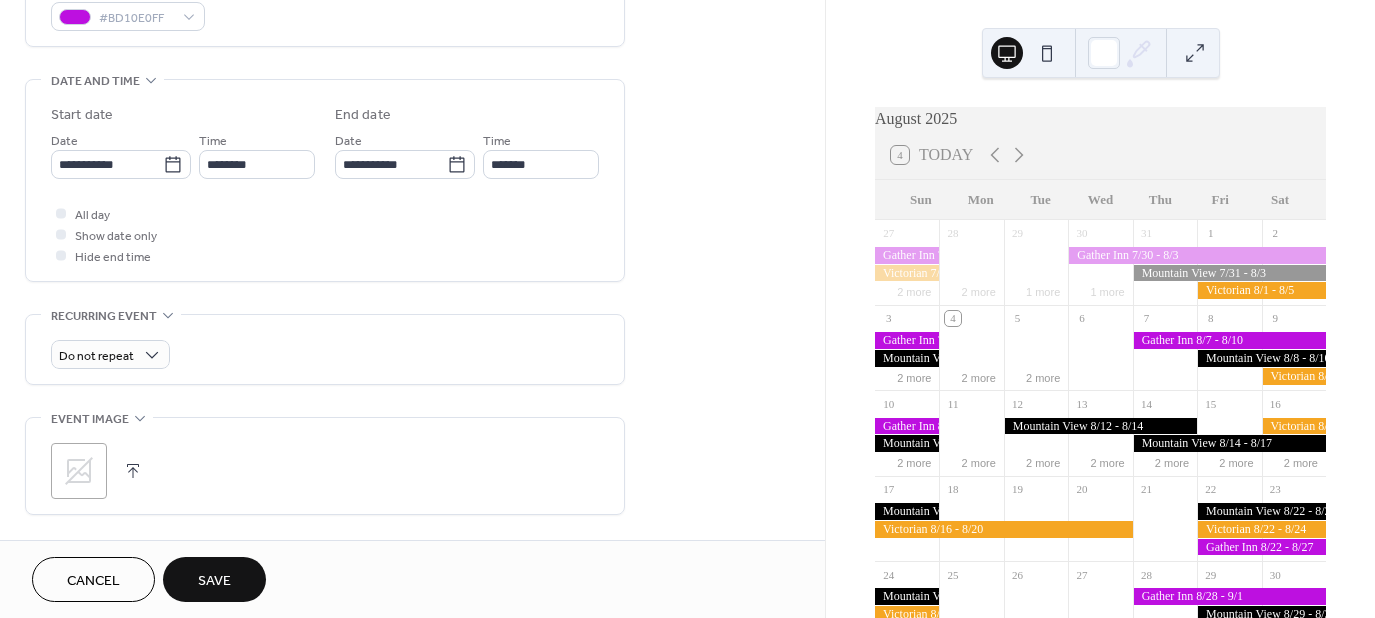 scroll, scrollTop: 600, scrollLeft: 0, axis: vertical 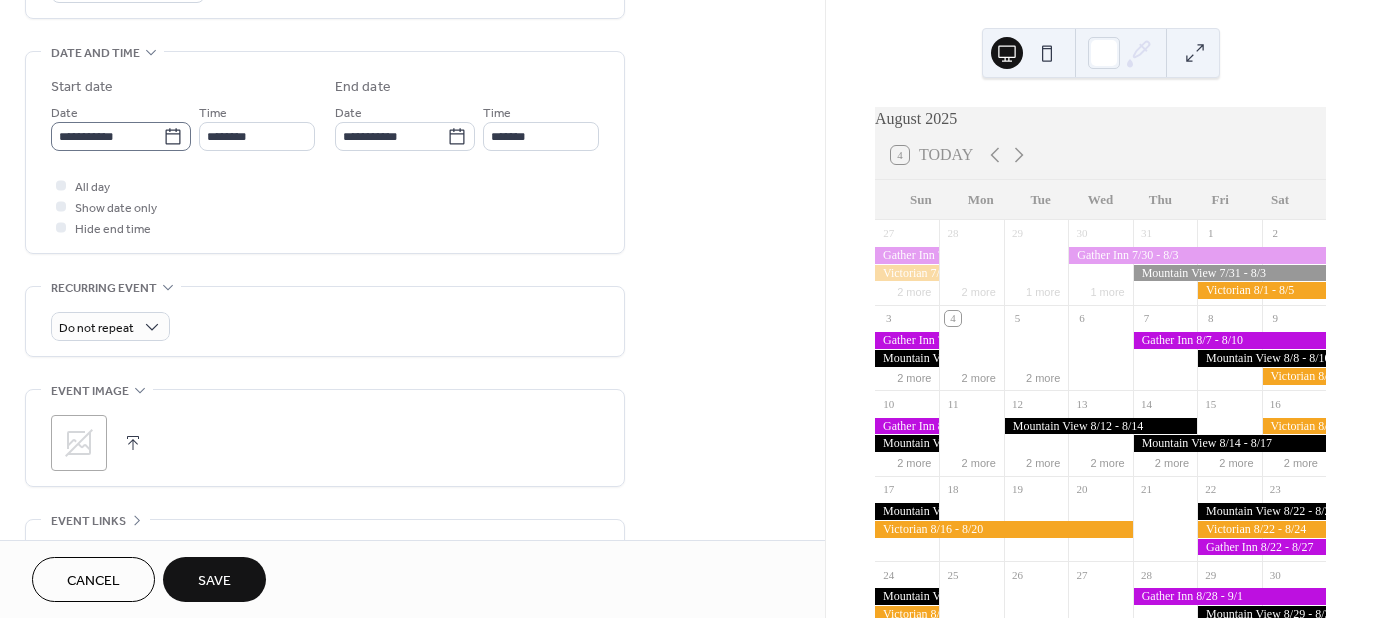 click 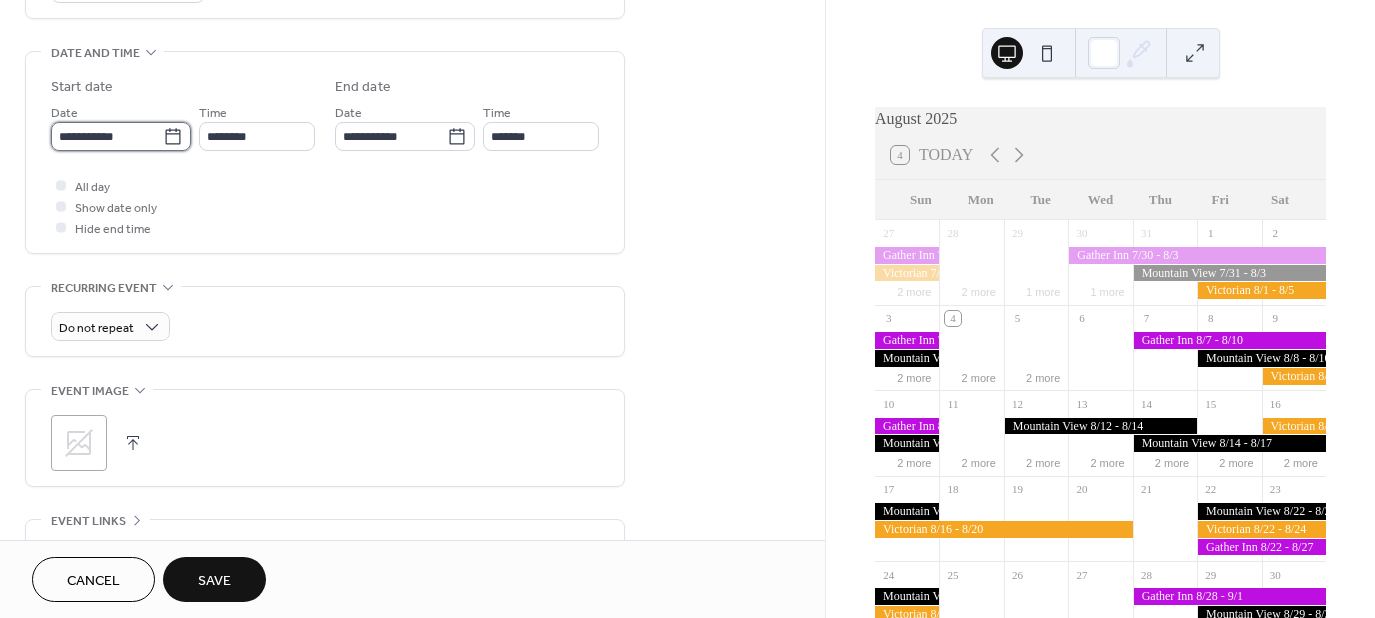 click on "**********" at bounding box center [107, 136] 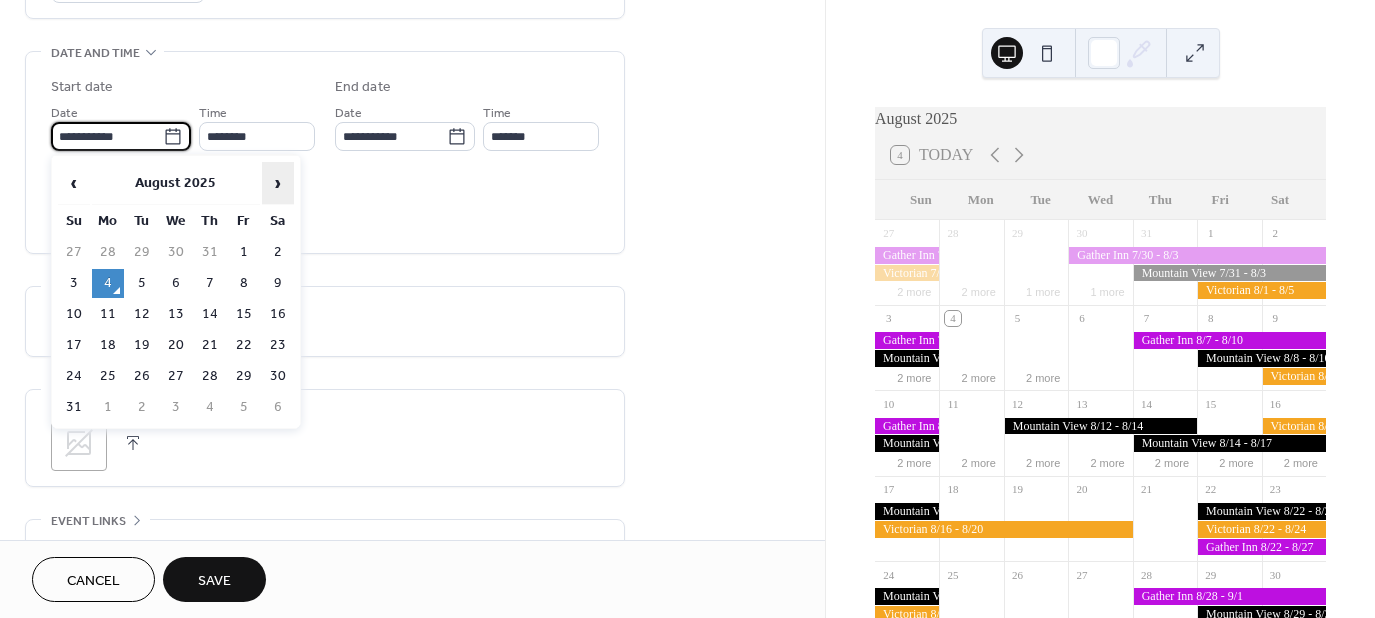click on "›" at bounding box center (278, 183) 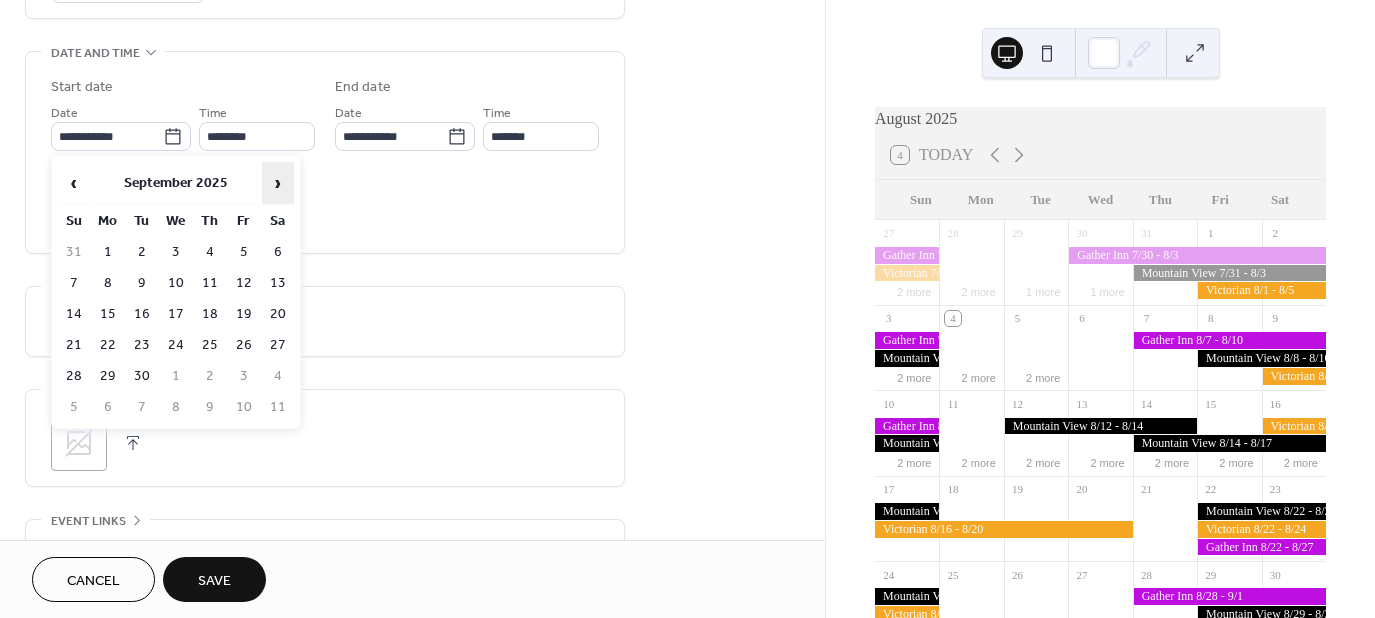 click on "›" at bounding box center [278, 183] 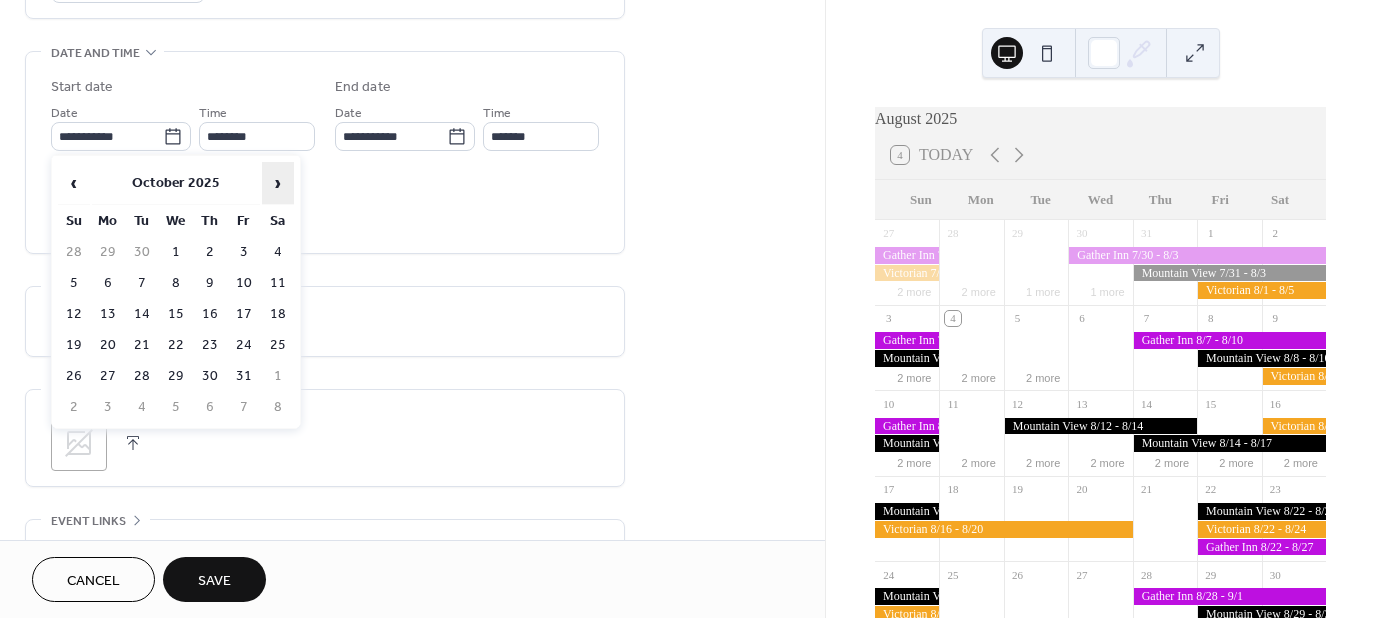click on "›" at bounding box center [278, 183] 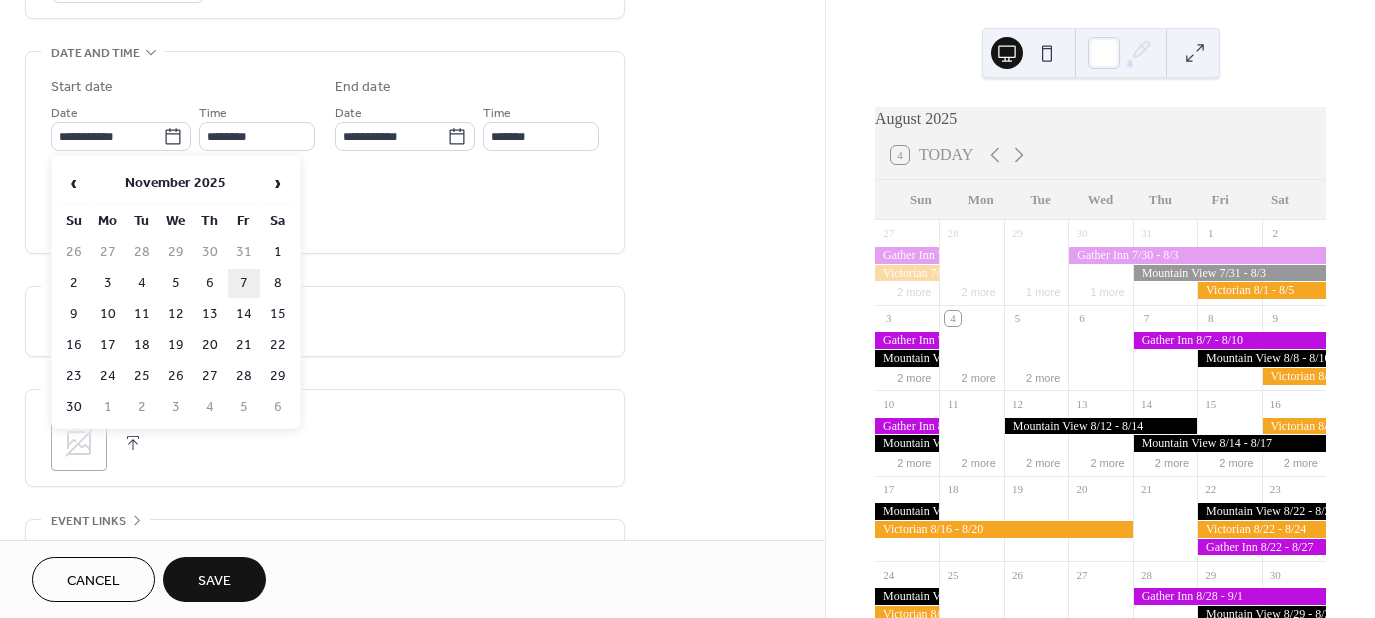 click on "7" at bounding box center (244, 283) 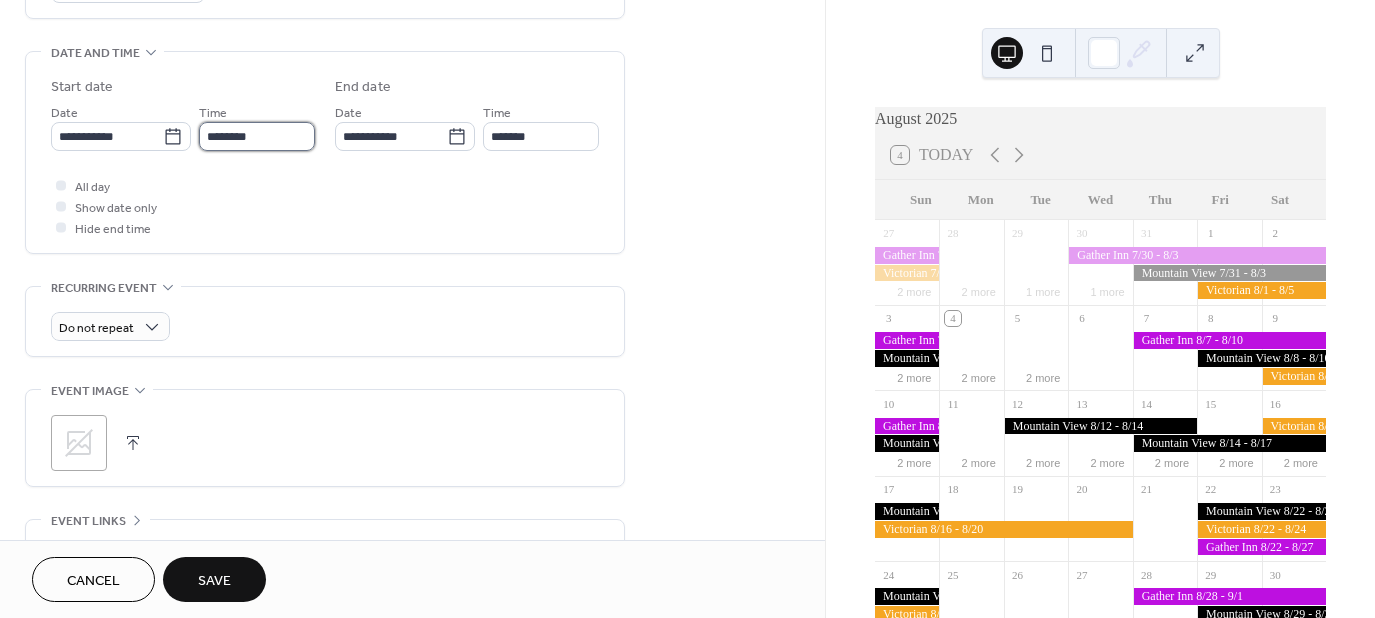 click on "********" at bounding box center [257, 136] 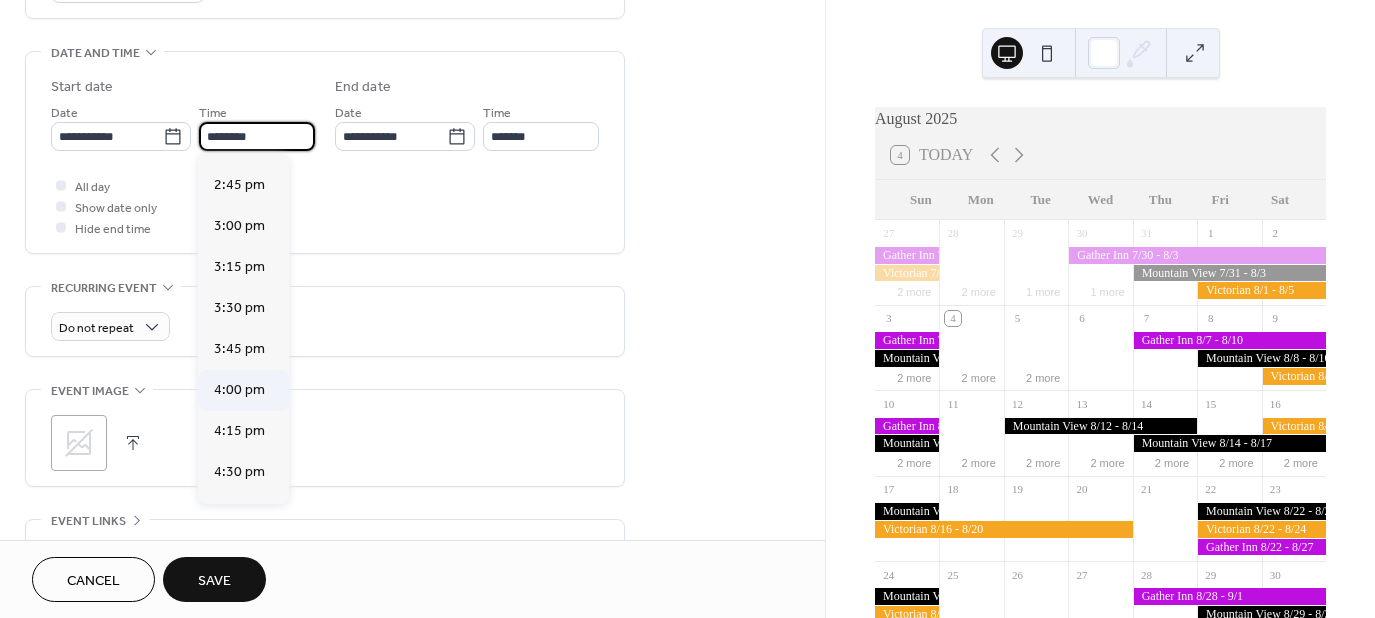 scroll, scrollTop: 2468, scrollLeft: 0, axis: vertical 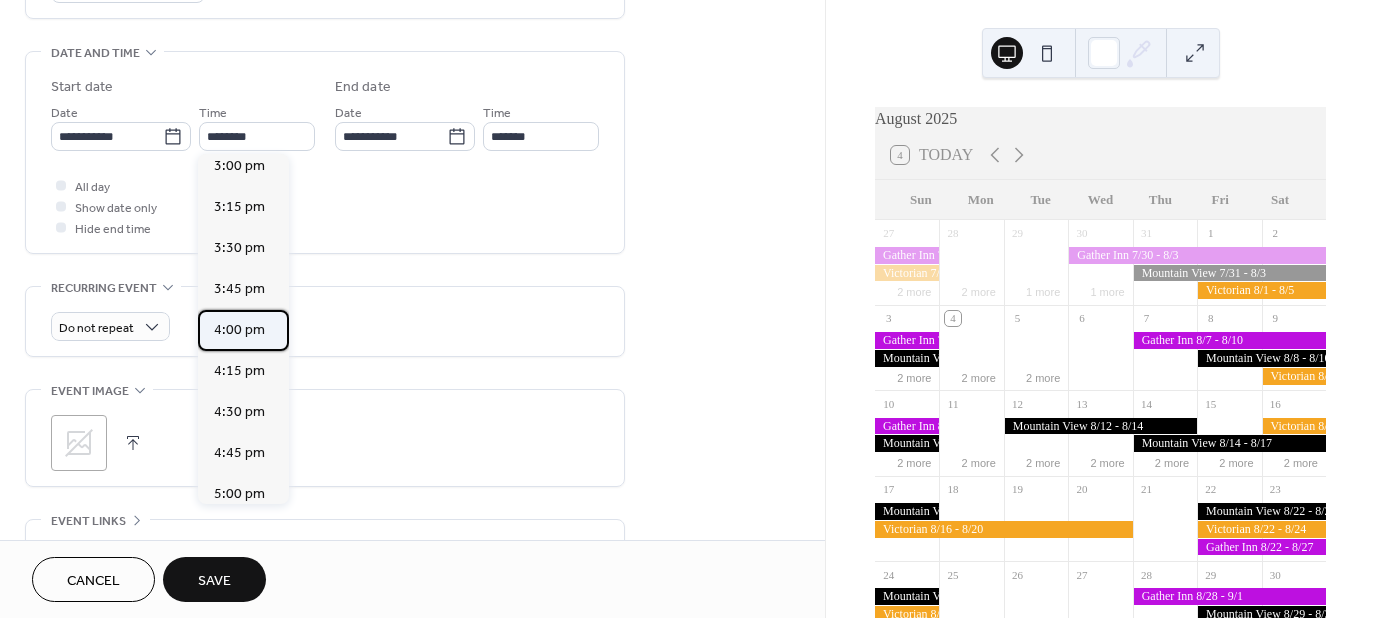 click on "4:00 pm" at bounding box center [239, 330] 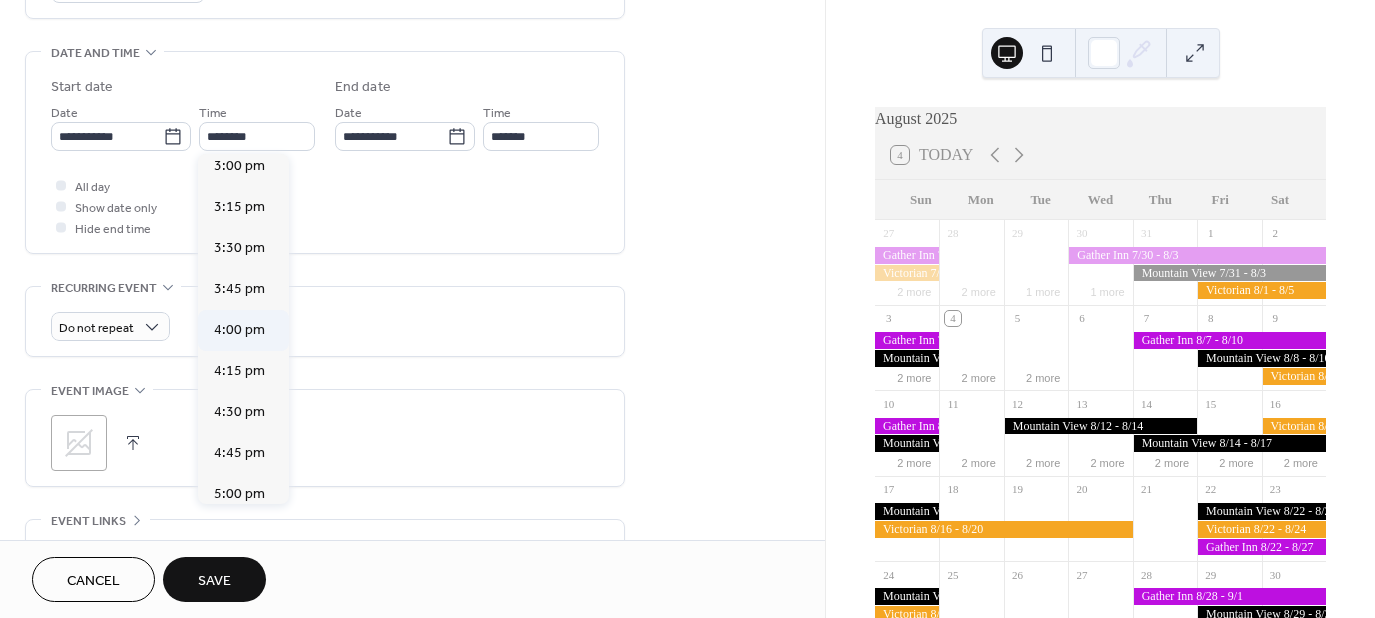 type on "*******" 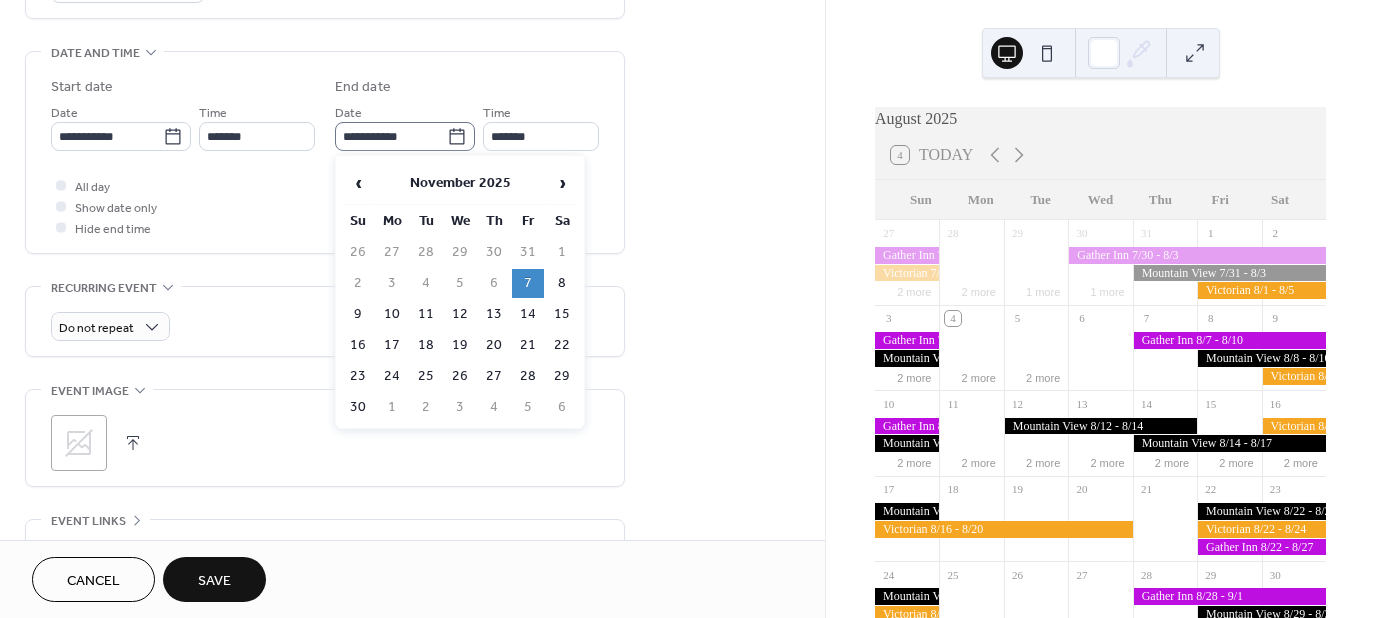 click 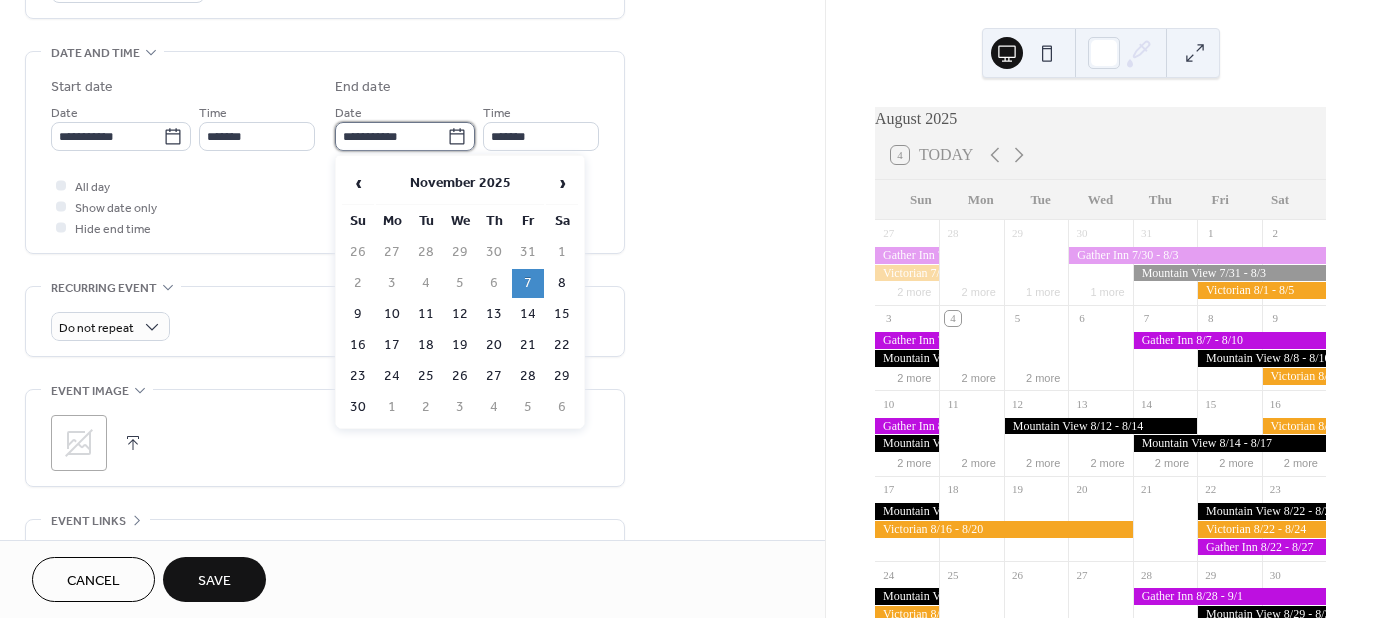 click on "**********" at bounding box center [391, 136] 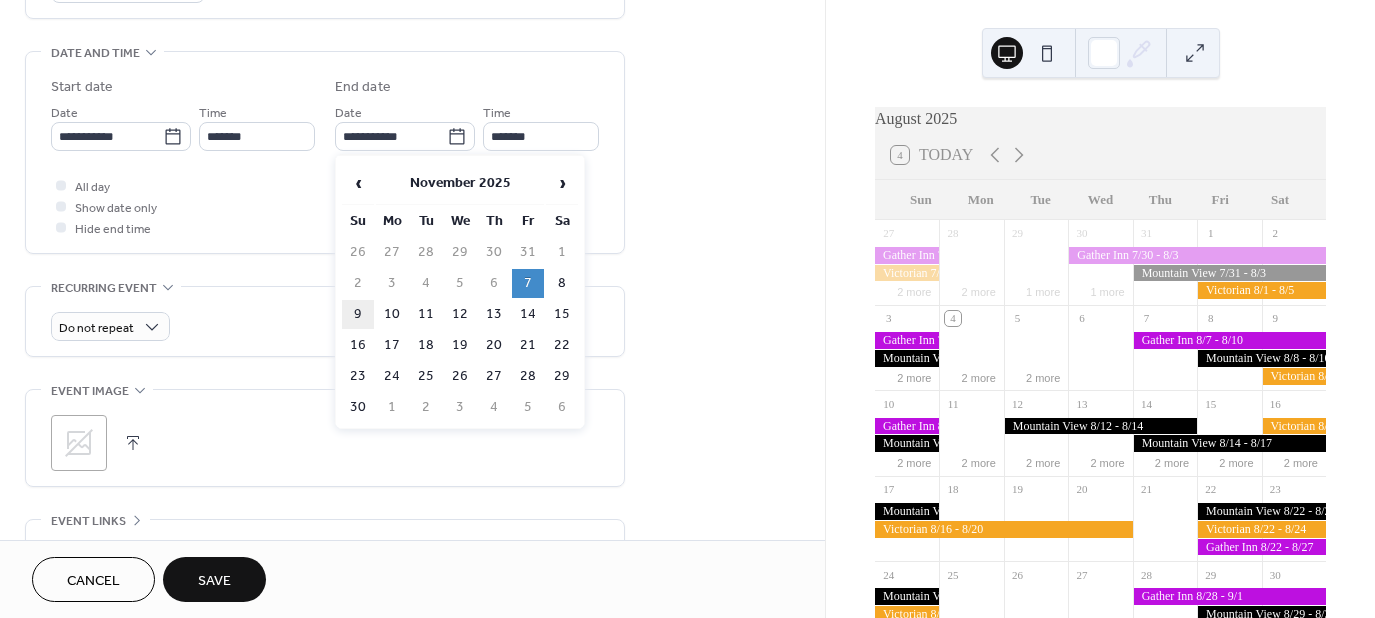 click on "9" at bounding box center (358, 314) 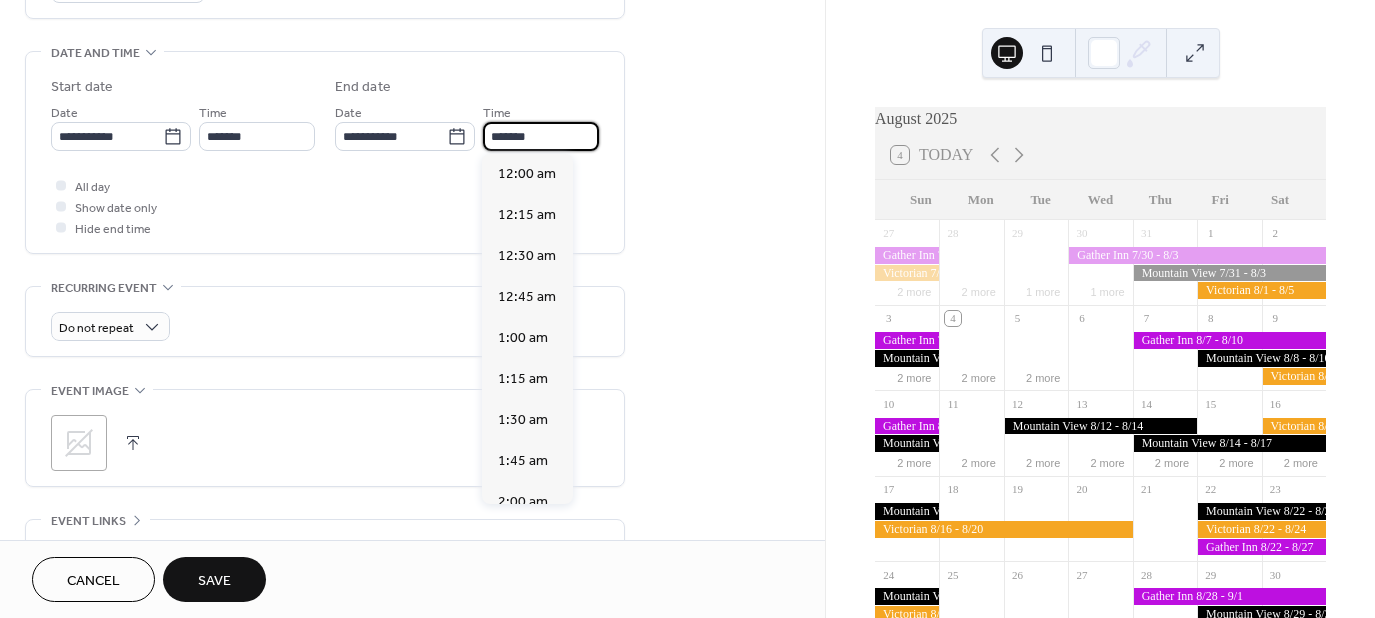 click on "*******" at bounding box center [541, 136] 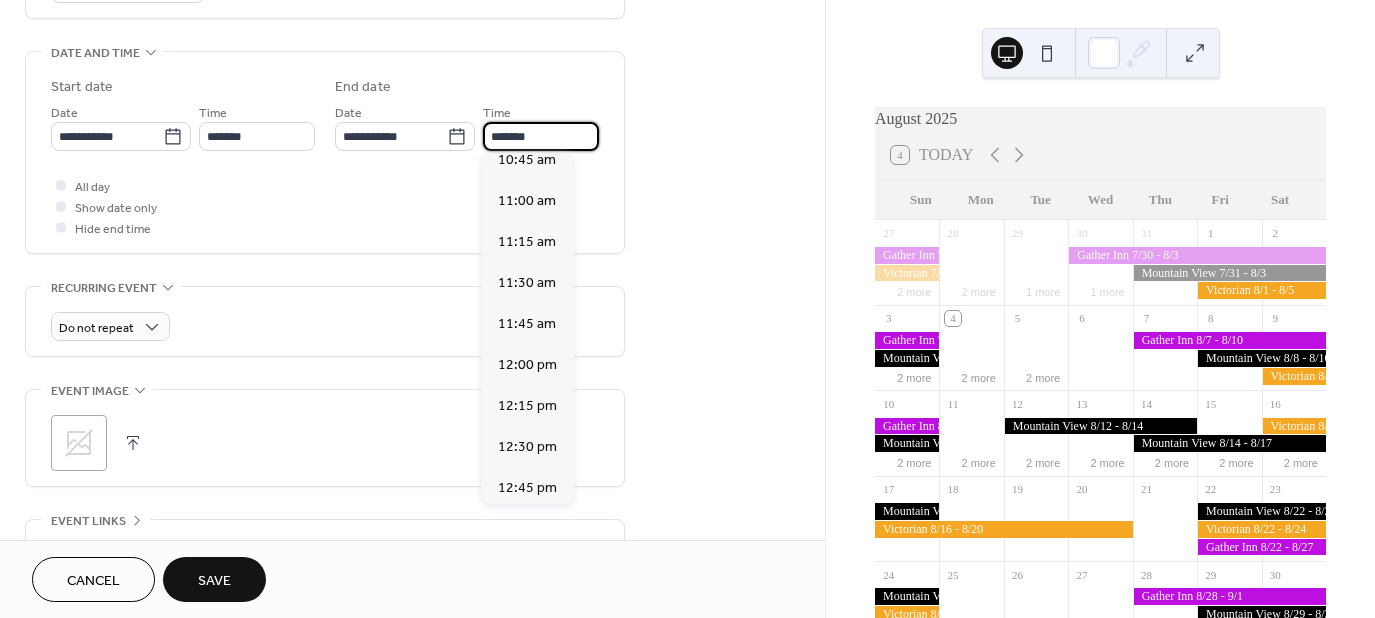 scroll, scrollTop: 1688, scrollLeft: 0, axis: vertical 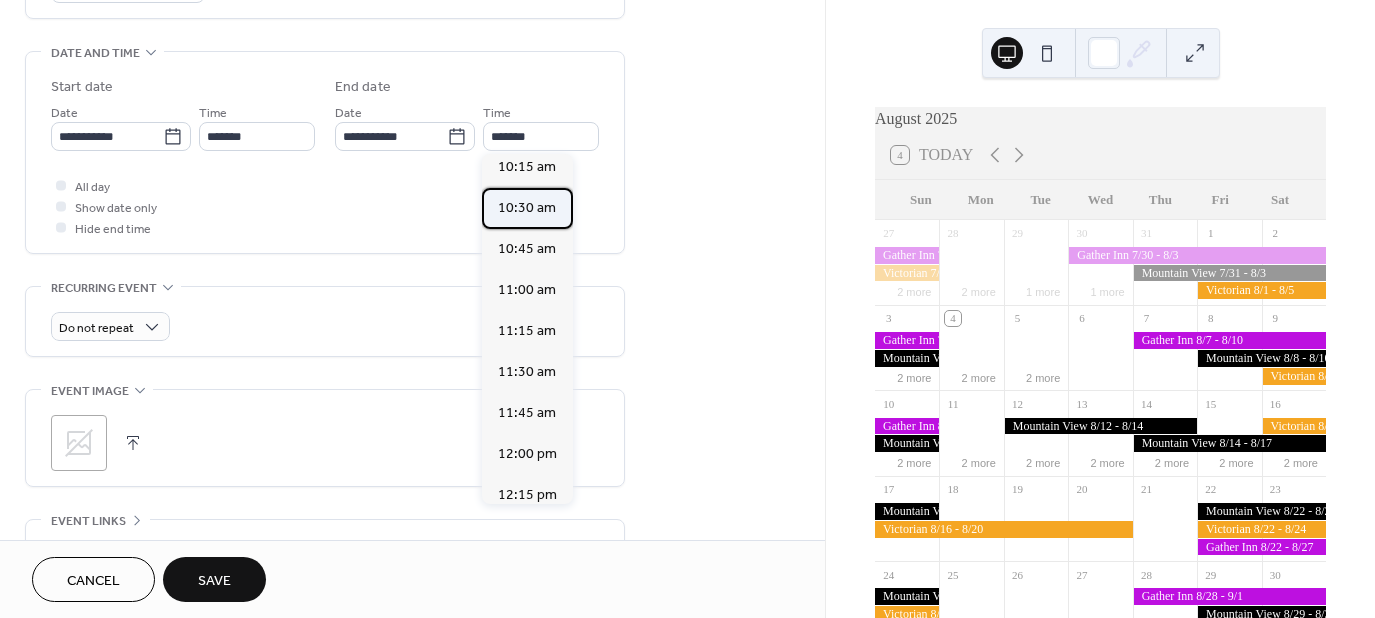 click on "10:30 am" at bounding box center (527, 208) 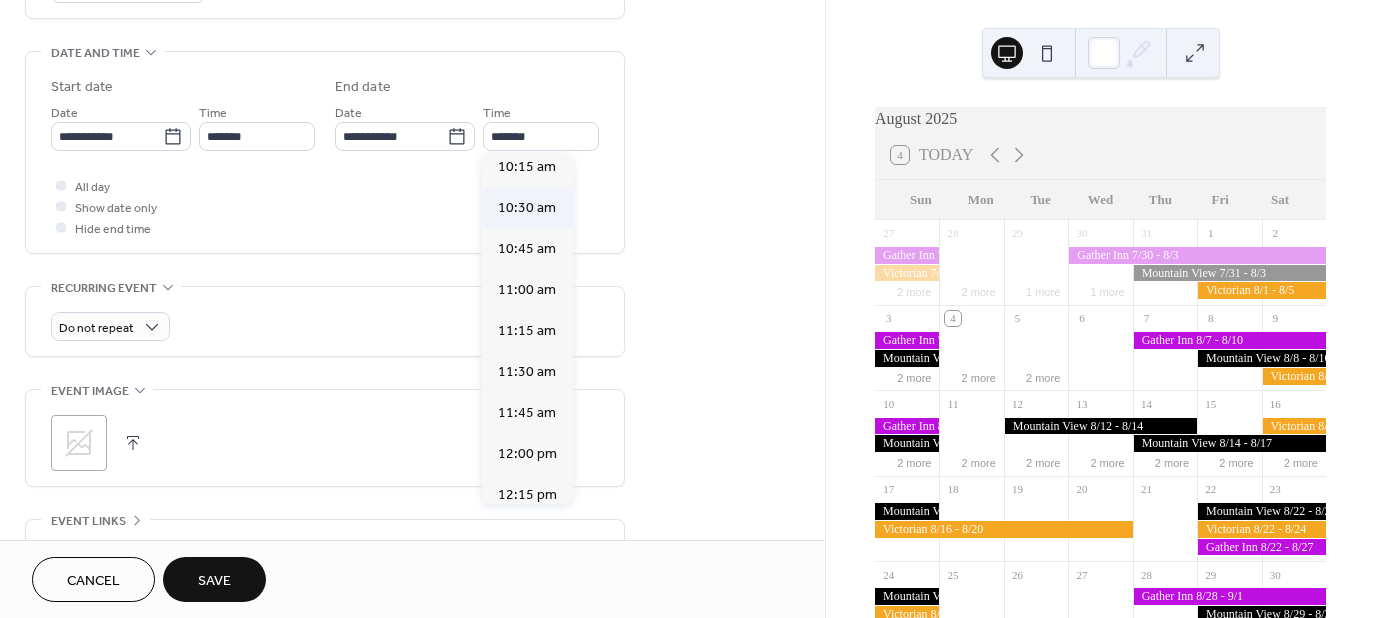 type on "********" 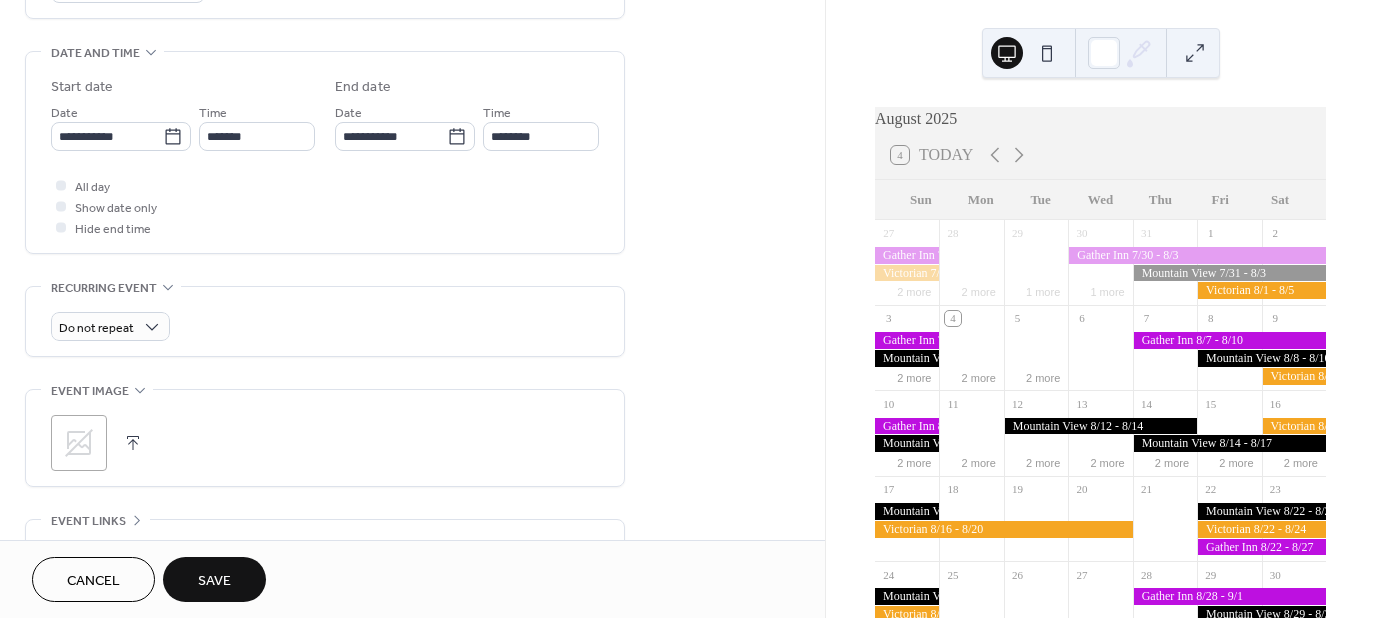 click on "**********" at bounding box center (412, 120) 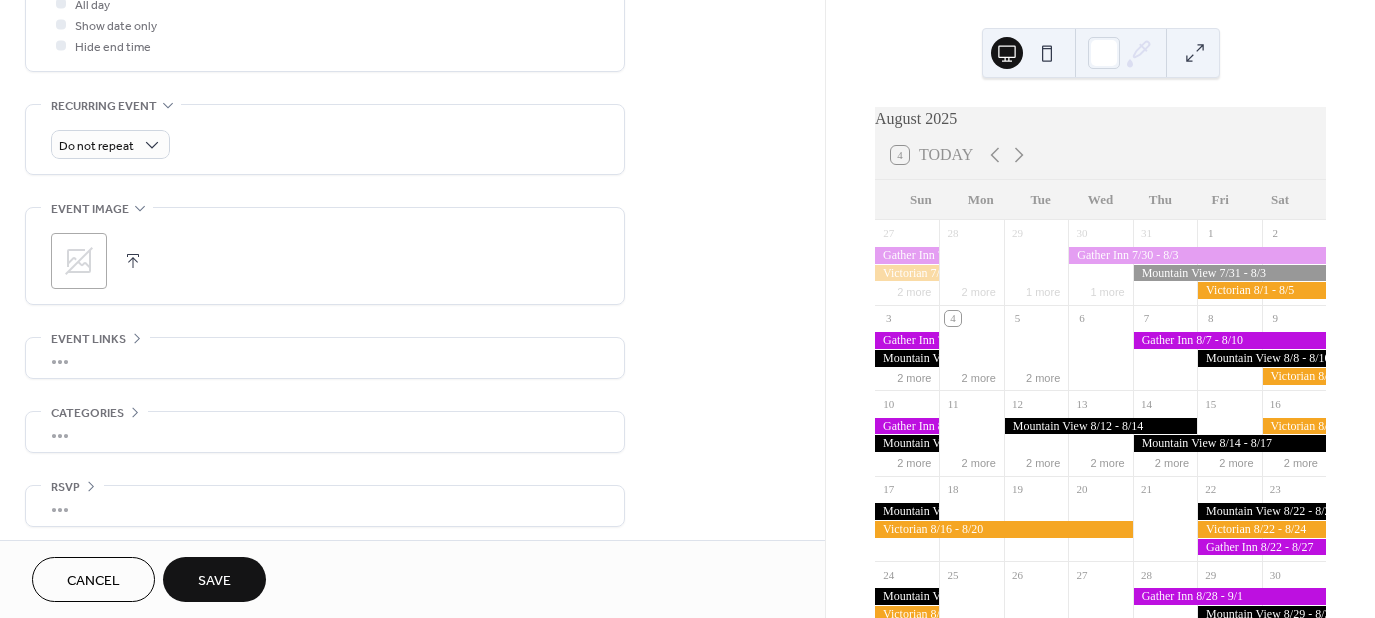 scroll, scrollTop: 786, scrollLeft: 0, axis: vertical 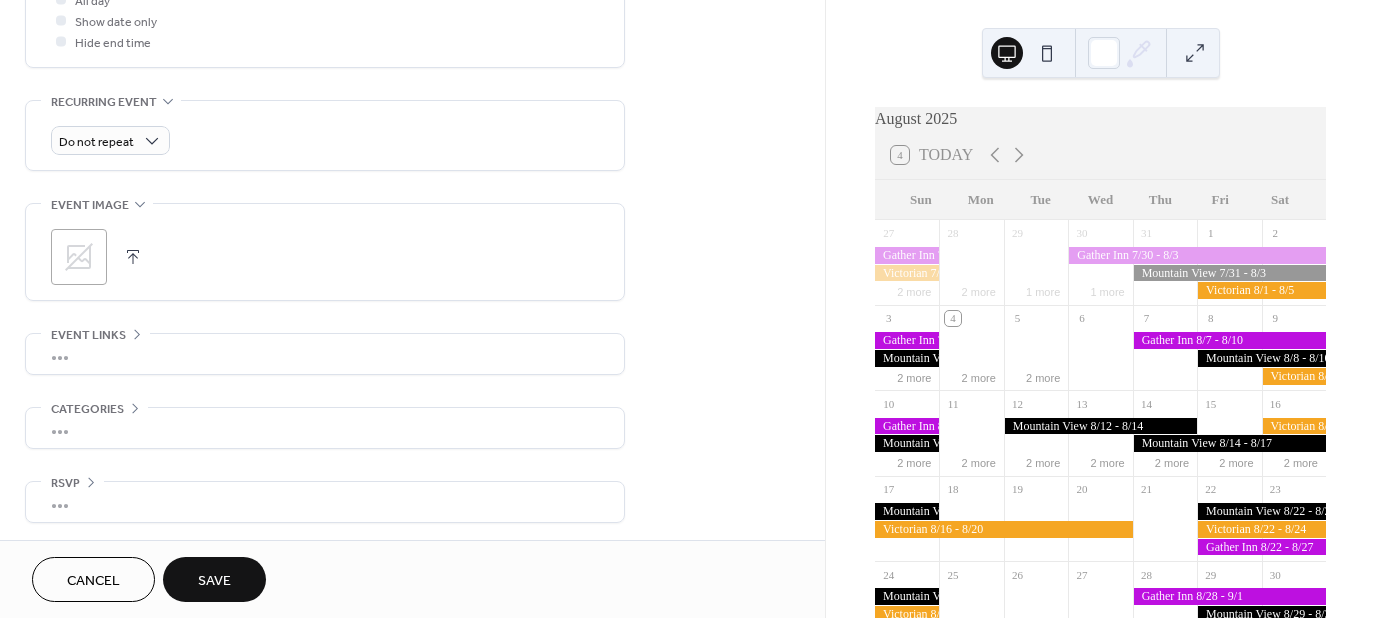 click on ";" at bounding box center (79, 257) 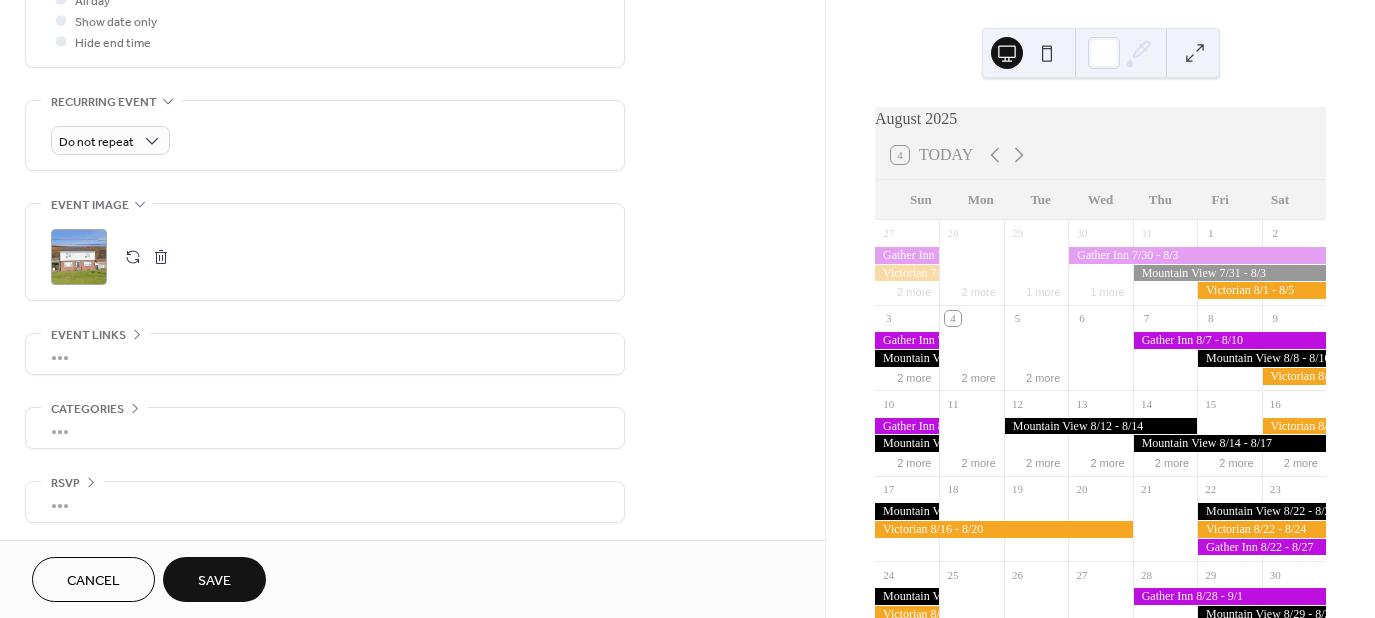 click on "Save" at bounding box center (214, 581) 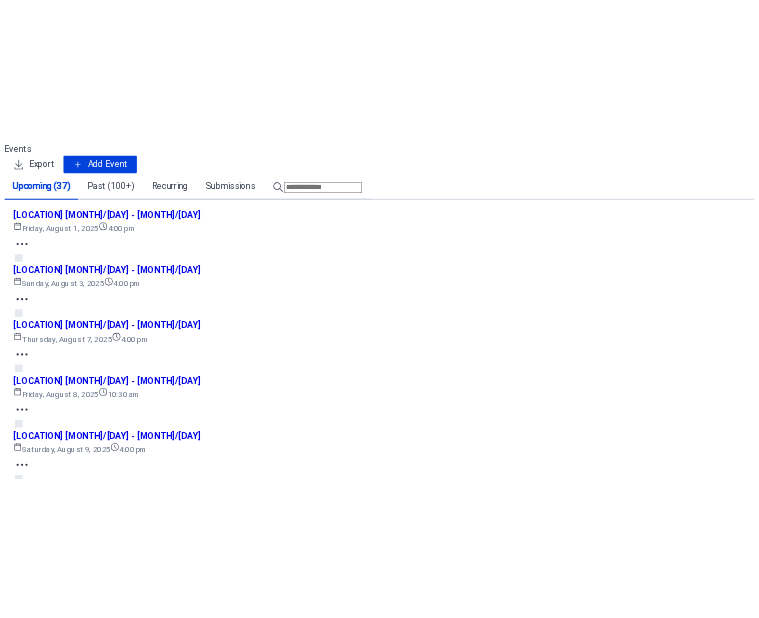 scroll, scrollTop: 0, scrollLeft: 0, axis: both 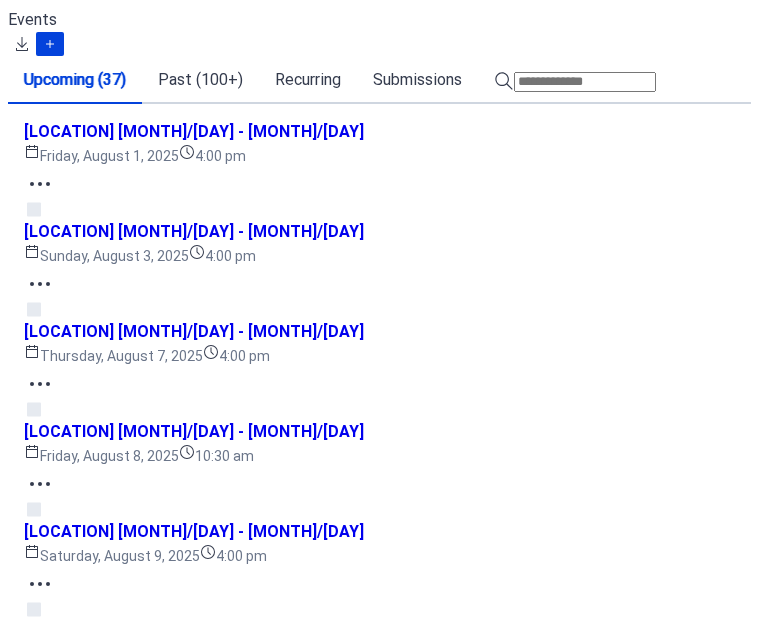 click 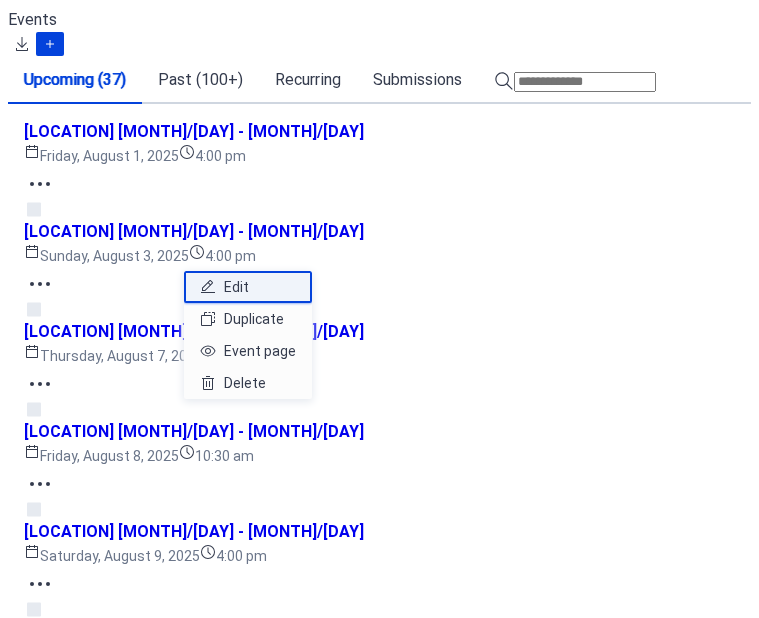 click on "Edit" at bounding box center [248, 287] 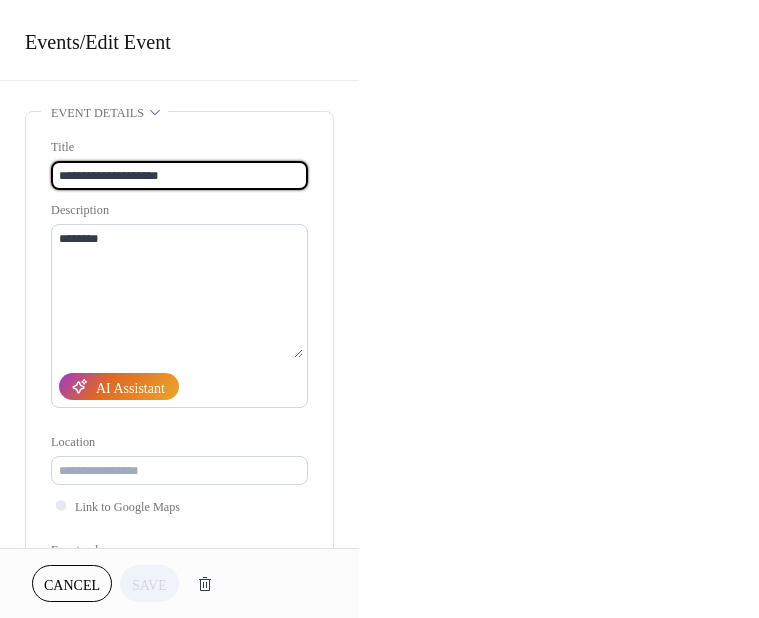 click on "Cancel" at bounding box center (72, 585) 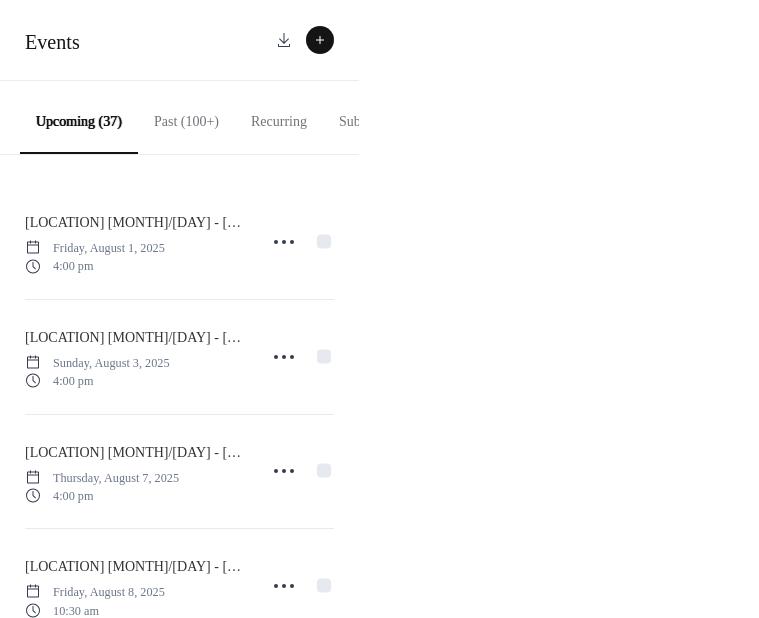 click on "Events Upcoming (37) Past (100+) Recurring Submissions [LOCATION]  [MONTH]/[DAY] - [MONTH]/[DAY] [DAY_OF_WEEK], [MONTH] [DAY], [YEAR] [TIME] [LOCATION]     [MONTH]/[DAY] - [MONTH]/[DAY] [DAY_OF_WEEK], [MONTH] [DAY], [YEAR] [TIME] [LOCATION]  [MONTH]/[DAY] - [MONTH]/[DAY] [DAY_OF_WEEK], [MONTH] [DAY], [YEAR] [TIME] [LOCATION]  [MONTH]/[DAY] - [MONTH]/[DAY] [DAY_OF_WEEK], [MONTH] [DAY], [YEAR] [TIME] [LOCATION]  [MONTH]/[DAY] - [MONTH]/[DAY] [DAY_OF_WEEK], [MONTH] [DAY], [YEAR] [TIME] [LOCATION] [MONTH]/[DAY] - [MONTH]/[DAY] [DAY_OF_WEEK], [MONTH] [DAY], [YEAR] [TIME] [LOCATION]  [MONTH]/[DAY] - [MONTH]/[DAY] [DAY_OF_WEEK], [MONTH] [DAY], [YEAR] [TIME] [LOCATION]  [MONTH]/[DAY] - [MONTH]/[DAY] [DAY_OF_WEEK], [MONTH] [DAY], [YEAR] [TIME] [LOCATION]  [MONTH]/[DAY] - [MONTH]/[DAY] [DAY_OF_WEEK], [MONTH] [DAY], [YEAR] [TIME] [LOCATION]  [MONTH]/[DAY] - [MONTH]/[DAY] [DAY_OF_WEEK], [MONTH] [DAY], [YEAR] [TIME] [LOCATION]  [MONTH]/[DAY] - [MONTH]/[DAY] [DAY_OF_WEEK], [MONTH] [DAY], [YEAR] [TIME] [LOCATION]  [MONTH]/[DAY] - [MONTH]/[DAY] [DAY_OF_WEEK], [MONTH] [DAY], [YEAR] [TIME] [LOCATION]  [MONTH]/[DAY] - [MONTH]/[DAY] [DAY_OF_WEEK], [MONTH] [DAY], [YEAR] [TIME] [LOCATION]  [MONTH]/[DAY] - [MONTH]/[DAY] [DAY_OF_WEEK], [MONTH] [DAY], [YEAR] [TIME] [LOCATION]  [MONTH]/[DAY] - [MONTH]/[DAY] [DAY_OF_WEEK], [MONTH] [DAY], [YEAR] [TIME] 4 Sun" at bounding box center [379, 309] 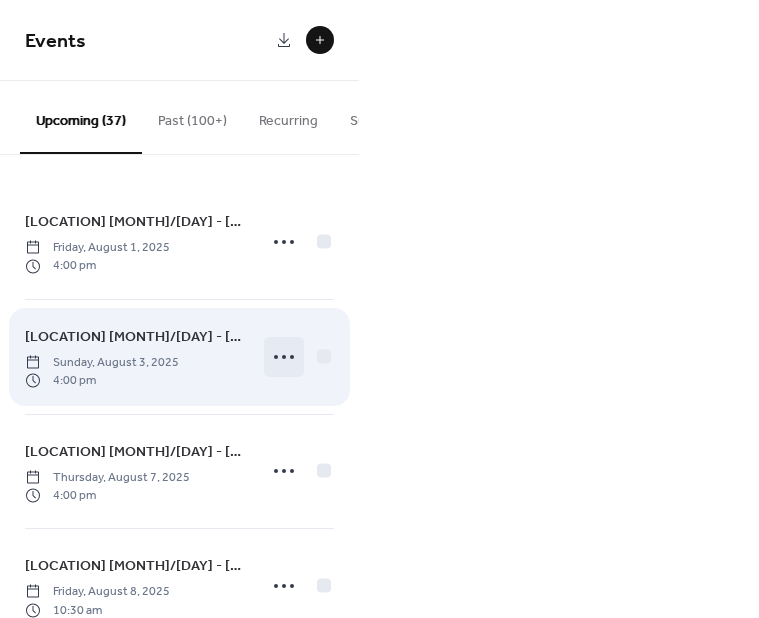 click 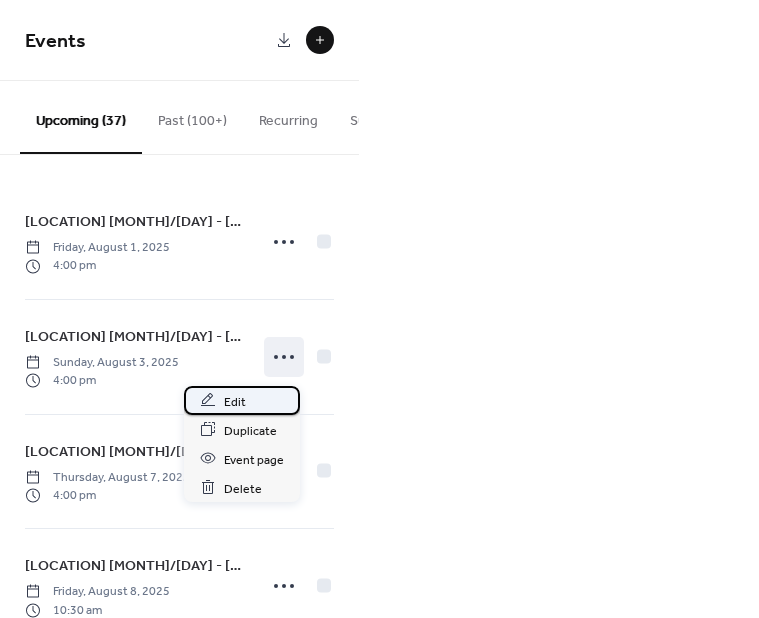 click on "Edit" at bounding box center (242, 400) 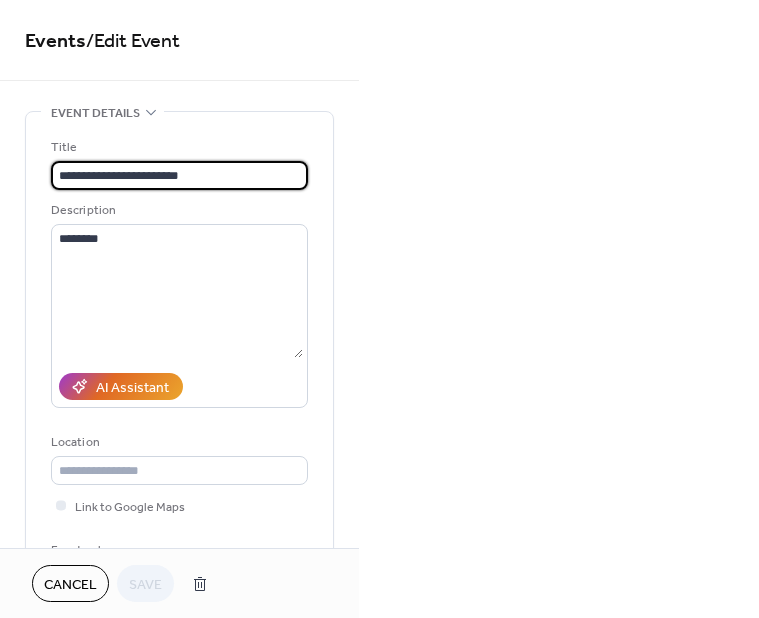 click on "Cancel" at bounding box center [70, 585] 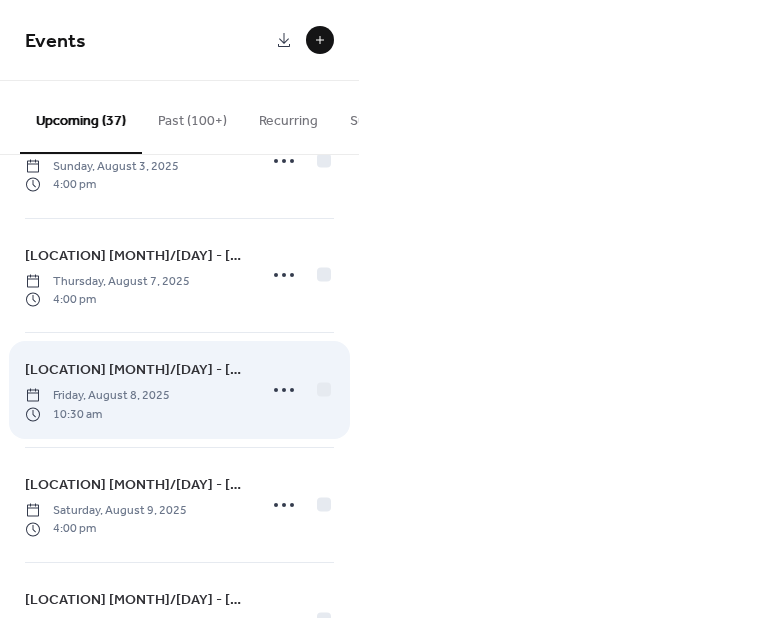 scroll, scrollTop: 200, scrollLeft: 0, axis: vertical 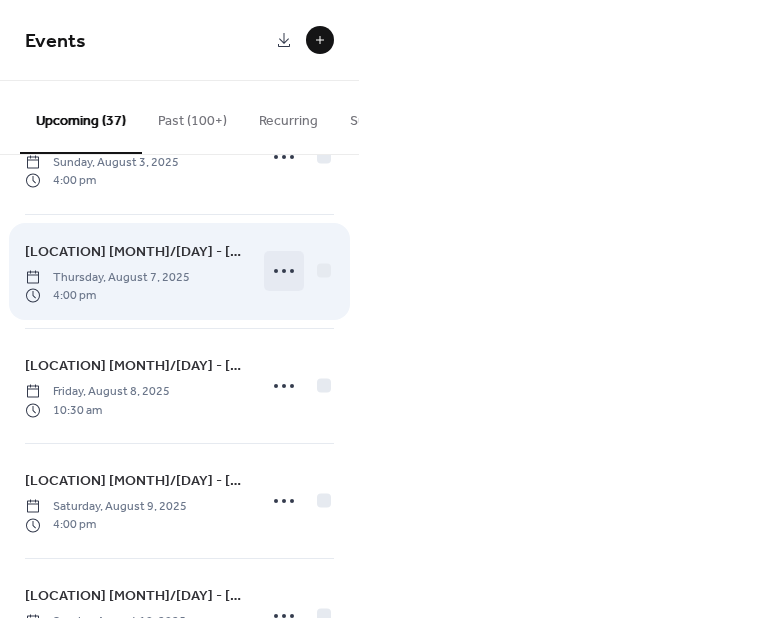 click 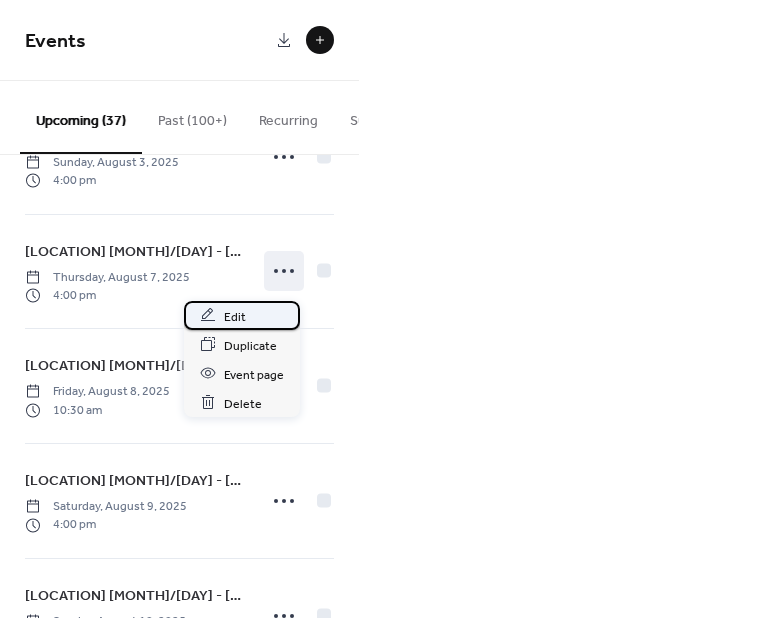 click on "Edit" at bounding box center [235, 316] 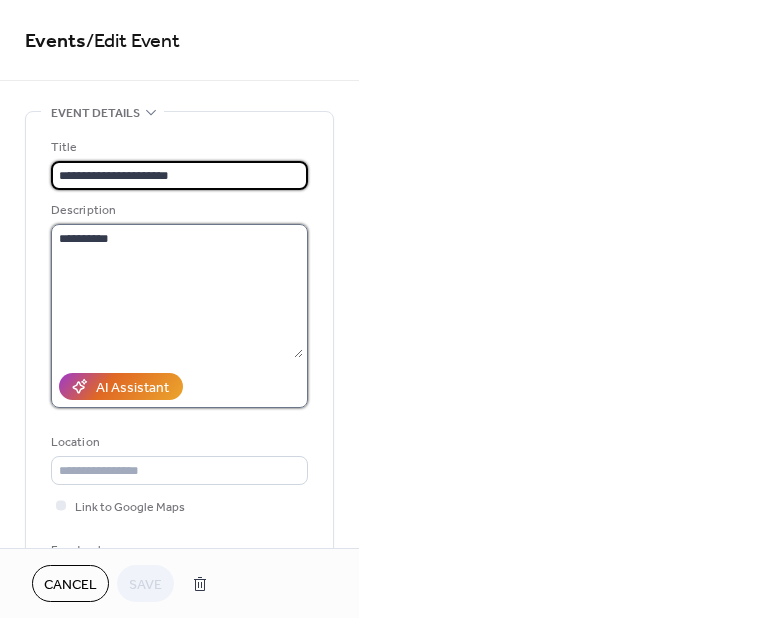 click on "**********" at bounding box center [177, 291] 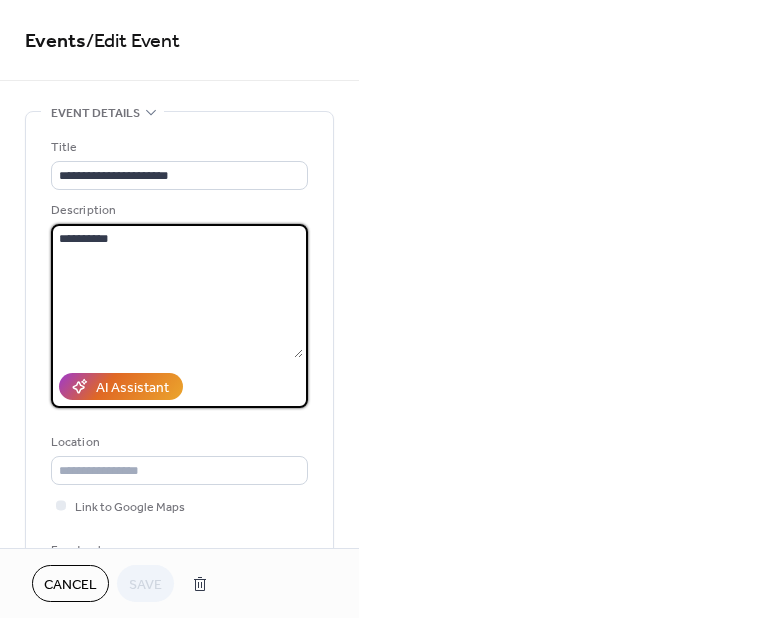 click on "Cancel" at bounding box center [70, 585] 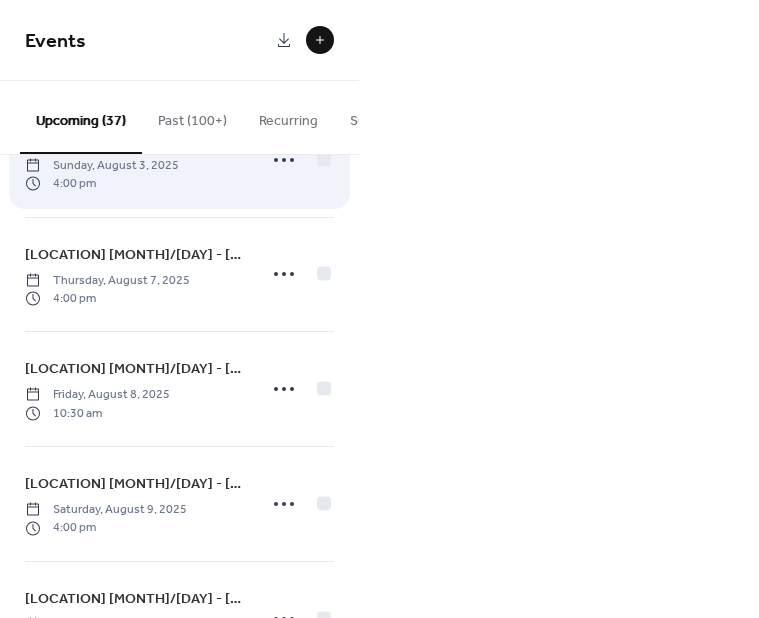 scroll, scrollTop: 200, scrollLeft: 0, axis: vertical 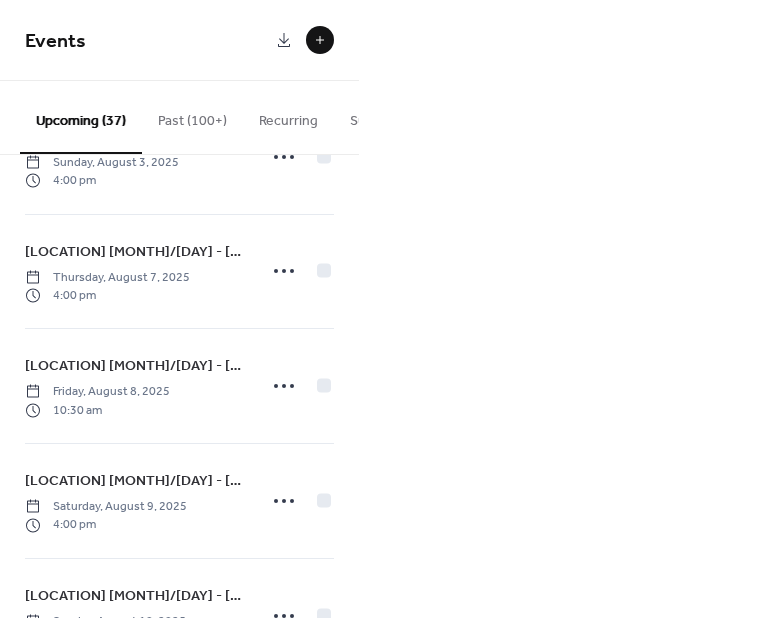 click on "Events Upcoming (37) Past (100+) Recurring Submissions [LOCATION]  [MONTH]/[DAY] - [MONTH]/[DAY] [DAY_OF_WEEK], [MONTH] [DAY], [YEAR] [TIME] [LOCATION]     [MONTH]/[DAY] - [MONTH]/[DAY] [DAY_OF_WEEK], [MONTH] [DAY], [YEAR] [TIME] [LOCATION]  [MONTH]/[DAY] - [MONTH]/[DAY] [DAY_OF_WEEK], [MONTH] [DAY], [YEAR] [TIME] [LOCATION]  [MONTH]/[DAY] - [MONTH]/[DAY] [DAY_OF_WEEK], [MONTH] [DAY], [YEAR] [TIME] [LOCATION]  [MONTH]/[DAY] - [MONTH]/[DAY] [DAY_OF_WEEK], [MONTH] [DAY], [YEAR] [TIME] [LOCATION] [MONTH]/[DAY] - [MONTH]/[DAY] [DAY_OF_WEEK], [MONTH] [DAY], [YEAR] [TIME] [LOCATION]  [MONTH]/[DAY] - [MONTH]/[DAY] [DAY_OF_WEEK], [MONTH] [DAY], [YEAR] [TIME] [LOCATION]  [MONTH]/[DAY] - [MONTH]/[DAY] [DAY_OF_WEEK], [MONTH] [DAY], [YEAR] [TIME] [LOCATION]  [MONTH]/[DAY] - [MONTH]/[DAY] [DAY_OF_WEEK], [MONTH] [DAY], [YEAR] [TIME] [LOCATION]  [MONTH]/[DAY] - [MONTH]/[DAY] [DAY_OF_WEEK], [MONTH] [DAY], [YEAR] [TIME] [LOCATION]  [MONTH]/[DAY] - [MONTH]/[DAY] [DAY_OF_WEEK], [MONTH] [DAY], [YEAR] [TIME] [LOCATION]  [MONTH]/[DAY] - [MONTH]/[DAY] [DAY_OF_WEEK], [MONTH] [DAY], [YEAR] [TIME] [LOCATION]  [MONTH]/[DAY] - [MONTH]/[DAY] [DAY_OF_WEEK], [MONTH] [DAY], [YEAR] [TIME] [LOCATION]  [MONTH]/[DAY] - [MONTH]/[DAY] [DAY_OF_WEEK], [MONTH] [DAY], [YEAR] [TIME] [LOCATION]  [MONTH]/[DAY] - [MONTH]/[DAY] [DAY_OF_WEEK], [MONTH] [DAY], [YEAR] [TIME] 4 Sun" at bounding box center (379, 309) 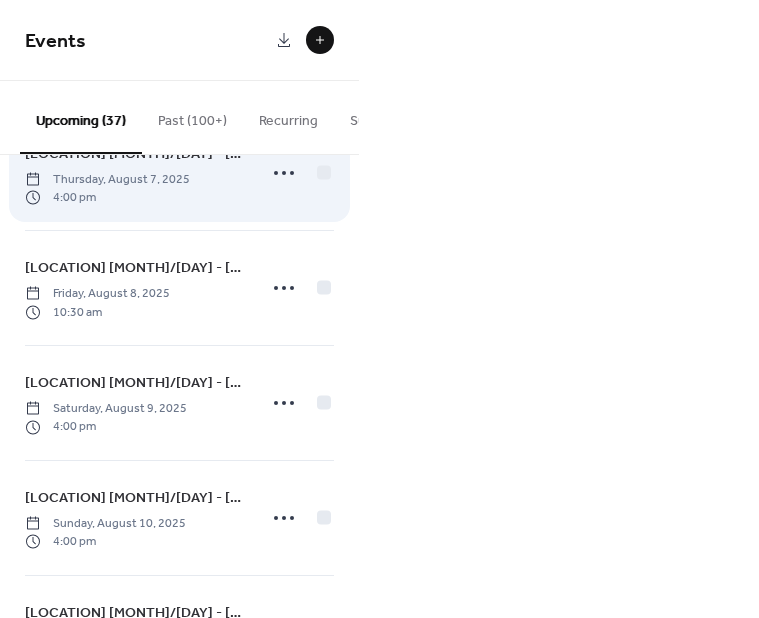 scroll, scrollTop: 300, scrollLeft: 0, axis: vertical 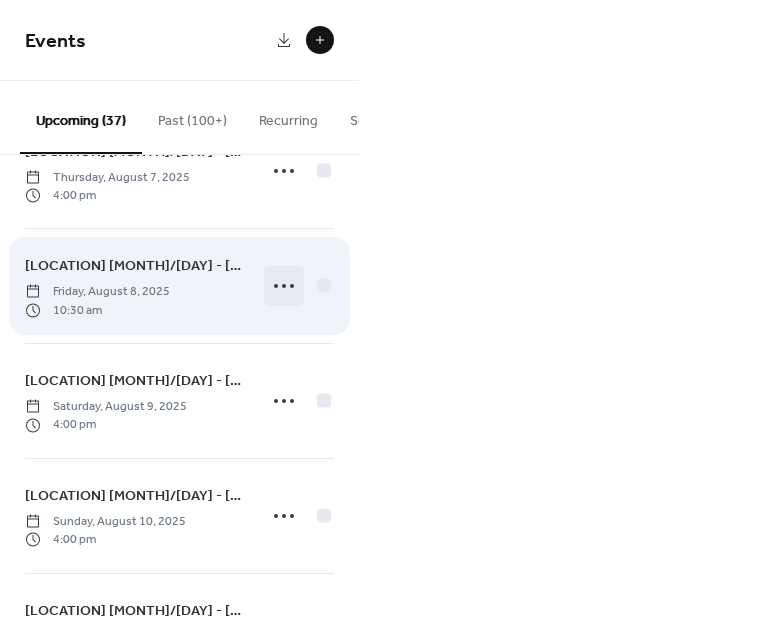 click 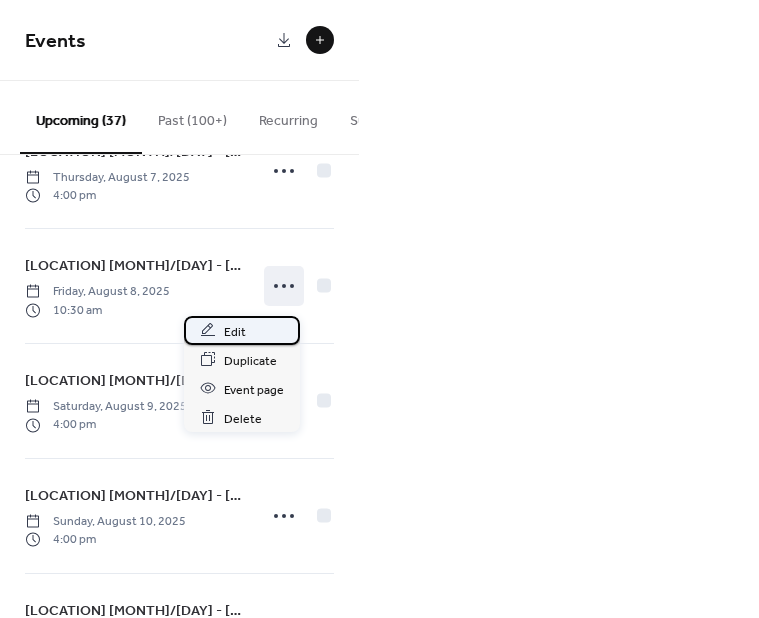 click on "Edit" at bounding box center [235, 331] 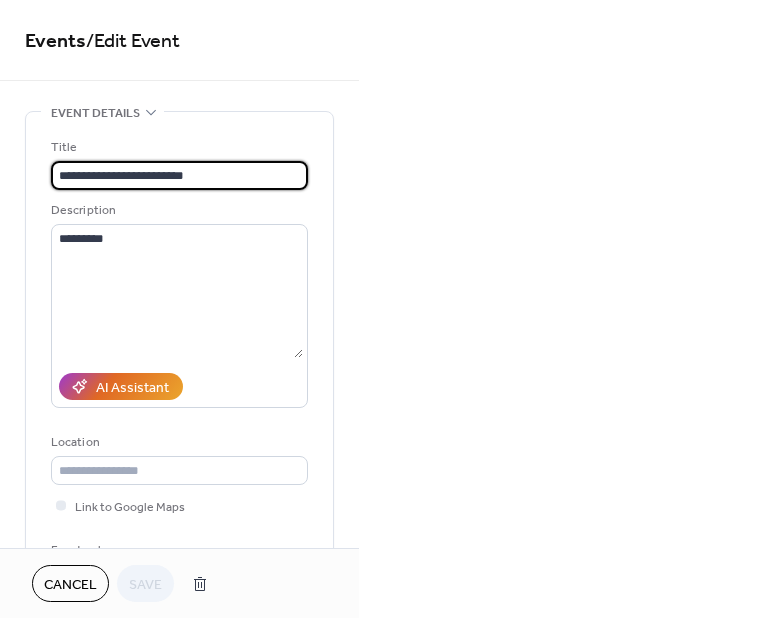 drag, startPoint x: 59, startPoint y: 583, endPoint x: 758, endPoint y: 277, distance: 763.04456 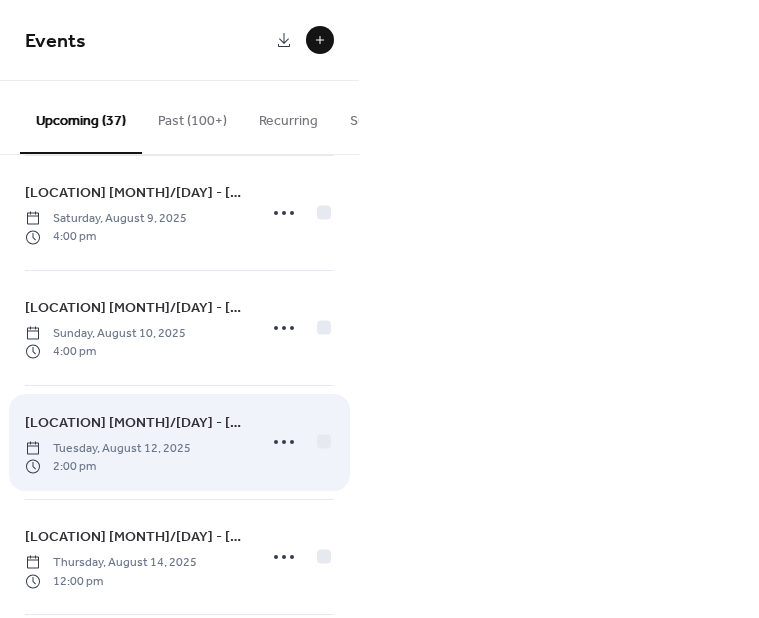 scroll, scrollTop: 500, scrollLeft: 0, axis: vertical 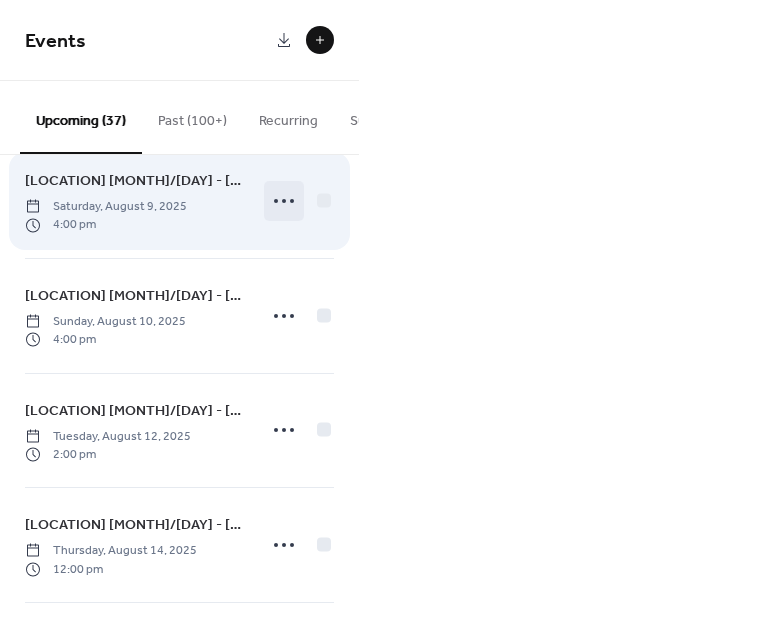click 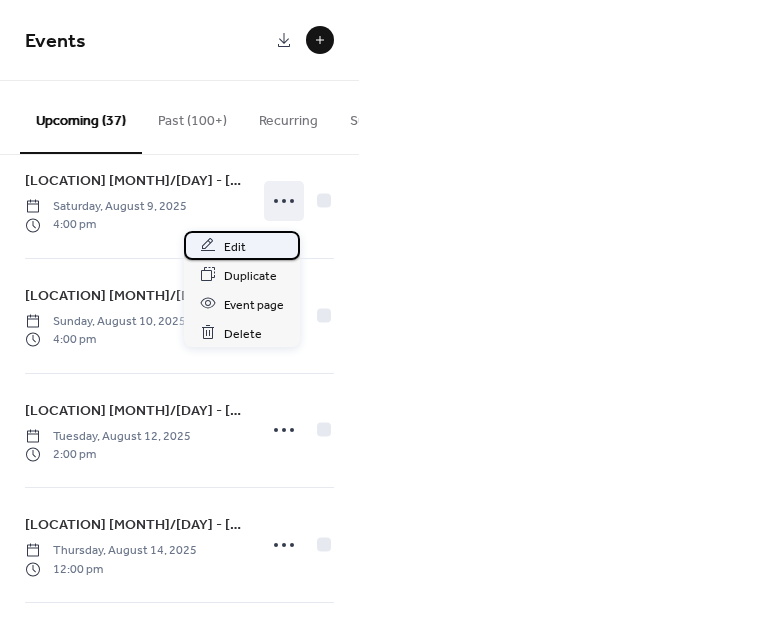 click on "Edit" at bounding box center (242, 245) 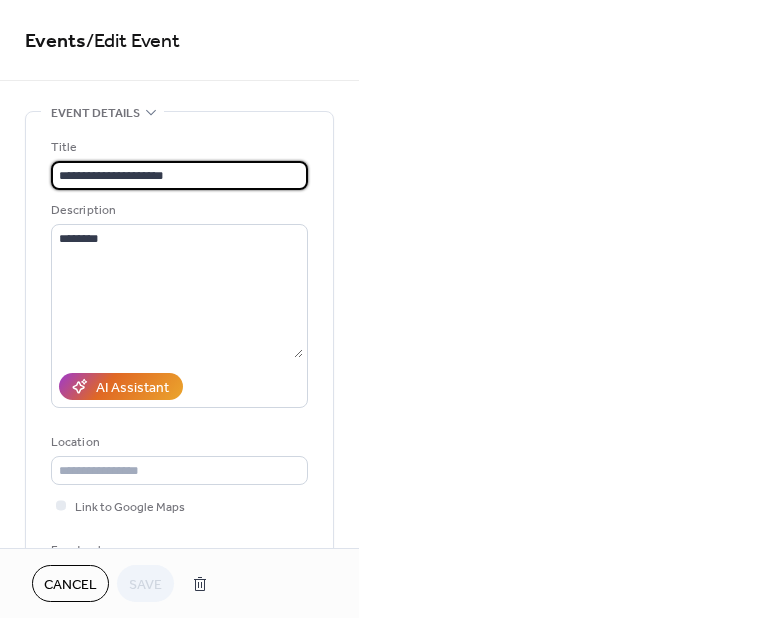click on "Cancel" at bounding box center [70, 585] 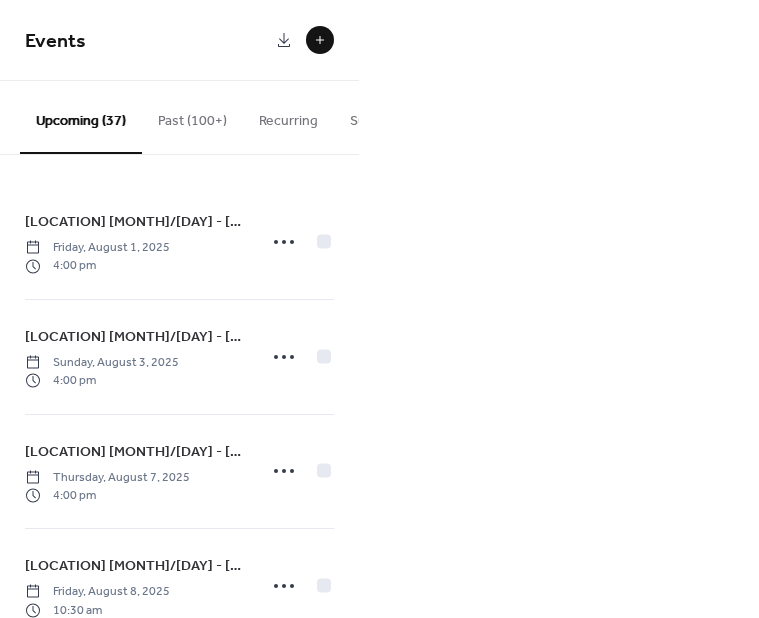 click on "Events Upcoming (37) Past (100+) Recurring Submissions [LOCATION]  [MONTH]/[DAY] - [MONTH]/[DAY] [DAY_OF_WEEK], [MONTH] [DAY], [YEAR] [TIME] [LOCATION]     [MONTH]/[DAY] - [MONTH]/[DAY] [DAY_OF_WEEK], [MONTH] [DAY], [YEAR] [TIME] [LOCATION]  [MONTH]/[DAY] - [MONTH]/[DAY] [DAY_OF_WEEK], [MONTH] [DAY], [YEAR] [TIME] [LOCATION]  [MONTH]/[DAY] - [MONTH]/[DAY] [DAY_OF_WEEK], [MONTH] [DAY], [YEAR] [TIME] [LOCATION]  [MONTH]/[DAY] - [MONTH]/[DAY] [DAY_OF_WEEK], [MONTH] [DAY], [YEAR] [TIME] [LOCATION] [MONTH]/[DAY] - [MONTH]/[DAY] [DAY_OF_WEEK], [MONTH] [DAY], [YEAR] [TIME] [LOCATION]  [MONTH]/[DAY] - [MONTH]/[DAY] [DAY_OF_WEEK], [MONTH] [DAY], [YEAR] [TIME] [LOCATION]  [MONTH]/[DAY] - [MONTH]/[DAY] [DAY_OF_WEEK], [MONTH] [DAY], [YEAR] [TIME] [LOCATION]  [MONTH]/[DAY] - [MONTH]/[DAY] [DAY_OF_WEEK], [MONTH] [DAY], [YEAR] [TIME] [LOCATION]  [MONTH]/[DAY] - [MONTH]/[DAY] [DAY_OF_WEEK], [MONTH] [DAY], [YEAR] [TIME] [LOCATION]  [MONTH]/[DAY] - [MONTH]/[DAY] [DAY_OF_WEEK], [MONTH] [DAY], [YEAR] [TIME] [LOCATION]  [MONTH]/[DAY] - [MONTH]/[DAY] [DAY_OF_WEEK], [MONTH] [DAY], [YEAR] [TIME] [LOCATION]  [MONTH]/[DAY] - [MONTH]/[DAY] [DAY_OF_WEEK], [MONTH] [DAY], [YEAR] [TIME] [LOCATION]  [MONTH]/[DAY] - [MONTH]/[DAY] [DAY_OF_WEEK], [MONTH] [DAY], [YEAR] [TIME] [LOCATION]  [MONTH]/[DAY] - [MONTH]/[DAY] [DAY_OF_WEEK], [MONTH] [DAY], [YEAR] [TIME] 4 Sun" at bounding box center (379, 309) 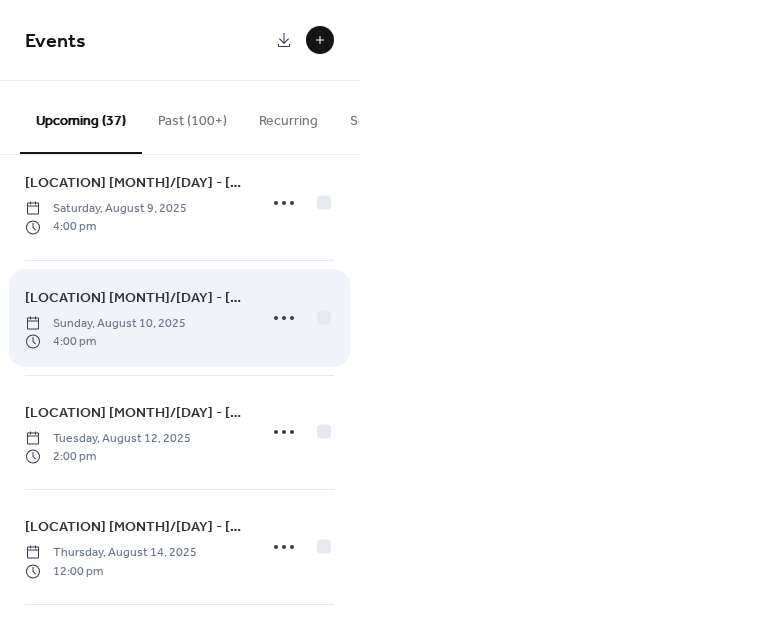 scroll, scrollTop: 500, scrollLeft: 0, axis: vertical 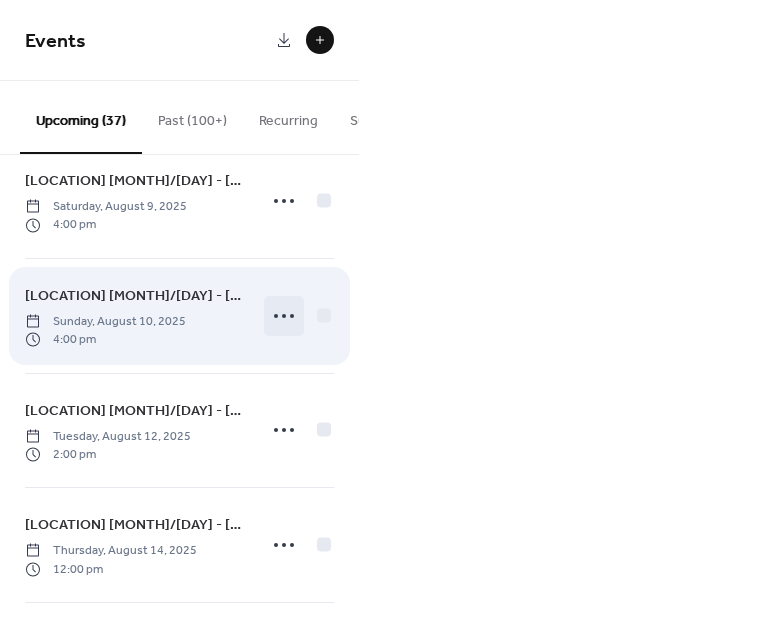 click 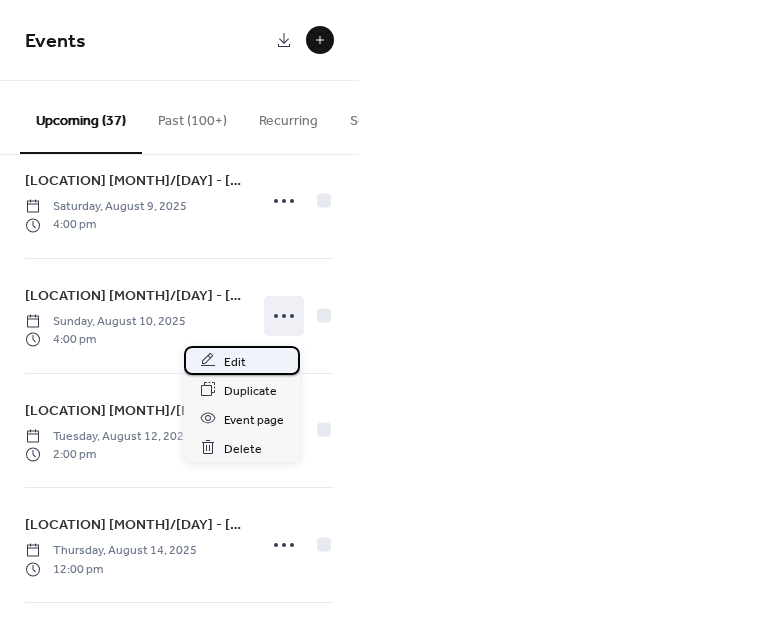 click on "Edit" at bounding box center [235, 361] 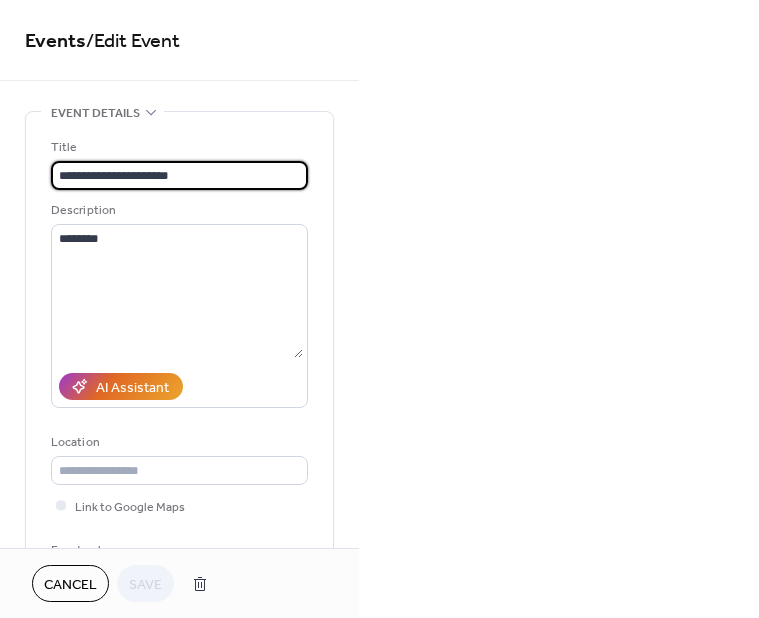 click on "Cancel" at bounding box center (70, 585) 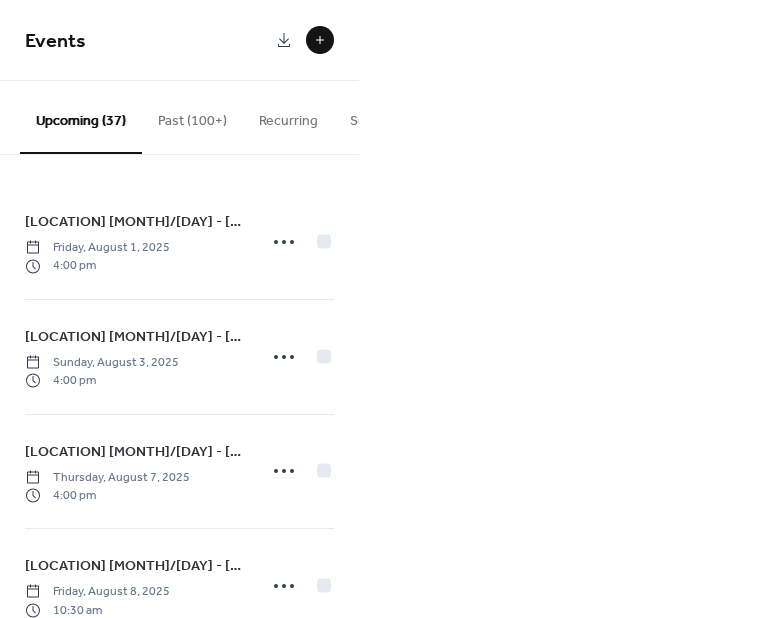 click on "Events Upcoming (37) Past (100+) Recurring Submissions [LOCATION]  [MONTH]/[DAY] - [MONTH]/[DAY] [DAY_OF_WEEK], [MONTH] [DAY], [YEAR] [TIME] [LOCATION]     [MONTH]/[DAY] - [MONTH]/[DAY] [DAY_OF_WEEK], [MONTH] [DAY], [YEAR] [TIME] [LOCATION]  [MONTH]/[DAY] - [MONTH]/[DAY] [DAY_OF_WEEK], [MONTH] [DAY], [YEAR] [TIME] [LOCATION]  [MONTH]/[DAY] - [MONTH]/[DAY] [DAY_OF_WEEK], [MONTH] [DAY], [YEAR] [TIME] [LOCATION]  [MONTH]/[DAY] - [MONTH]/[DAY] [DAY_OF_WEEK], [MONTH] [DAY], [YEAR] [TIME] [LOCATION] [MONTH]/[DAY] - [MONTH]/[DAY] [DAY_OF_WEEK], [MONTH] [DAY], [YEAR] [TIME] [LOCATION]  [MONTH]/[DAY] - [MONTH]/[DAY] [DAY_OF_WEEK], [MONTH] [DAY], [YEAR] [TIME] [LOCATION]  [MONTH]/[DAY] - [MONTH]/[DAY] [DAY_OF_WEEK], [MONTH] [DAY], [YEAR] [TIME] [LOCATION]  [MONTH]/[DAY] - [MONTH]/[DAY] [DAY_OF_WEEK], [MONTH] [DAY], [YEAR] [TIME] [LOCATION]  [MONTH]/[DAY] - [MONTH]/[DAY] [DAY_OF_WEEK], [MONTH] [DAY], [YEAR] [TIME] [LOCATION]  [MONTH]/[DAY] - [MONTH]/[DAY] [DAY_OF_WEEK], [MONTH] [DAY], [YEAR] [TIME] [LOCATION]  [MONTH]/[DAY] - [MONTH]/[DAY] [DAY_OF_WEEK], [MONTH] [DAY], [YEAR] [TIME] [LOCATION]  [MONTH]/[DAY] - [MONTH]/[DAY] [DAY_OF_WEEK], [MONTH] [DAY], [YEAR] [TIME] [LOCATION]  [MONTH]/[DAY] - [MONTH]/[DAY] [DAY_OF_WEEK], [MONTH] [DAY], [YEAR] [TIME] [LOCATION]  [MONTH]/[DAY] - [MONTH]/[DAY] [DAY_OF_WEEK], [MONTH] [DAY], [YEAR] [TIME] 4 Sun" at bounding box center (379, 309) 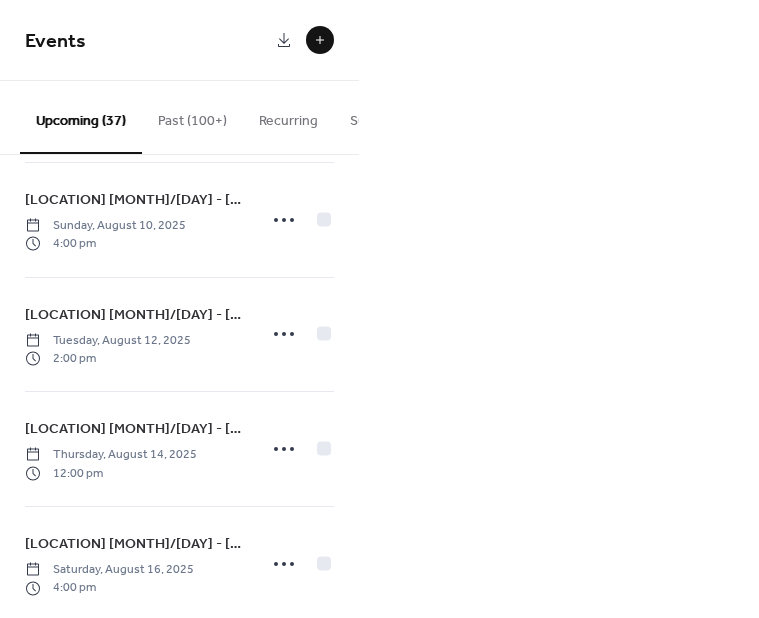 scroll, scrollTop: 600, scrollLeft: 0, axis: vertical 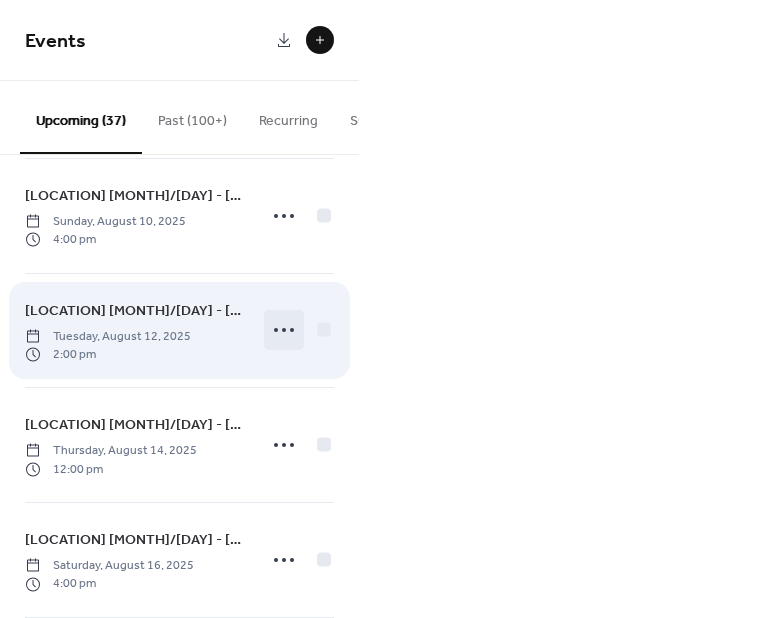 click 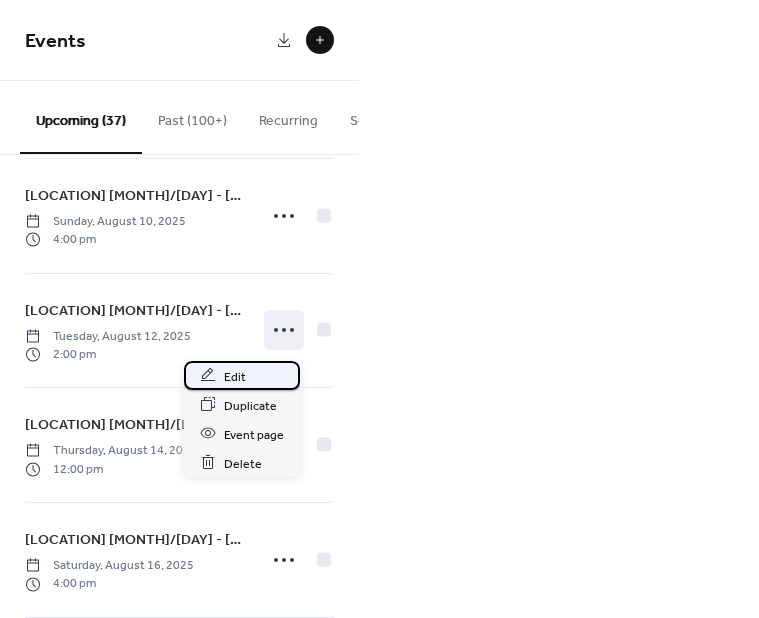 click on "Edit" at bounding box center (242, 375) 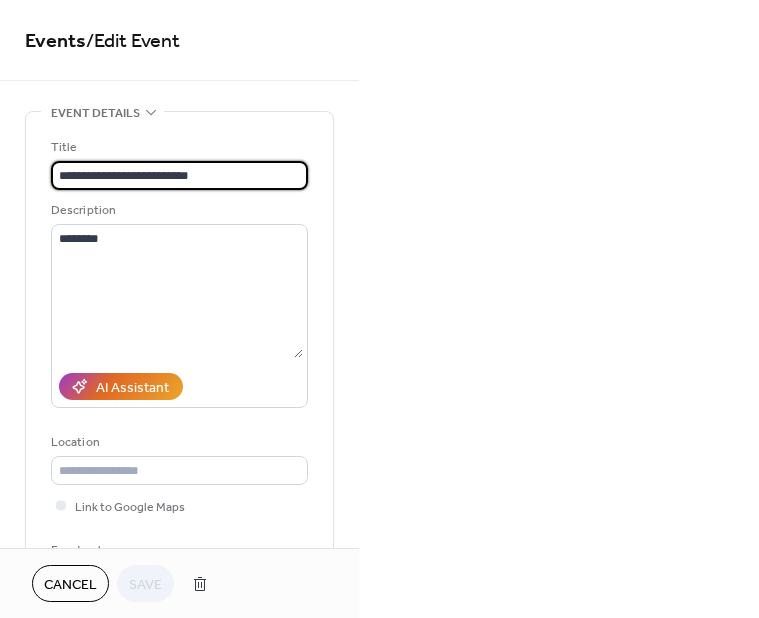 click on "Cancel" at bounding box center [70, 585] 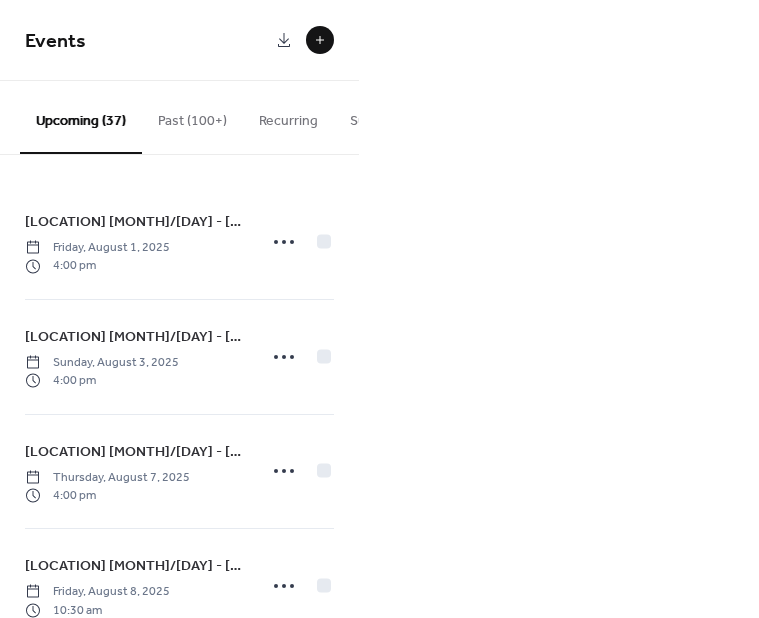 drag, startPoint x: 482, startPoint y: 457, endPoint x: 464, endPoint y: 457, distance: 18 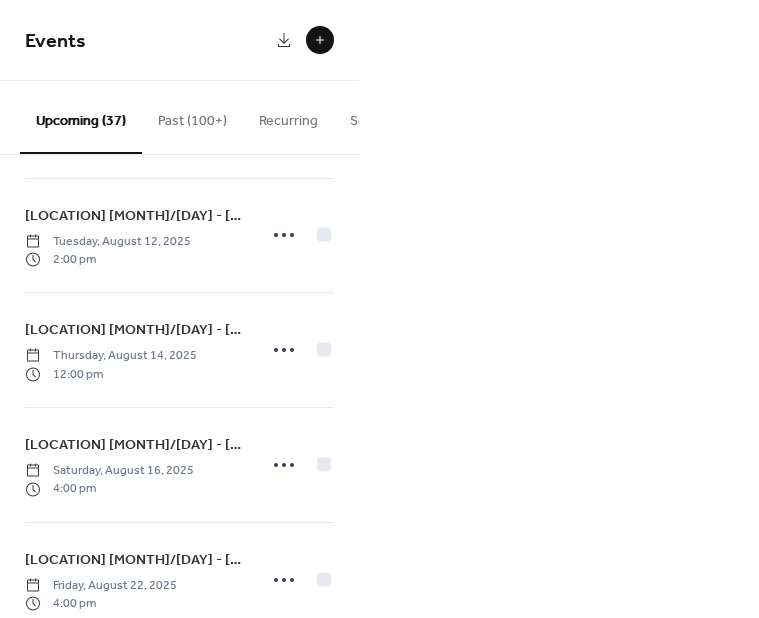 scroll, scrollTop: 700, scrollLeft: 0, axis: vertical 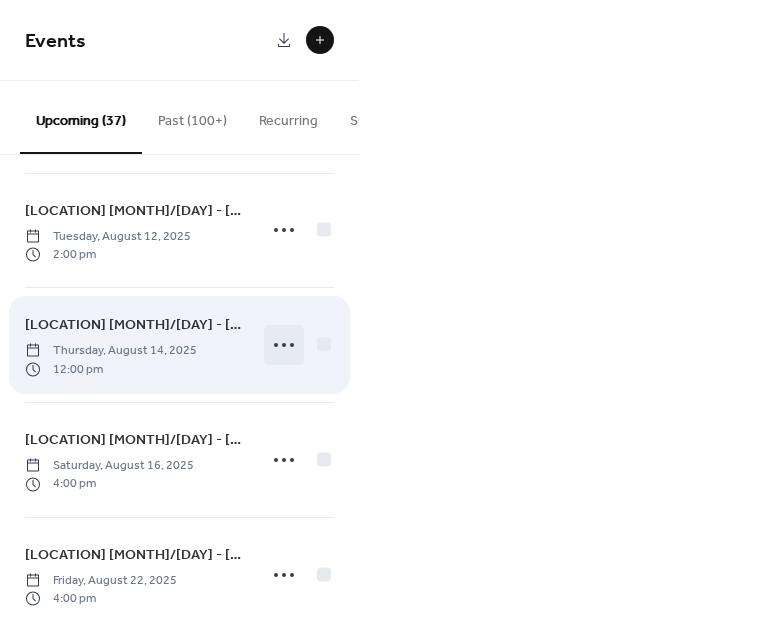 click 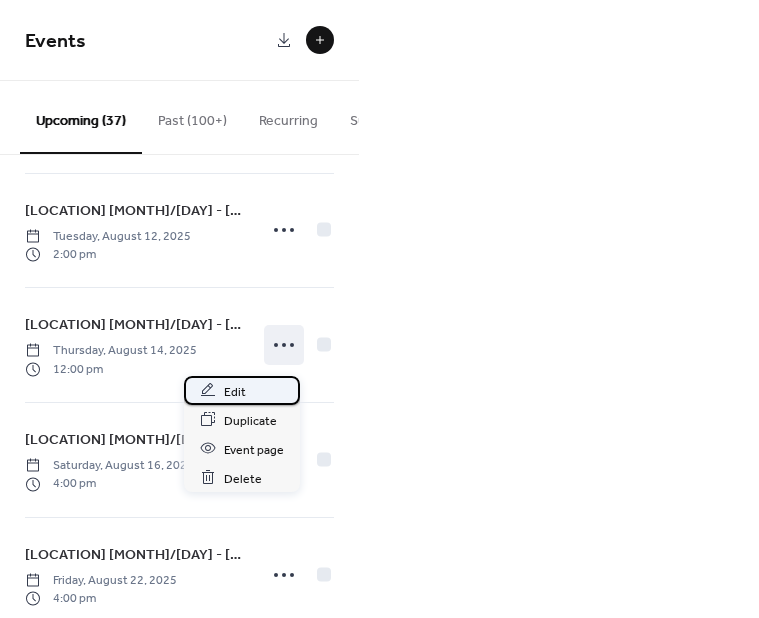 click on "Edit" at bounding box center (235, 391) 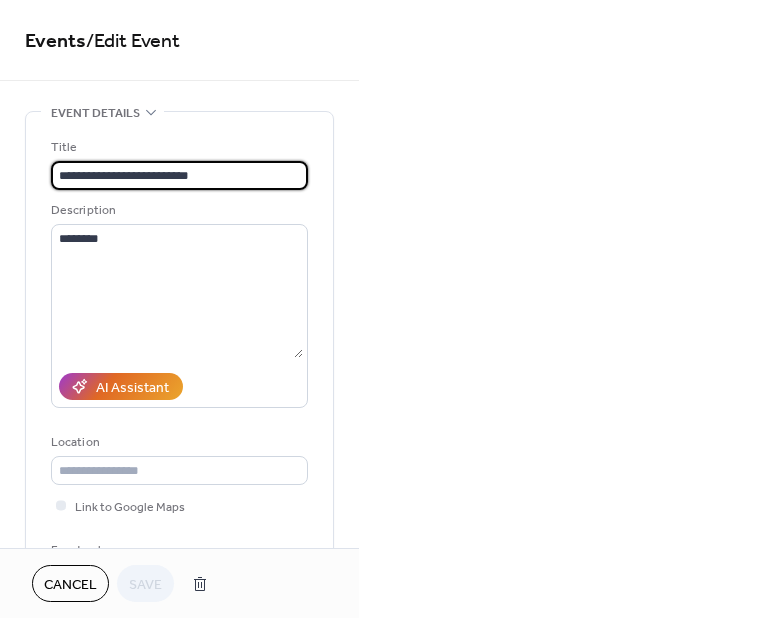click on "Cancel" at bounding box center (70, 585) 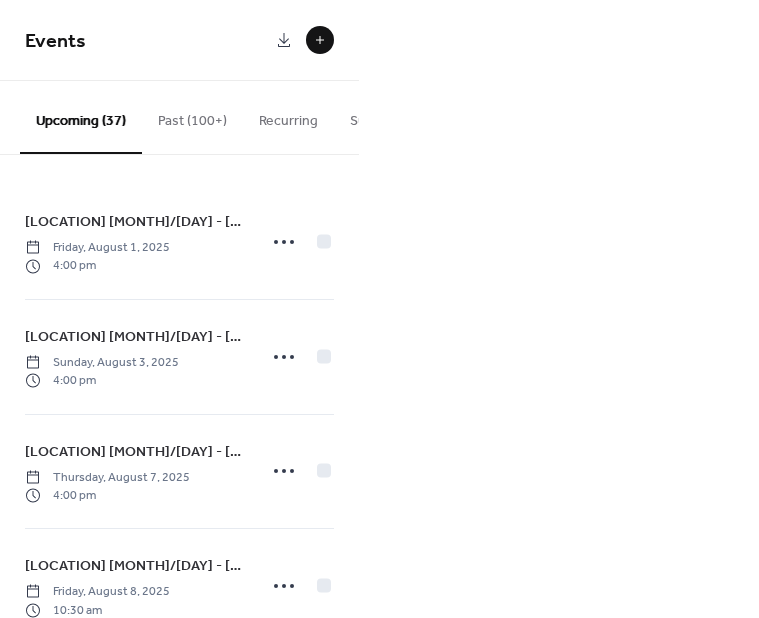 click on "Events Upcoming (37) Past (100+) Recurring Submissions [LOCATION]  [MONTH]/[DAY] - [MONTH]/[DAY] [DAY_OF_WEEK], [MONTH] [DAY], [YEAR] [TIME] [LOCATION]     [MONTH]/[DAY] - [MONTH]/[DAY] [DAY_OF_WEEK], [MONTH] [DAY], [YEAR] [TIME] [LOCATION]  [MONTH]/[DAY] - [MONTH]/[DAY] [DAY_OF_WEEK], [MONTH] [DAY], [YEAR] [TIME] [LOCATION]  [MONTH]/[DAY] - [MONTH]/[DAY] [DAY_OF_WEEK], [MONTH] [DAY], [YEAR] [TIME] [LOCATION]  [MONTH]/[DAY] - [MONTH]/[DAY] [DAY_OF_WEEK], [MONTH] [DAY], [YEAR] [TIME] [LOCATION] [MONTH]/[DAY] - [MONTH]/[DAY] [DAY_OF_WEEK], [MONTH] [DAY], [YEAR] [TIME] [LOCATION]  [MONTH]/[DAY] - [MONTH]/[DAY] [DAY_OF_WEEK], [MONTH] [DAY], [YEAR] [TIME] [LOCATION]  [MONTH]/[DAY] - [MONTH]/[DAY] [DAY_OF_WEEK], [MONTH] [DAY], [YEAR] [TIME] [LOCATION]  [MONTH]/[DAY] - [MONTH]/[DAY] [DAY_OF_WEEK], [MONTH] [DAY], [YEAR] [TIME] [LOCATION]  [MONTH]/[DAY] - [MONTH]/[DAY] [DAY_OF_WEEK], [MONTH] [DAY], [YEAR] [TIME] [LOCATION]  [MONTH]/[DAY] - [MONTH]/[DAY] [DAY_OF_WEEK], [MONTH] [DAY], [YEAR] [TIME] [LOCATION]  [MONTH]/[DAY] - [MONTH]/[DAY] [DAY_OF_WEEK], [MONTH] [DAY], [YEAR] [TIME] [LOCATION]  [MONTH]/[DAY] - [MONTH]/[DAY] [DAY_OF_WEEK], [MONTH] [DAY], [YEAR] [TIME] [LOCATION]  [MONTH]/[DAY] - [MONTH]/[DAY] [DAY_OF_WEEK], [MONTH] [DAY], [YEAR] [TIME] [LOCATION]  [MONTH]/[DAY] - [MONTH]/[DAY] [DAY_OF_WEEK], [MONTH] [DAY], [YEAR] [TIME] 4 Sun" at bounding box center (379, 309) 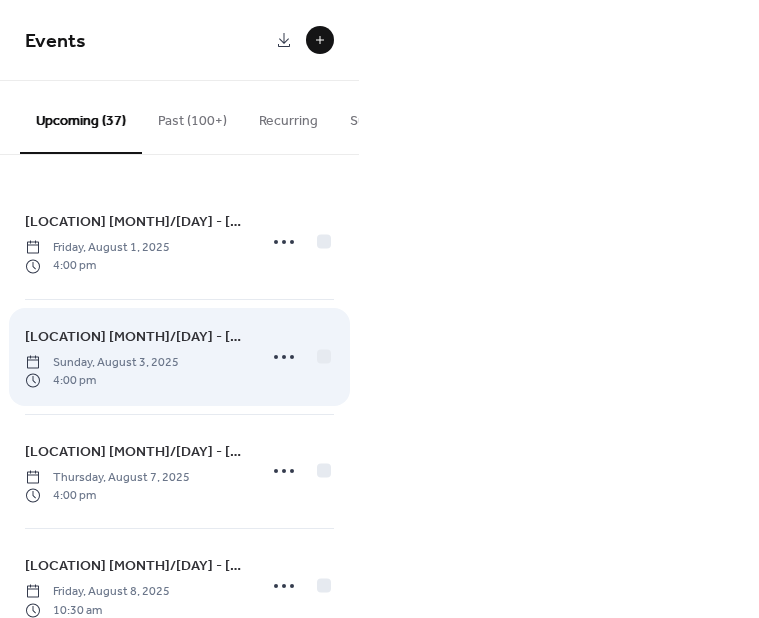 click on "[LOCATION]     [MONTH]/[DAY] - [MONTH]/[DAY] [DAY_OF_WEEK], [MONTH] [DAY], [YEAR] [TIME]" at bounding box center [179, 357] 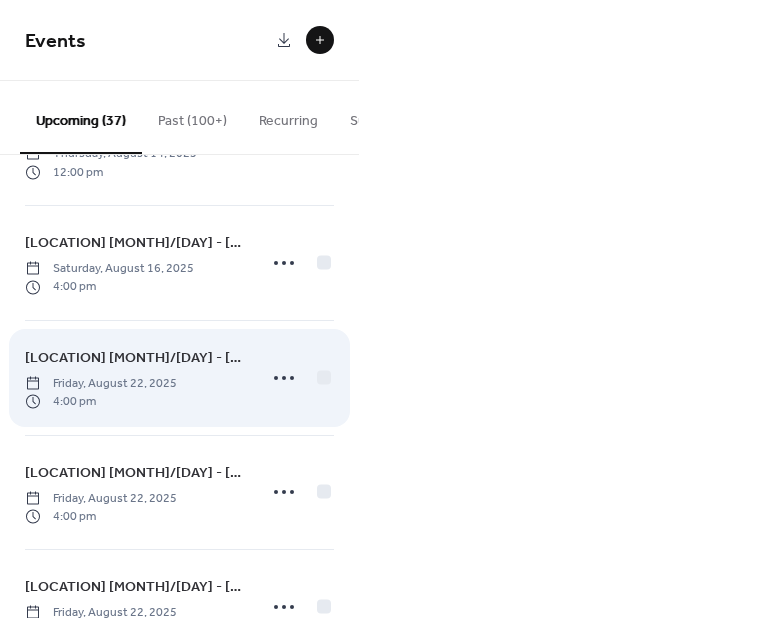 scroll, scrollTop: 900, scrollLeft: 0, axis: vertical 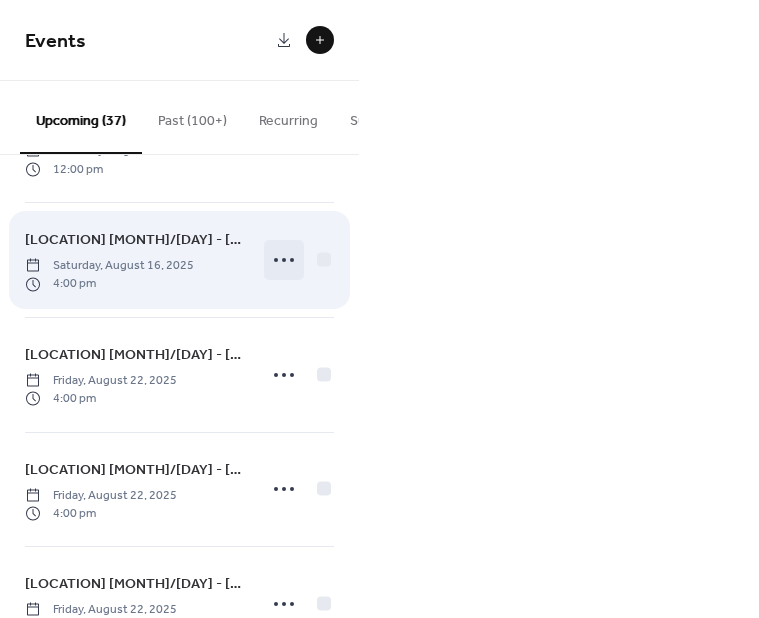 click 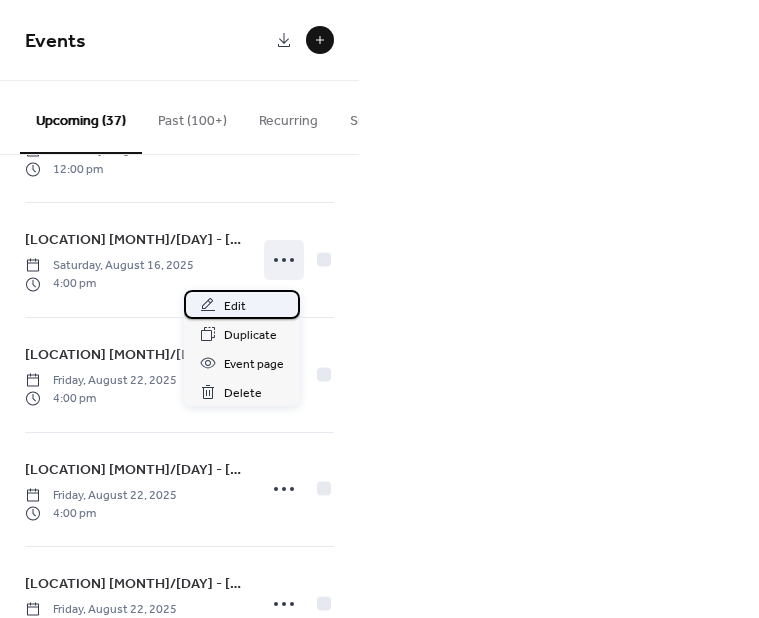 click on "Edit" at bounding box center (235, 306) 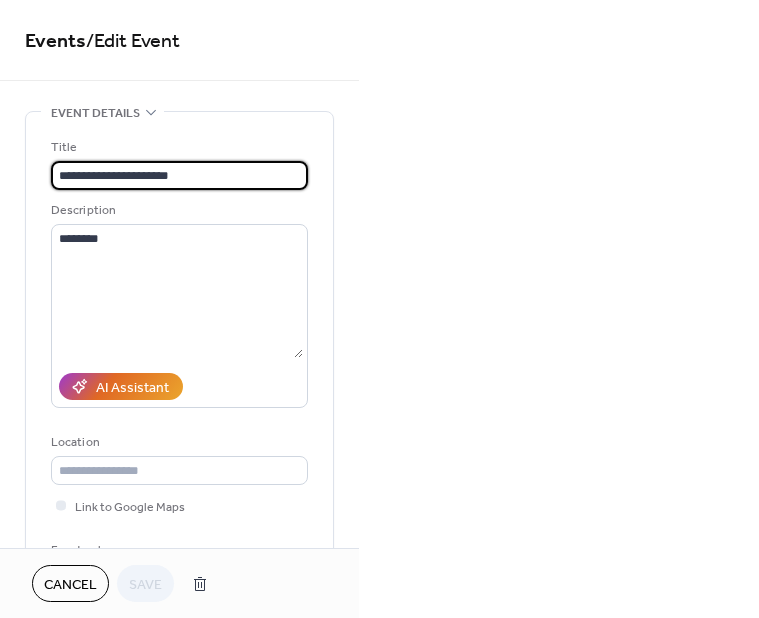 click on "Cancel" at bounding box center (70, 585) 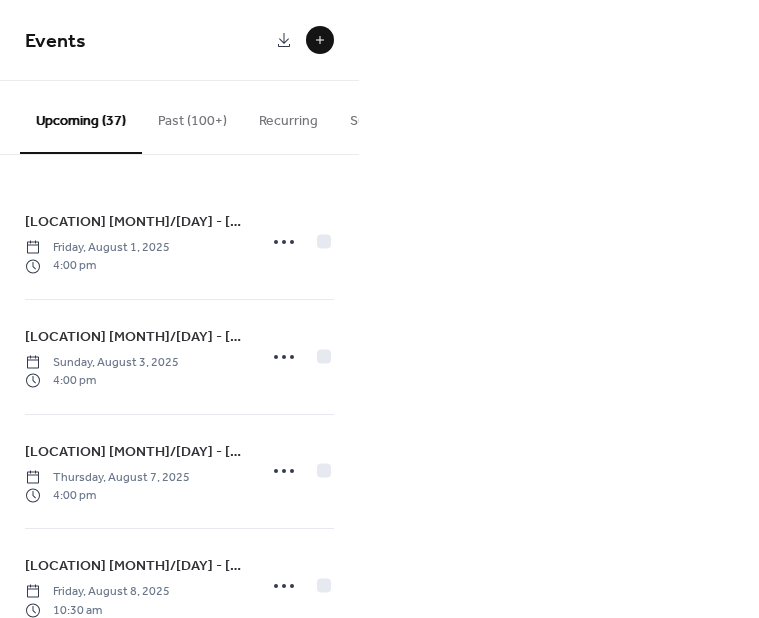 click on "Events Upcoming (37) Past (100+) Recurring Submissions [LOCATION]  [MONTH]/[DAY] - [MONTH]/[DAY] [DAY_OF_WEEK], [MONTH] [DAY], [YEAR] [TIME] [LOCATION]     [MONTH]/[DAY] - [MONTH]/[DAY] [DAY_OF_WEEK], [MONTH] [DAY], [YEAR] [TIME] [LOCATION]  [MONTH]/[DAY] - [MONTH]/[DAY] [DAY_OF_WEEK], [MONTH] [DAY], [YEAR] [TIME] [LOCATION]  [MONTH]/[DAY] - [MONTH]/[DAY] [DAY_OF_WEEK], [MONTH] [DAY], [YEAR] [TIME] [LOCATION]  [MONTH]/[DAY] - [MONTH]/[DAY] [DAY_OF_WEEK], [MONTH] [DAY], [YEAR] [TIME] [LOCATION] [MONTH]/[DAY] - [MONTH]/[DAY] [DAY_OF_WEEK], [MONTH] [DAY], [YEAR] [TIME] [LOCATION]  [MONTH]/[DAY] - [MONTH]/[DAY] [DAY_OF_WEEK], [MONTH] [DAY], [YEAR] [TIME] [LOCATION]  [MONTH]/[DAY] - [MONTH]/[DAY] [DAY_OF_WEEK], [MONTH] [DAY], [YEAR] [TIME] [LOCATION]  [MONTH]/[DAY] - [MONTH]/[DAY] [DAY_OF_WEEK], [MONTH] [DAY], [YEAR] [TIME] [LOCATION]  [MONTH]/[DAY] - [MONTH]/[DAY] [DAY_OF_WEEK], [MONTH] [DAY], [YEAR] [TIME] [LOCATION]  [MONTH]/[DAY] - [MONTH]/[DAY] [DAY_OF_WEEK], [MONTH] [DAY], [YEAR] [TIME] [LOCATION]  [MONTH]/[DAY] - [MONTH]/[DAY] [DAY_OF_WEEK], [MONTH] [DAY], [YEAR] [TIME] [LOCATION]  [MONTH]/[DAY] - [MONTH]/[DAY] [DAY_OF_WEEK], [MONTH] [DAY], [YEAR] [TIME] [LOCATION]  [MONTH]/[DAY] - [MONTH]/[DAY] [DAY_OF_WEEK], [MONTH] [DAY], [YEAR] [TIME] [LOCATION]  [MONTH]/[DAY] - [MONTH]/[DAY] [DAY_OF_WEEK], [MONTH] [DAY], [YEAR] [TIME] 4 Sun" at bounding box center [379, 309] 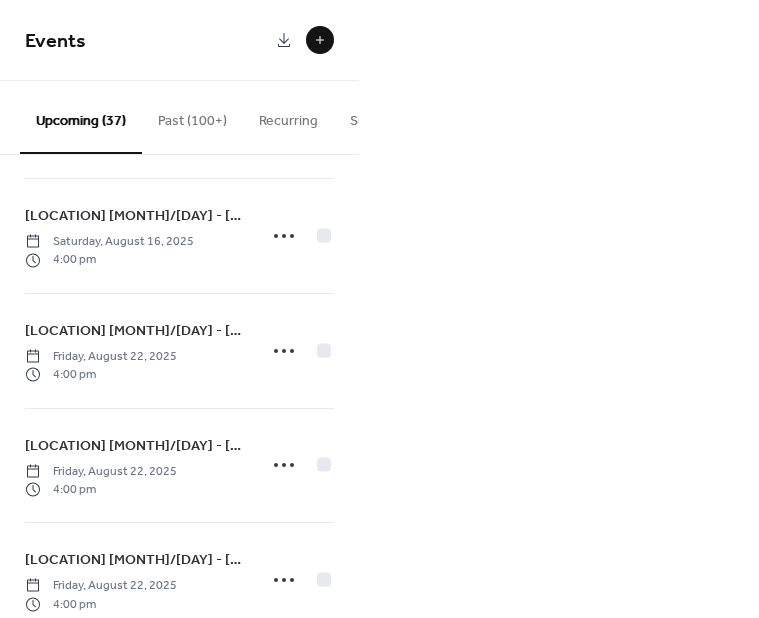 scroll, scrollTop: 1000, scrollLeft: 0, axis: vertical 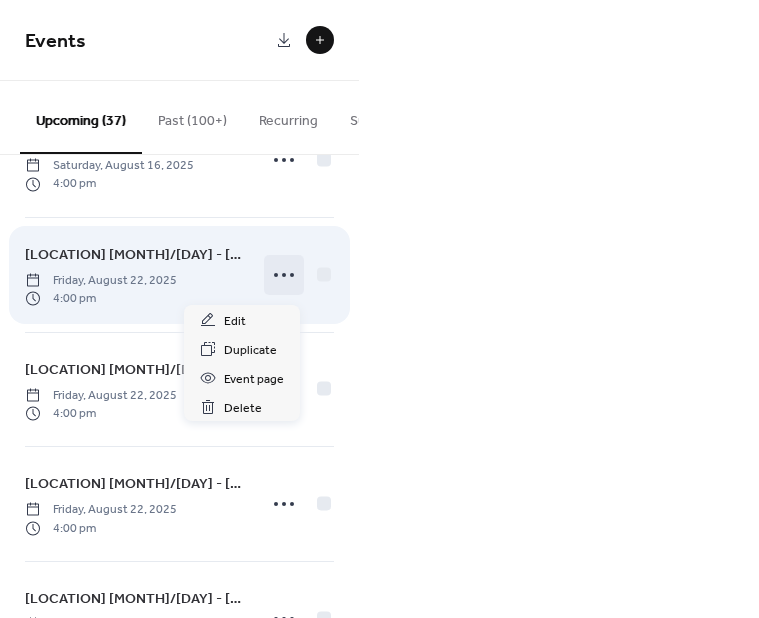 click 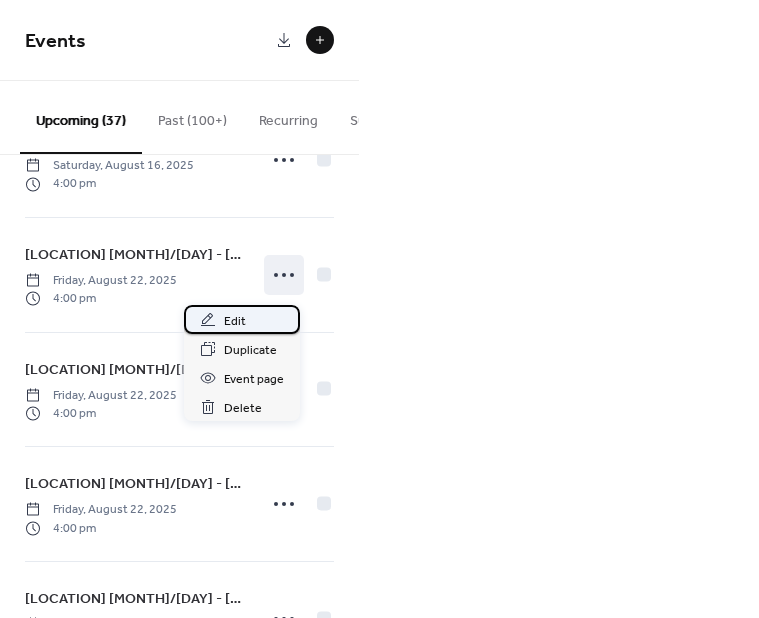 click on "Edit" at bounding box center (242, 319) 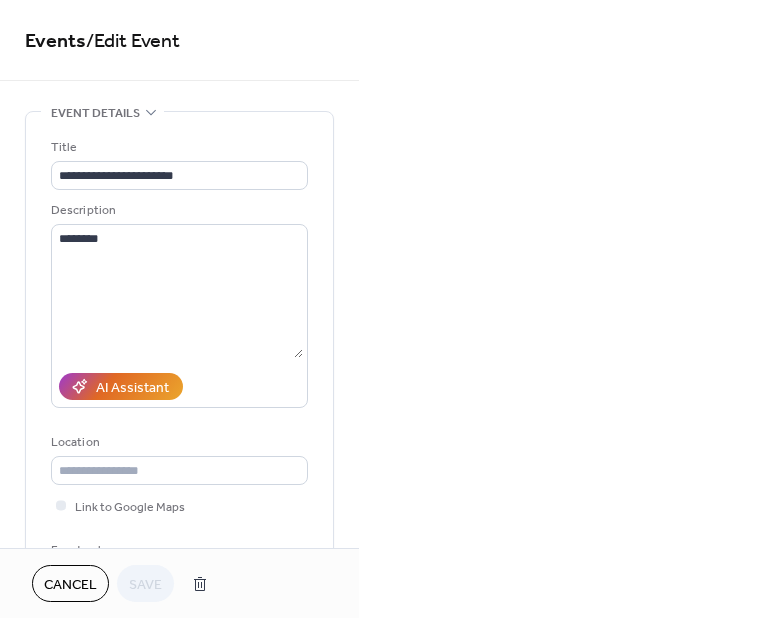 click on "Cancel" at bounding box center [70, 585] 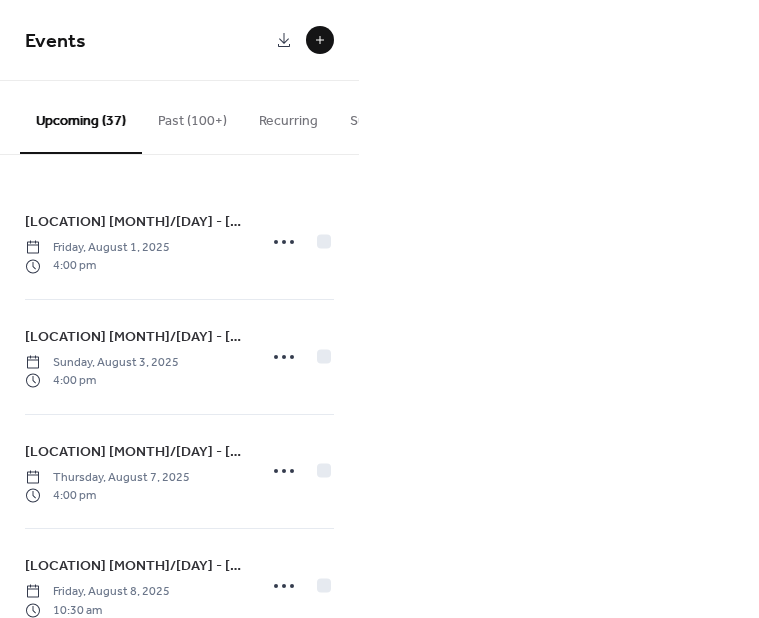 click on "Events Upcoming (37) Past (100+) Recurring Submissions [LOCATION]  [MONTH]/[DAY] - [MONTH]/[DAY] [DAY_OF_WEEK], [MONTH] [DAY], [YEAR] [TIME] [LOCATION]     [MONTH]/[DAY] - [MONTH]/[DAY] [DAY_OF_WEEK], [MONTH] [DAY], [YEAR] [TIME] [LOCATION]  [MONTH]/[DAY] - [MONTH]/[DAY] [DAY_OF_WEEK], [MONTH] [DAY], [YEAR] [TIME] [LOCATION]  [MONTH]/[DAY] - [MONTH]/[DAY] [DAY_OF_WEEK], [MONTH] [DAY], [YEAR] [TIME] [LOCATION]  [MONTH]/[DAY] - [MONTH]/[DAY] [DAY_OF_WEEK], [MONTH] [DAY], [YEAR] [TIME] [LOCATION] [MONTH]/[DAY] - [MONTH]/[DAY] [DAY_OF_WEEK], [MONTH] [DAY], [YEAR] [TIME] [LOCATION]  [MONTH]/[DAY] - [MONTH]/[DAY] [DAY_OF_WEEK], [MONTH] [DAY], [YEAR] [TIME] [LOCATION]  [MONTH]/[DAY] - [MONTH]/[DAY] [DAY_OF_WEEK], [MONTH] [DAY], [YEAR] [TIME] [LOCATION]  [MONTH]/[DAY] - [MONTH]/[DAY] [DAY_OF_WEEK], [MONTH] [DAY], [YEAR] [TIME] [LOCATION]  [MONTH]/[DAY] - [MONTH]/[DAY] [DAY_OF_WEEK], [MONTH] [DAY], [YEAR] [TIME] [LOCATION]  [MONTH]/[DAY] - [MONTH]/[DAY] [DAY_OF_WEEK], [MONTH] [DAY], [YEAR] [TIME] [LOCATION]  [MONTH]/[DAY] - [MONTH]/[DAY] [DAY_OF_WEEK], [MONTH] [DAY], [YEAR] [TIME] [LOCATION]  [MONTH]/[DAY] - [MONTH]/[DAY] [DAY_OF_WEEK], [MONTH] [DAY], [YEAR] [TIME] [LOCATION]  [MONTH]/[DAY] - [MONTH]/[DAY] [DAY_OF_WEEK], [MONTH] [DAY], [YEAR] [TIME] [LOCATION]  [MONTH]/[DAY] - [MONTH]/[DAY] [DAY_OF_WEEK], [MONTH] [DAY], [YEAR] [TIME] 4 Sun" at bounding box center [379, 309] 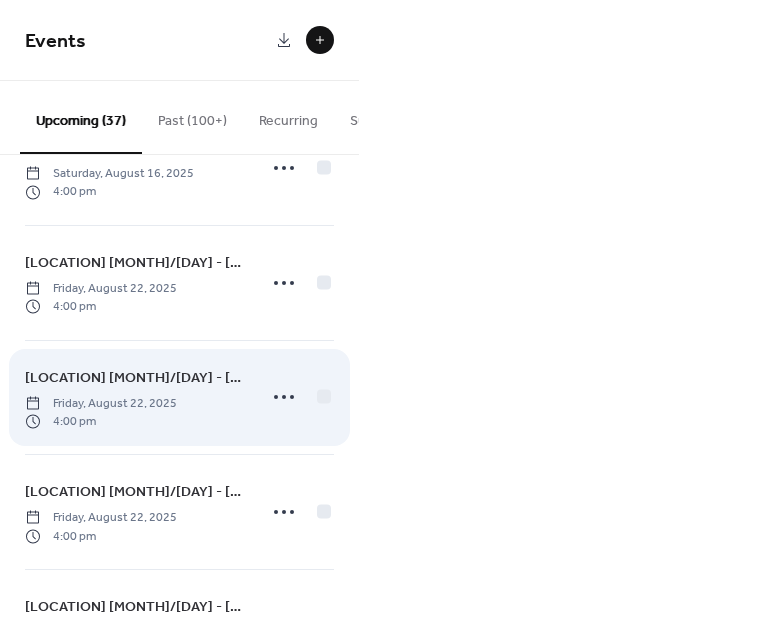 scroll, scrollTop: 1000, scrollLeft: 0, axis: vertical 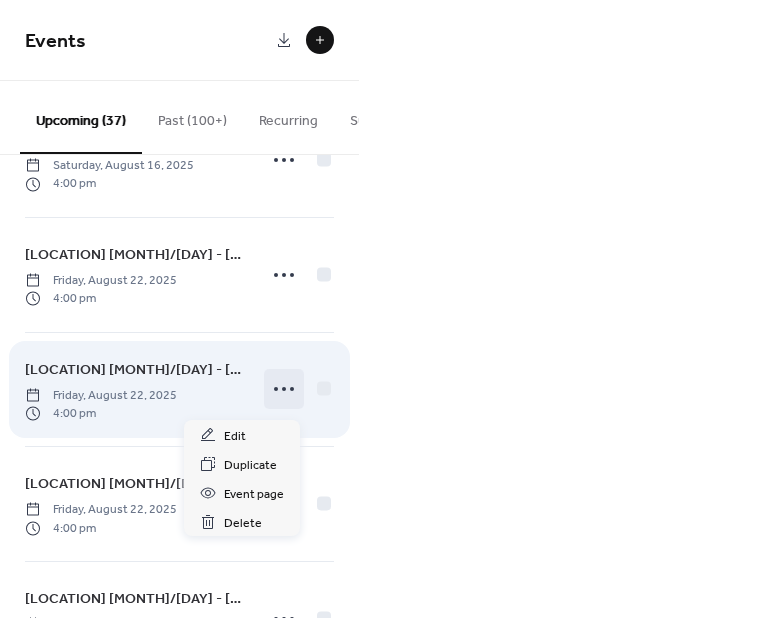 click 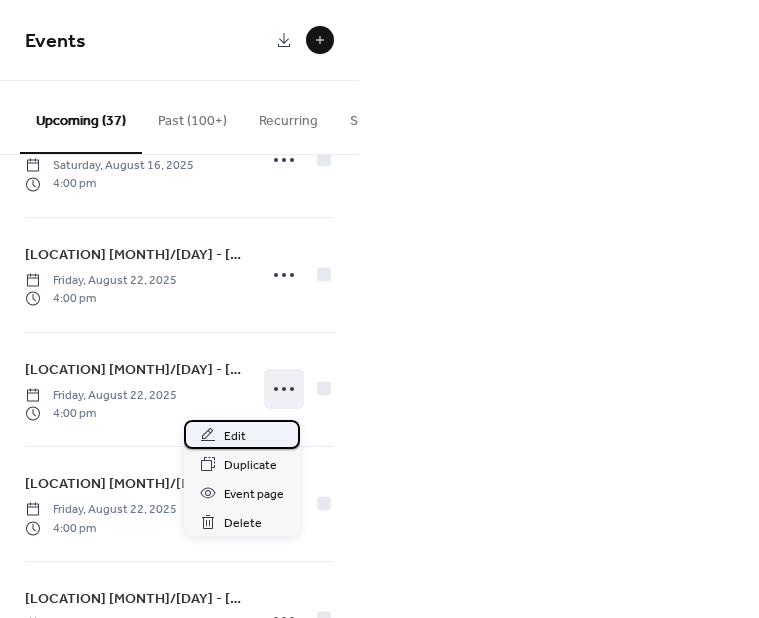 click on "Edit" at bounding box center [242, 434] 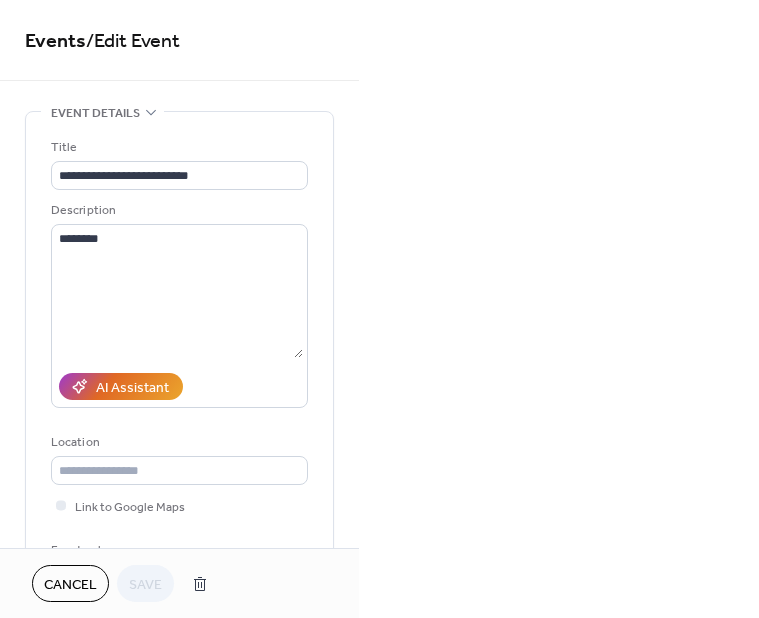 click on "Cancel" at bounding box center (70, 585) 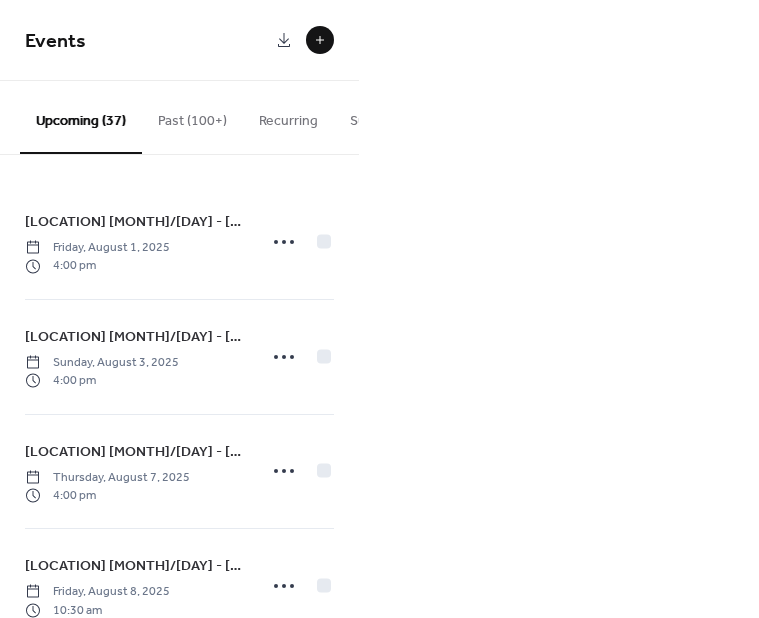 click on "Events Upcoming (37) Past (100+) Recurring Submissions [LOCATION]  [MONTH]/[DAY] - [MONTH]/[DAY] [DAY_OF_WEEK], [MONTH] [DAY], [YEAR] [TIME] [LOCATION]     [MONTH]/[DAY] - [MONTH]/[DAY] [DAY_OF_WEEK], [MONTH] [DAY], [YEAR] [TIME] [LOCATION]  [MONTH]/[DAY] - [MONTH]/[DAY] [DAY_OF_WEEK], [MONTH] [DAY], [YEAR] [TIME] [LOCATION]  [MONTH]/[DAY] - [MONTH]/[DAY] [DAY_OF_WEEK], [MONTH] [DAY], [YEAR] [TIME] [LOCATION]  [MONTH]/[DAY] - [MONTH]/[DAY] [DAY_OF_WEEK], [MONTH] [DAY], [YEAR] [TIME] [LOCATION] [MONTH]/[DAY] - [MONTH]/[DAY] [DAY_OF_WEEK], [MONTH] [DAY], [YEAR] [TIME] [LOCATION]  [MONTH]/[DAY] - [MONTH]/[DAY] [DAY_OF_WEEK], [MONTH] [DAY], [YEAR] [TIME] [LOCATION]  [MONTH]/[DAY] - [MONTH]/[DAY] [DAY_OF_WEEK], [MONTH] [DAY], [YEAR] [TIME] [LOCATION]  [MONTH]/[DAY] - [MONTH]/[DAY] [DAY_OF_WEEK], [MONTH] [DAY], [YEAR] [TIME] [LOCATION]  [MONTH]/[DAY] - [MONTH]/[DAY] [DAY_OF_WEEK], [MONTH] [DAY], [YEAR] [TIME] [LOCATION]  [MONTH]/[DAY] - [MONTH]/[DAY] [DAY_OF_WEEK], [MONTH] [DAY], [YEAR] [TIME] [LOCATION]  [MONTH]/[DAY] - [MONTH]/[DAY] [DAY_OF_WEEK], [MONTH] [DAY], [YEAR] [TIME] [LOCATION]  [MONTH]/[DAY] - [MONTH]/[DAY] [DAY_OF_WEEK], [MONTH] [DAY], [YEAR] [TIME] [LOCATION]  [MONTH]/[DAY] - [MONTH]/[DAY] [DAY_OF_WEEK], [MONTH] [DAY], [YEAR] [TIME] [LOCATION]  [MONTH]/[DAY] - [MONTH]/[DAY] [DAY_OF_WEEK], [MONTH] [DAY], [YEAR] [TIME] 4 Sun" at bounding box center (379, 309) 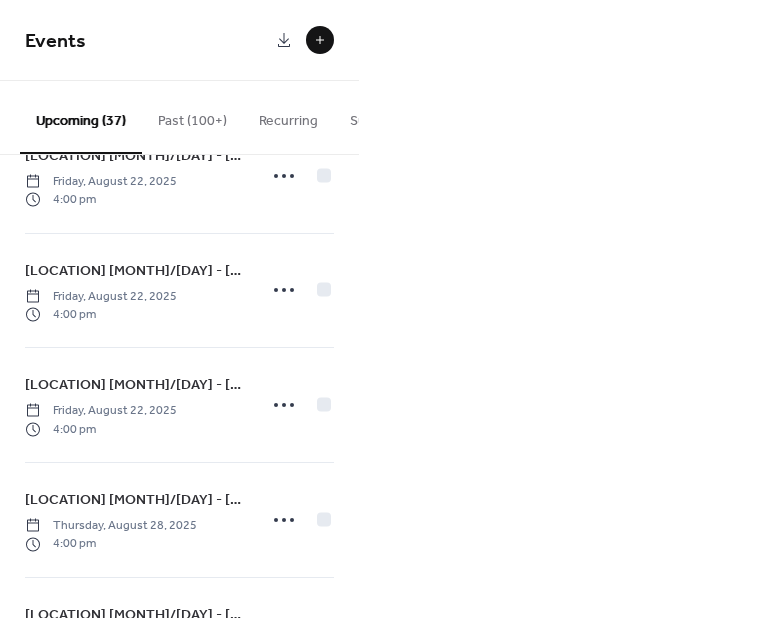 scroll, scrollTop: 1100, scrollLeft: 0, axis: vertical 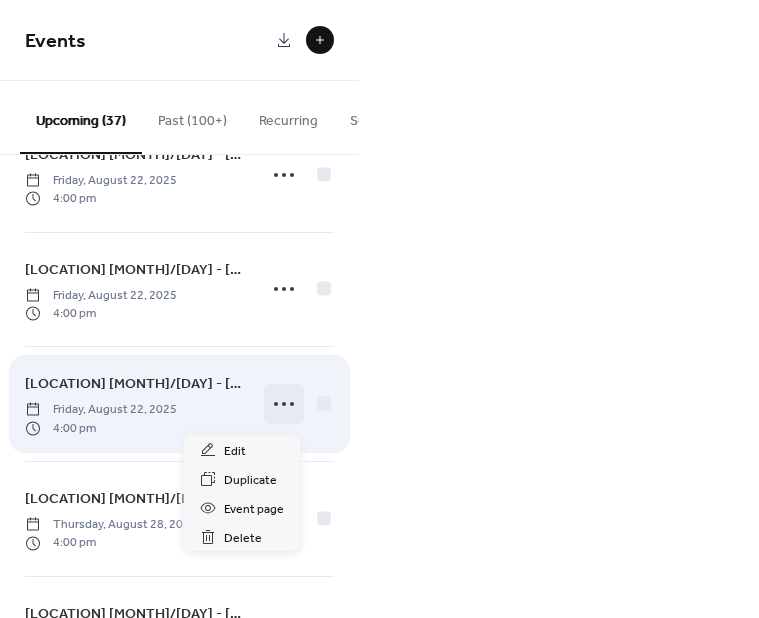 click 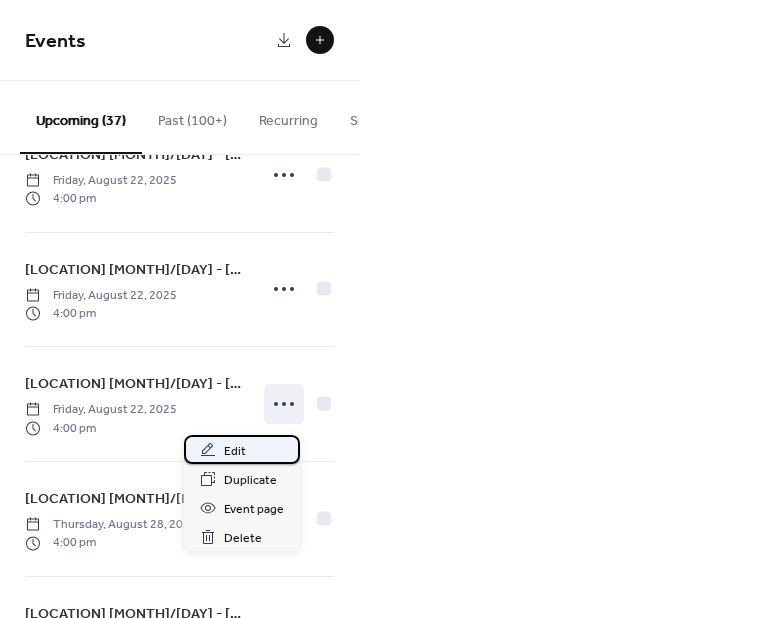 click on "Edit" at bounding box center [242, 449] 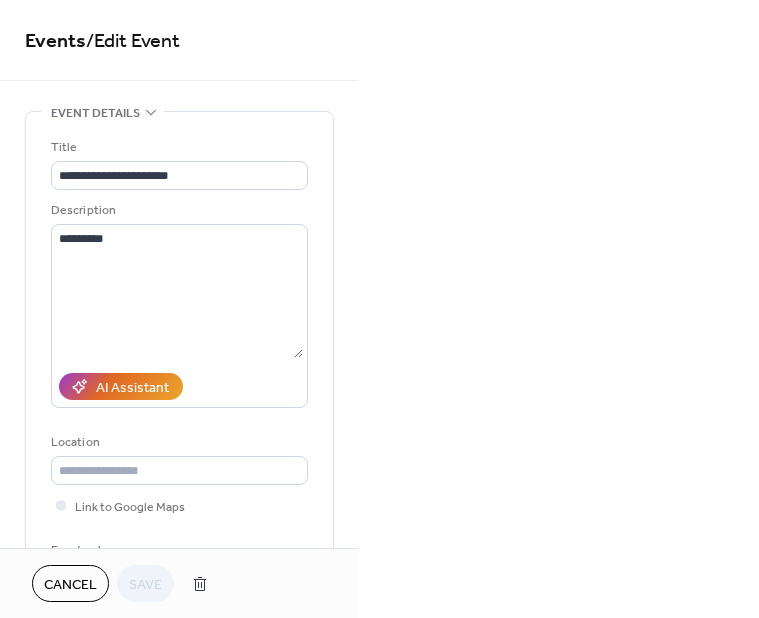 click on "Cancel" at bounding box center (70, 585) 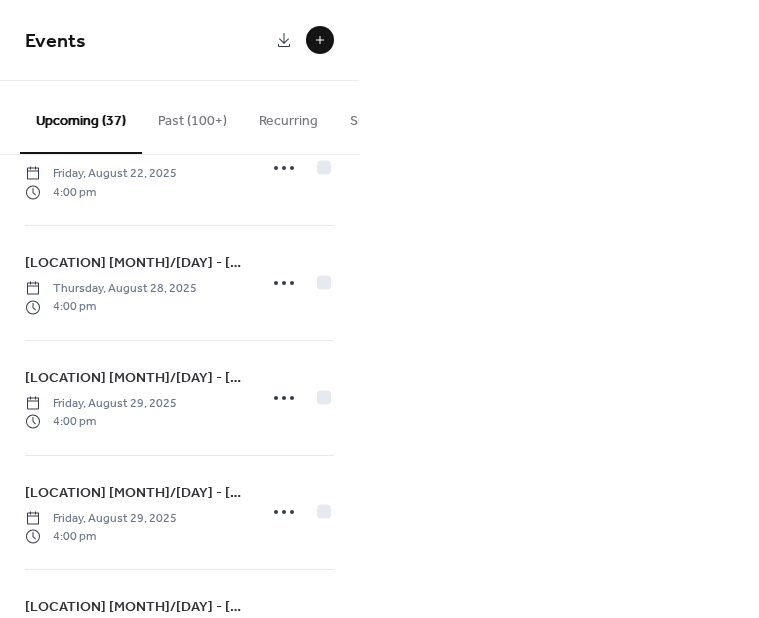 scroll, scrollTop: 1400, scrollLeft: 0, axis: vertical 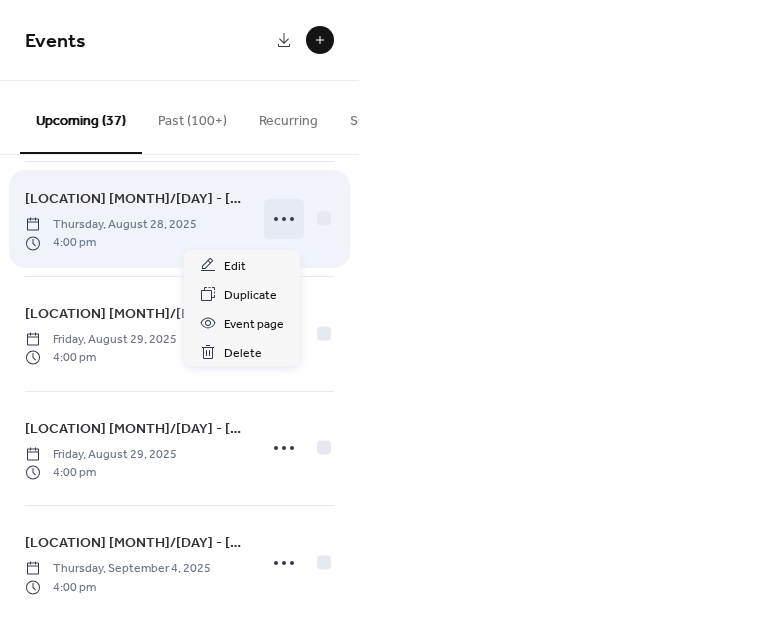 click 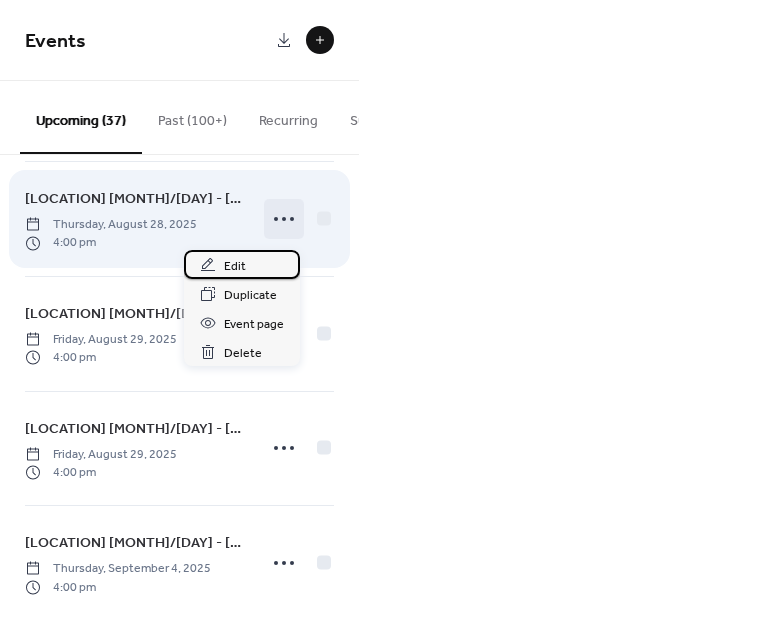 click on "Edit" at bounding box center (235, 266) 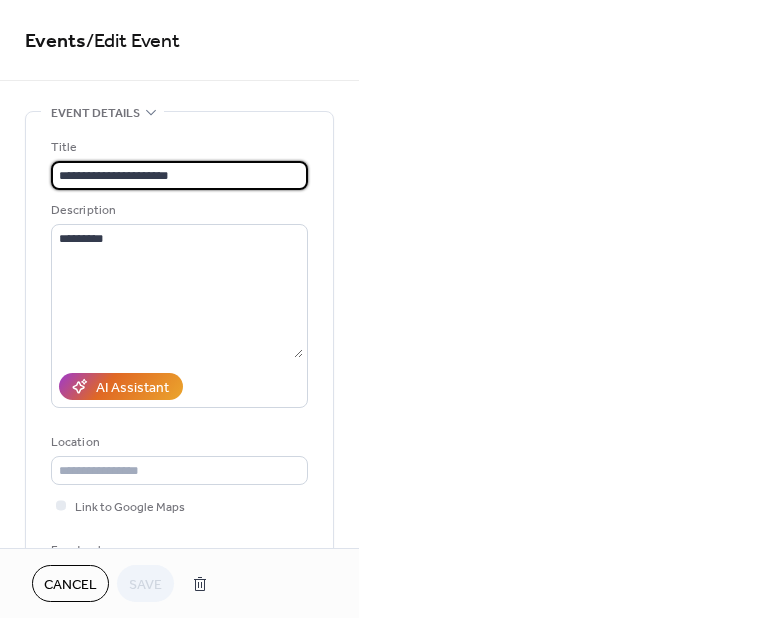 drag, startPoint x: 76, startPoint y: 589, endPoint x: 90, endPoint y: 579, distance: 17.20465 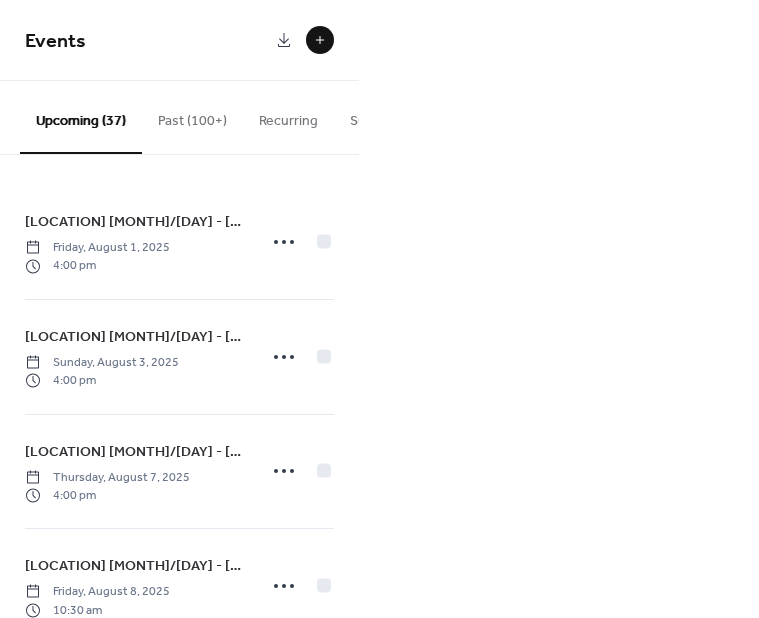 click on "Events Upcoming (37) Past (100+) Recurring Submissions [LOCATION]  [MONTH]/[DAY] - [MONTH]/[DAY] [DAY_OF_WEEK], [MONTH] [DAY], [YEAR] [TIME] [LOCATION]     [MONTH]/[DAY] - [MONTH]/[DAY] [DAY_OF_WEEK], [MONTH] [DAY], [YEAR] [TIME] [LOCATION]  [MONTH]/[DAY] - [MONTH]/[DAY] [DAY_OF_WEEK], [MONTH] [DAY], [YEAR] [TIME] [LOCATION]  [MONTH]/[DAY] - [MONTH]/[DAY] [DAY_OF_WEEK], [MONTH] [DAY], [YEAR] [TIME] [LOCATION]  [MONTH]/[DAY] - [MONTH]/[DAY] [DAY_OF_WEEK], [MONTH] [DAY], [YEAR] [TIME] [LOCATION] [MONTH]/[DAY] - [MONTH]/[DAY] [DAY_OF_WEEK], [MONTH] [DAY], [YEAR] [TIME] [LOCATION]  [MONTH]/[DAY] - [MONTH]/[DAY] [DAY_OF_WEEK], [MONTH] [DAY], [YEAR] [TIME] [LOCATION]  [MONTH]/[DAY] - [MONTH]/[DAY] [DAY_OF_WEEK], [MONTH] [DAY], [YEAR] [TIME] [LOCATION]  [MONTH]/[DAY] - [MONTH]/[DAY] [DAY_OF_WEEK], [MONTH] [DAY], [YEAR] [TIME] [LOCATION]  [MONTH]/[DAY] - [MONTH]/[DAY] [DAY_OF_WEEK], [MONTH] [DAY], [YEAR] [TIME] [LOCATION]  [MONTH]/[DAY] - [MONTH]/[DAY] [DAY_OF_WEEK], [MONTH] [DAY], [YEAR] [TIME] [LOCATION]  [MONTH]/[DAY] - [MONTH]/[DAY] [DAY_OF_WEEK], [MONTH] [DAY], [YEAR] [TIME] [LOCATION]  [MONTH]/[DAY] - [MONTH]/[DAY] [DAY_OF_WEEK], [MONTH] [DAY], [YEAR] [TIME] [LOCATION]  [MONTH]/[DAY] - [MONTH]/[DAY] [DAY_OF_WEEK], [MONTH] [DAY], [YEAR] [TIME] [LOCATION]  [MONTH]/[DAY] - [MONTH]/[DAY] [DAY_OF_WEEK], [MONTH] [DAY], [YEAR] [TIME] 4 Sun" at bounding box center [379, 309] 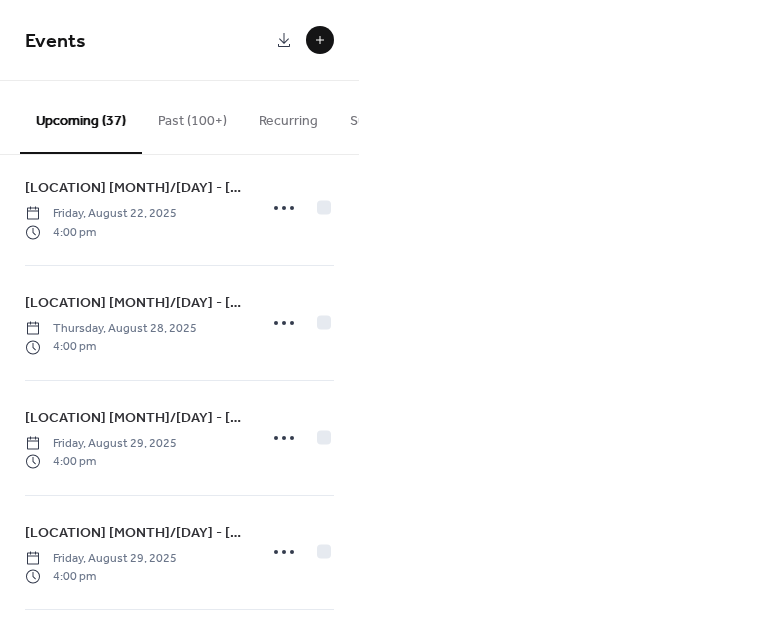 scroll, scrollTop: 1400, scrollLeft: 0, axis: vertical 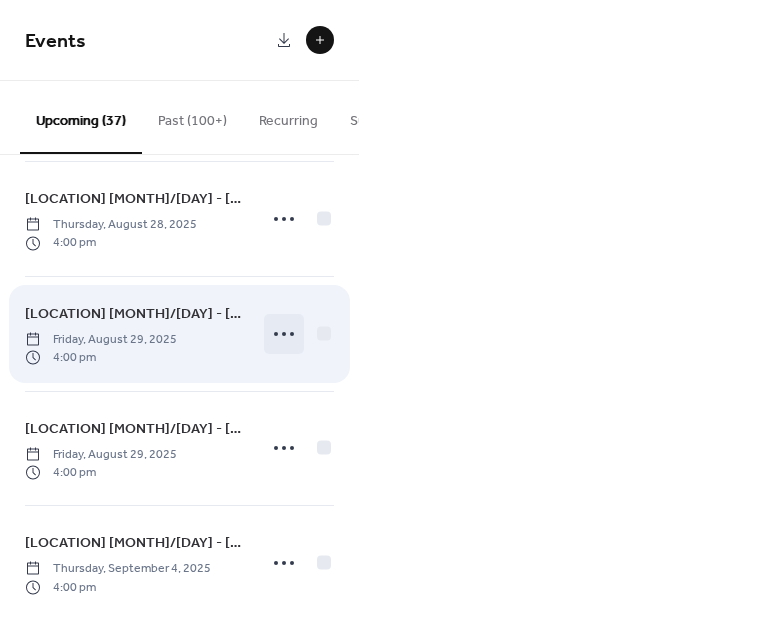 click 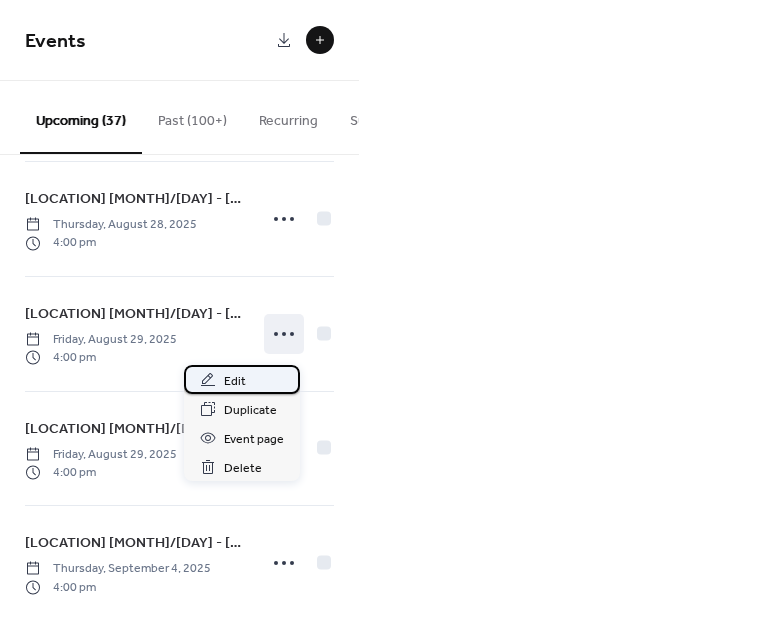click on "Edit" at bounding box center (242, 379) 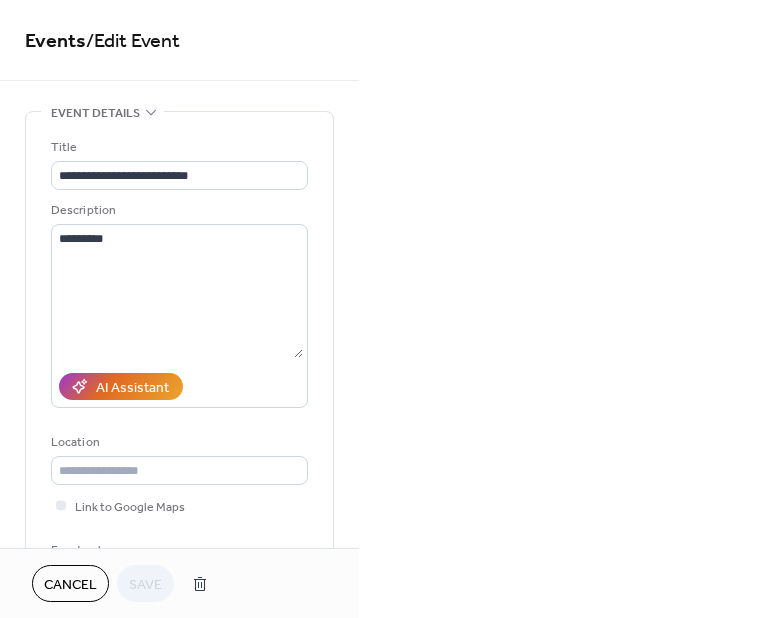 click on "Cancel" at bounding box center (70, 585) 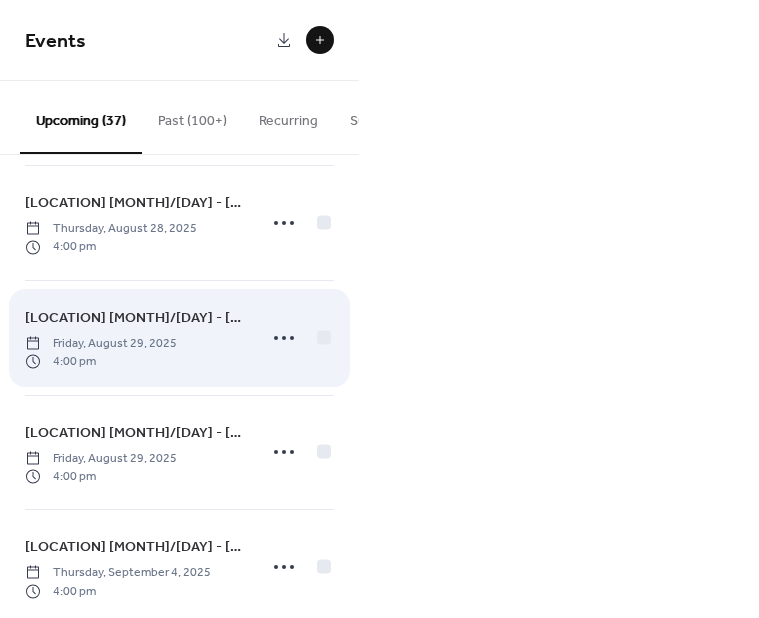 scroll, scrollTop: 1400, scrollLeft: 0, axis: vertical 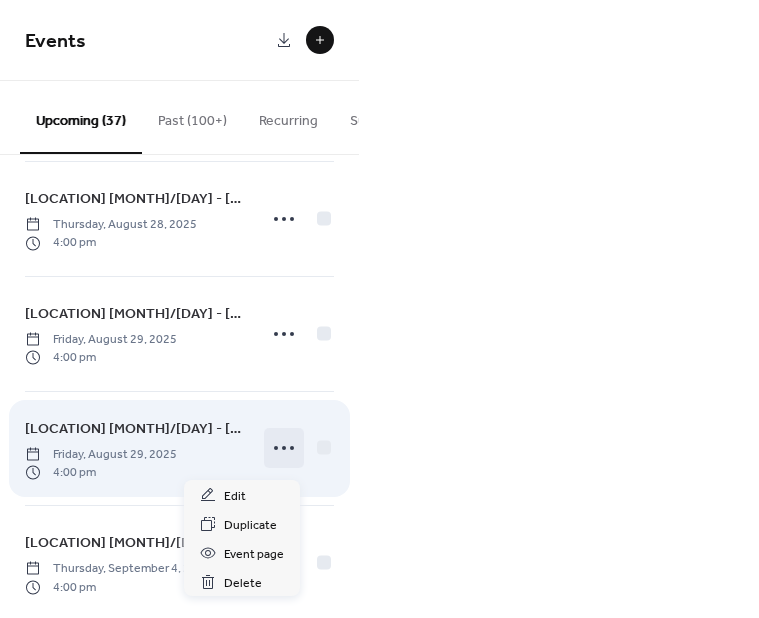 click 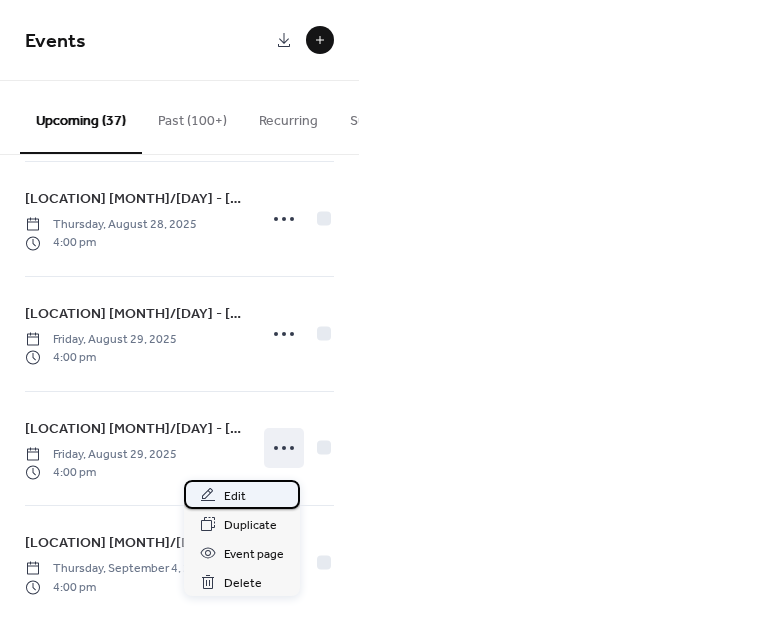 click on "Edit" at bounding box center [235, 496] 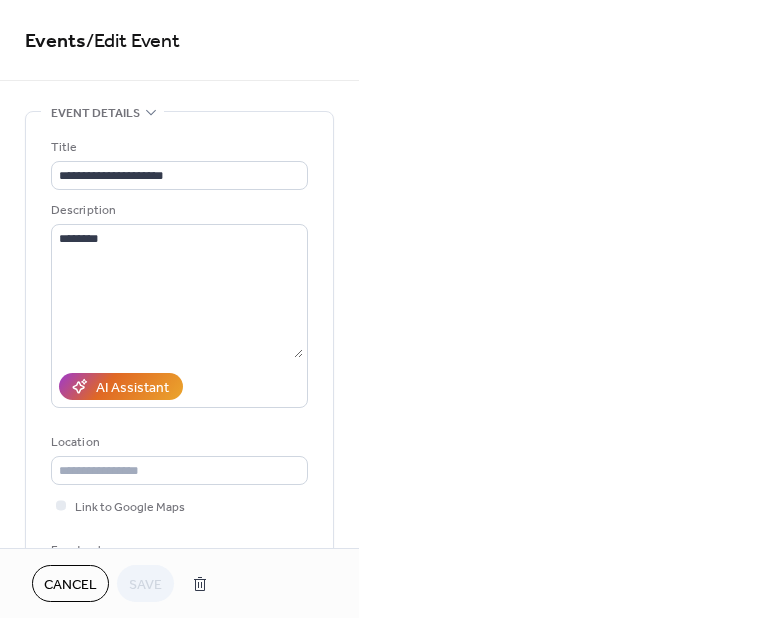 click on "Cancel" at bounding box center [70, 585] 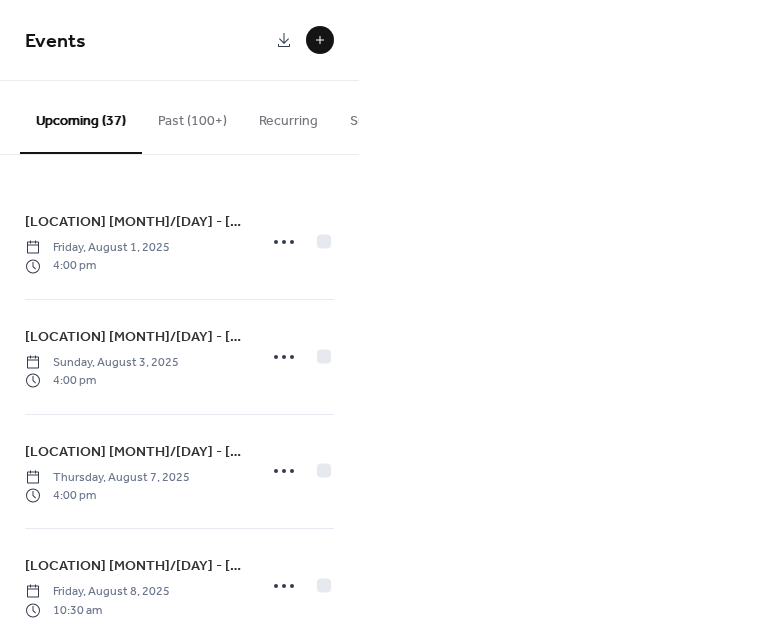 click on "Events Upcoming (37) Past (100+) Recurring Submissions [LOCATION]  [MONTH]/[DAY] - [MONTH]/[DAY] [DAY_OF_WEEK], [MONTH] [DAY], [YEAR] [TIME] [LOCATION]     [MONTH]/[DAY] - [MONTH]/[DAY] [DAY_OF_WEEK], [MONTH] [DAY], [YEAR] [TIME] [LOCATION]  [MONTH]/[DAY] - [MONTH]/[DAY] [DAY_OF_WEEK], [MONTH] [DAY], [YEAR] [TIME] [LOCATION]  [MONTH]/[DAY] - [MONTH]/[DAY] [DAY_OF_WEEK], [MONTH] [DAY], [YEAR] [TIME] [LOCATION]  [MONTH]/[DAY] - [MONTH]/[DAY] [DAY_OF_WEEK], [MONTH] [DAY], [YEAR] [TIME] [LOCATION] [MONTH]/[DAY] - [MONTH]/[DAY] [DAY_OF_WEEK], [MONTH] [DAY], [YEAR] [TIME] [LOCATION]  [MONTH]/[DAY] - [MONTH]/[DAY] [DAY_OF_WEEK], [MONTH] [DAY], [YEAR] [TIME] [LOCATION]  [MONTH]/[DAY] - [MONTH]/[DAY] [DAY_OF_WEEK], [MONTH] [DAY], [YEAR] [TIME] [LOCATION]  [MONTH]/[DAY] - [MONTH]/[DAY] [DAY_OF_WEEK], [MONTH] [DAY], [YEAR] [TIME] [LOCATION]  [MONTH]/[DAY] - [MONTH]/[DAY] [DAY_OF_WEEK], [MONTH] [DAY], [YEAR] [TIME] [LOCATION]  [MONTH]/[DAY] - [MONTH]/[DAY] [DAY_OF_WEEK], [MONTH] [DAY], [YEAR] [TIME] [LOCATION]  [MONTH]/[DAY] - [MONTH]/[DAY] [DAY_OF_WEEK], [MONTH] [DAY], [YEAR] [TIME] [LOCATION]  [MONTH]/[DAY] - [MONTH]/[DAY] [DAY_OF_WEEK], [MONTH] [DAY], [YEAR] [TIME] [LOCATION]  [MONTH]/[DAY] - [MONTH]/[DAY] [DAY_OF_WEEK], [MONTH] [DAY], [YEAR] [TIME] [LOCATION]  [MONTH]/[DAY] - [MONTH]/[DAY] [DAY_OF_WEEK], [MONTH] [DAY], [YEAR] [TIME] 4 Sun" at bounding box center (379, 309) 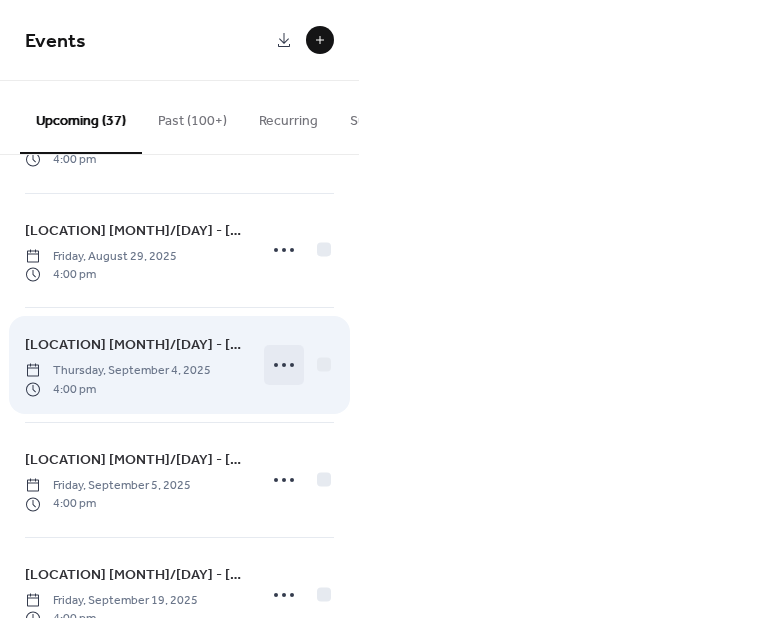 scroll, scrollTop: 1600, scrollLeft: 0, axis: vertical 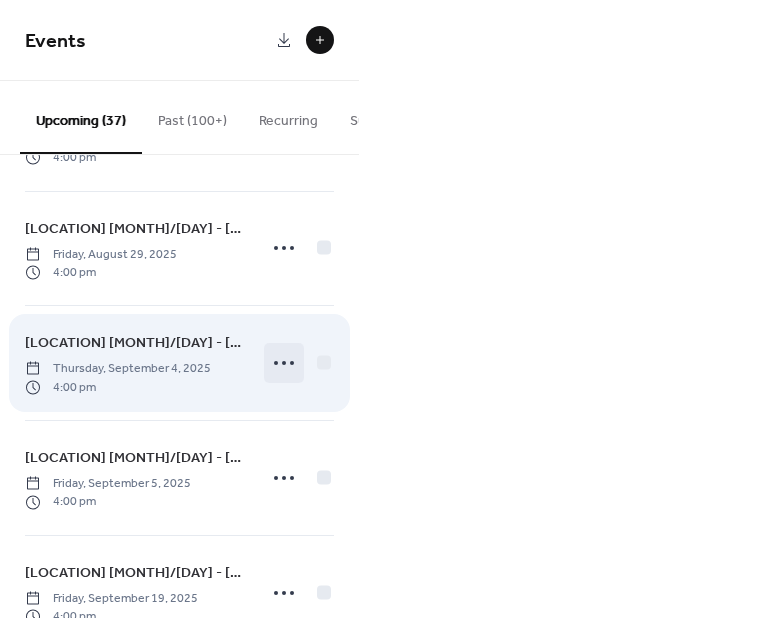 click 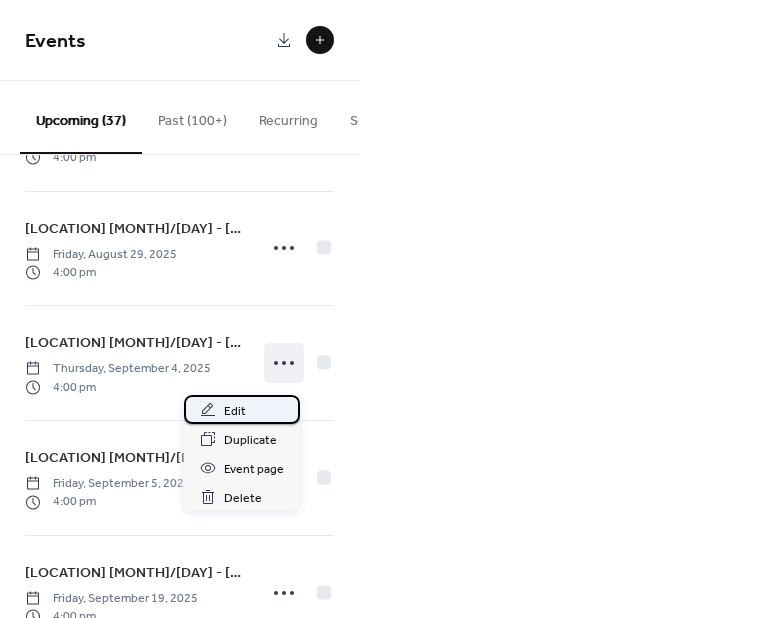 click 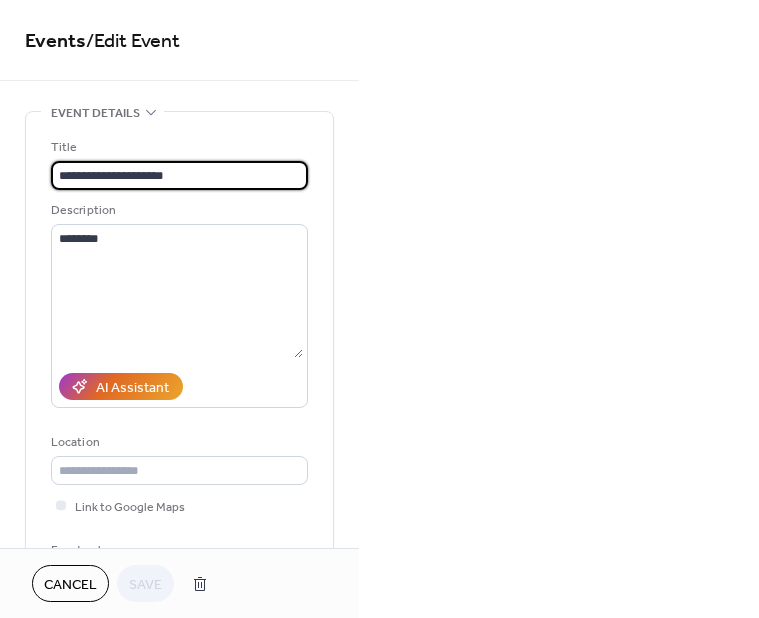 drag, startPoint x: 82, startPoint y: 579, endPoint x: 758, endPoint y: 333, distance: 719.36914 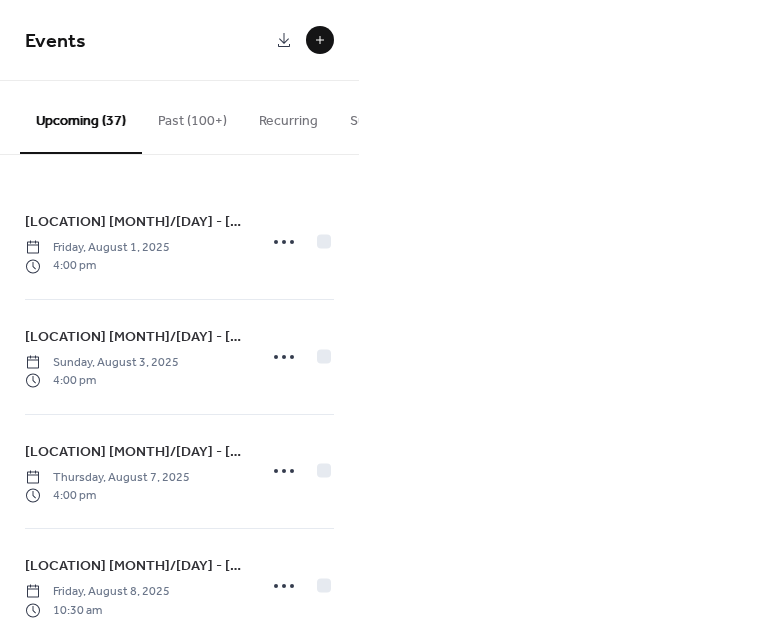 click on "Events Upcoming (37) Past (100+) Recurring Submissions [LOCATION]  [MONTH]/[DAY] - [MONTH]/[DAY] [DAY_OF_WEEK], [MONTH] [DAY], [YEAR] [TIME] [LOCATION]     [MONTH]/[DAY] - [MONTH]/[DAY] [DAY_OF_WEEK], [MONTH] [DAY], [YEAR] [TIME] [LOCATION]  [MONTH]/[DAY] - [MONTH]/[DAY] [DAY_OF_WEEK], [MONTH] [DAY], [YEAR] [TIME] [LOCATION]  [MONTH]/[DAY] - [MONTH]/[DAY] [DAY_OF_WEEK], [MONTH] [DAY], [YEAR] [TIME] [LOCATION]  [MONTH]/[DAY] - [MONTH]/[DAY] [DAY_OF_WEEK], [MONTH] [DAY], [YEAR] [TIME] [LOCATION] [MONTH]/[DAY] - [MONTH]/[DAY] [DAY_OF_WEEK], [MONTH] [DAY], [YEAR] [TIME] [LOCATION]  [MONTH]/[DAY] - [MONTH]/[DAY] [DAY_OF_WEEK], [MONTH] [DAY], [YEAR] [TIME] [LOCATION]  [MONTH]/[DAY] - [MONTH]/[DAY] [DAY_OF_WEEK], [MONTH] [DAY], [YEAR] [TIME] [LOCATION]  [MONTH]/[DAY] - [MONTH]/[DAY] [DAY_OF_WEEK], [MONTH] [DAY], [YEAR] [TIME] [LOCATION]  [MONTH]/[DAY] - [MONTH]/[DAY] [DAY_OF_WEEK], [MONTH] [DAY], [YEAR] [TIME] [LOCATION]  [MONTH]/[DAY] - [MONTH]/[DAY] [DAY_OF_WEEK], [MONTH] [DAY], [YEAR] [TIME] [LOCATION]  [MONTH]/[DAY] - [MONTH]/[DAY] [DAY_OF_WEEK], [MONTH] [DAY], [YEAR] [TIME] [LOCATION]  [MONTH]/[DAY] - [MONTH]/[DAY] [DAY_OF_WEEK], [MONTH] [DAY], [YEAR] [TIME] [LOCATION]  [MONTH]/[DAY] - [MONTH]/[DAY] [DAY_OF_WEEK], [MONTH] [DAY], [YEAR] [TIME] [LOCATION]  [MONTH]/[DAY] - [MONTH]/[DAY] [DAY_OF_WEEK], [MONTH] [DAY], [YEAR] [TIME] 4 Sun" at bounding box center [379, 309] 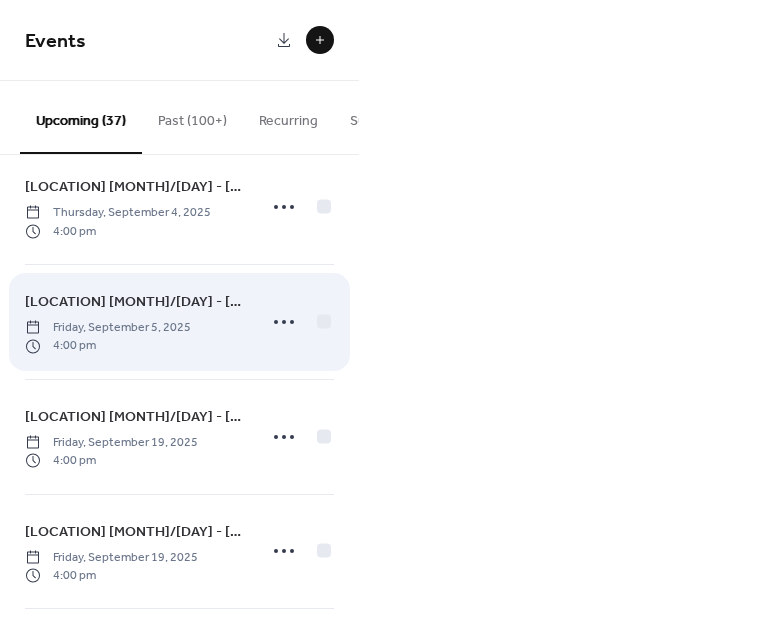 scroll, scrollTop: 1700, scrollLeft: 0, axis: vertical 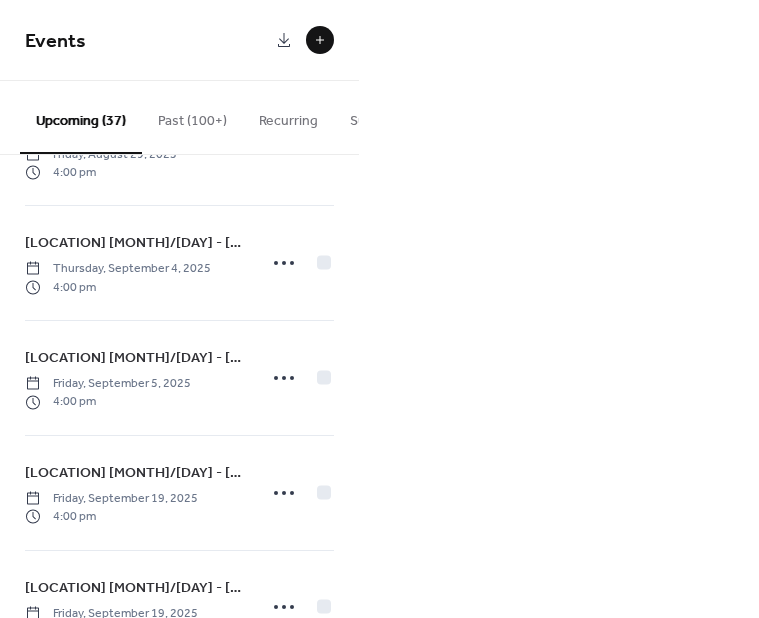 click on "Events Upcoming (37) Past (100+) Recurring Submissions [LOCATION]  [MONTH]/[DAY] - [MONTH]/[DAY] [DAY_OF_WEEK], [MONTH] [DAY], [YEAR] [TIME] [LOCATION]     [MONTH]/[DAY] - [MONTH]/[DAY] [DAY_OF_WEEK], [MONTH] [DAY], [YEAR] [TIME] [LOCATION]  [MONTH]/[DAY] - [MONTH]/[DAY] [DAY_OF_WEEK], [MONTH] [DAY], [YEAR] [TIME] [LOCATION]  [MONTH]/[DAY] - [MONTH]/[DAY] [DAY_OF_WEEK], [MONTH] [DAY], [YEAR] [TIME] [LOCATION]  [MONTH]/[DAY] - [MONTH]/[DAY] [DAY_OF_WEEK], [MONTH] [DAY], [YEAR] [TIME] [LOCATION] [MONTH]/[DAY] - [MONTH]/[DAY] [DAY_OF_WEEK], [MONTH] [DAY], [YEAR] [TIME] [LOCATION]  [MONTH]/[DAY] - [MONTH]/[DAY] [DAY_OF_WEEK], [MONTH] [DAY], [YEAR] [TIME] [LOCATION]  [MONTH]/[DAY] - [MONTH]/[DAY] [DAY_OF_WEEK], [MONTH] [DAY], [YEAR] [TIME] [LOCATION]  [MONTH]/[DAY] - [MONTH]/[DAY] [DAY_OF_WEEK], [MONTH] [DAY], [YEAR] [TIME] [LOCATION]  [MONTH]/[DAY] - [MONTH]/[DAY] [DAY_OF_WEEK], [MONTH] [DAY], [YEAR] [TIME] [LOCATION]  [MONTH]/[DAY] - [MONTH]/[DAY] [DAY_OF_WEEK], [MONTH] [DAY], [YEAR] [TIME] [LOCATION]  [MONTH]/[DAY] - [MONTH]/[DAY] [DAY_OF_WEEK], [MONTH] [DAY], [YEAR] [TIME] [LOCATION]  [MONTH]/[DAY] - [MONTH]/[DAY] [DAY_OF_WEEK], [MONTH] [DAY], [YEAR] [TIME] [LOCATION]  [MONTH]/[DAY] - [MONTH]/[DAY] [DAY_OF_WEEK], [MONTH] [DAY], [YEAR] [TIME] [LOCATION]  [MONTH]/[DAY] - [MONTH]/[DAY] [DAY_OF_WEEK], [MONTH] [DAY], [YEAR] [TIME] 4 Sun" at bounding box center [379, 309] 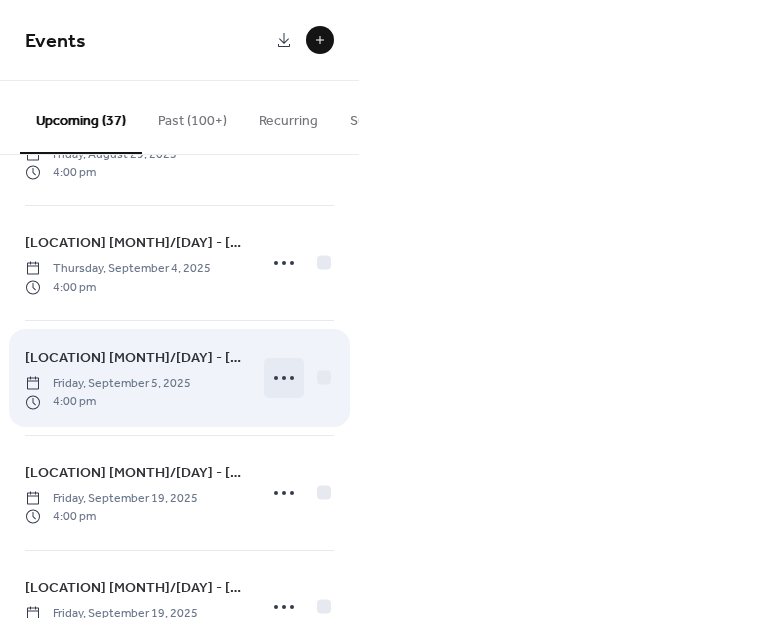 click 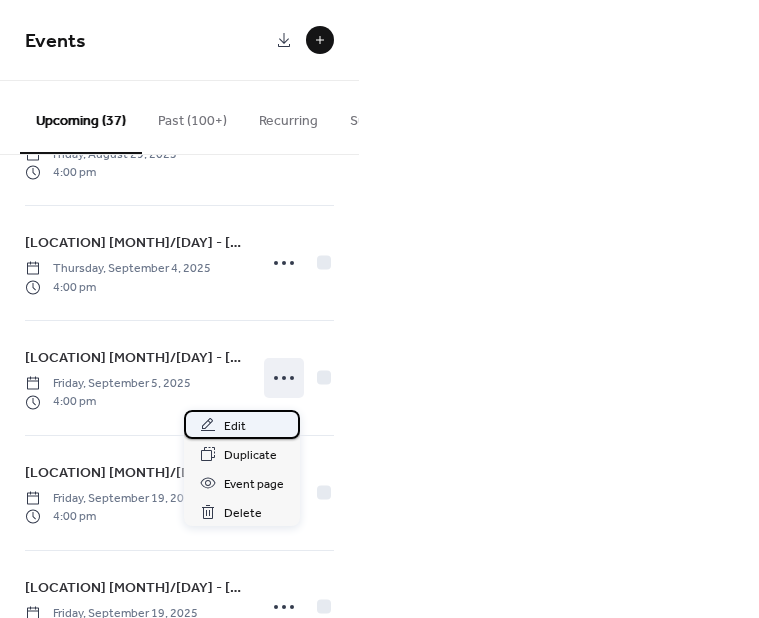 click on "Edit" at bounding box center (242, 424) 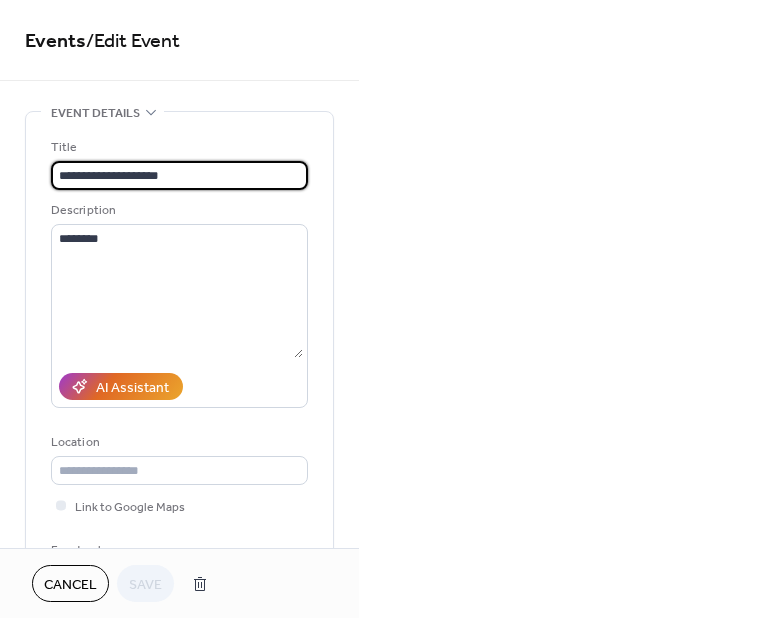 click on "Cancel" at bounding box center (70, 585) 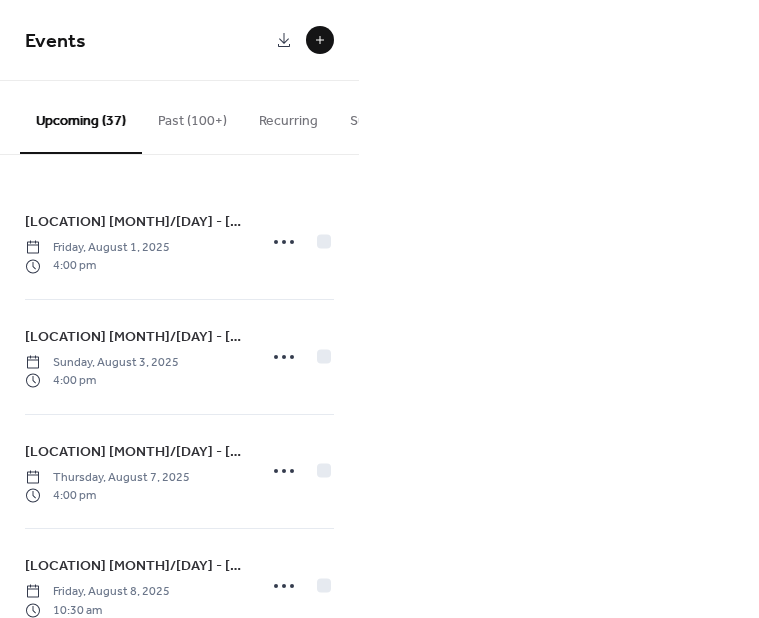 click on "Events Upcoming (37) Past (100+) Recurring Submissions [LOCATION]  [MONTH]/[DAY] - [MONTH]/[DAY] [DAY_OF_WEEK], [MONTH] [DAY], [YEAR] [TIME] [LOCATION]     [MONTH]/[DAY] - [MONTH]/[DAY] [DAY_OF_WEEK], [MONTH] [DAY], [YEAR] [TIME] [LOCATION]  [MONTH]/[DAY] - [MONTH]/[DAY] [DAY_OF_WEEK], [MONTH] [DAY], [YEAR] [TIME] [LOCATION]  [MONTH]/[DAY] - [MONTH]/[DAY] [DAY_OF_WEEK], [MONTH] [DAY], [YEAR] [TIME] [LOCATION]  [MONTH]/[DAY] - [MONTH]/[DAY] [DAY_OF_WEEK], [MONTH] [DAY], [YEAR] [TIME] [LOCATION] [MONTH]/[DAY] - [MONTH]/[DAY] [DAY_OF_WEEK], [MONTH] [DAY], [YEAR] [TIME] [LOCATION]  [MONTH]/[DAY] - [MONTH]/[DAY] [DAY_OF_WEEK], [MONTH] [DAY], [YEAR] [TIME] [LOCATION]  [MONTH]/[DAY] - [MONTH]/[DAY] [DAY_OF_WEEK], [MONTH] [DAY], [YEAR] [TIME] [LOCATION]  [MONTH]/[DAY] - [MONTH]/[DAY] [DAY_OF_WEEK], [MONTH] [DAY], [YEAR] [TIME] [LOCATION]  [MONTH]/[DAY] - [MONTH]/[DAY] [DAY_OF_WEEK], [MONTH] [DAY], [YEAR] [TIME] [LOCATION]  [MONTH]/[DAY] - [MONTH]/[DAY] [DAY_OF_WEEK], [MONTH] [DAY], [YEAR] [TIME] [LOCATION]  [MONTH]/[DAY] - [MONTH]/[DAY] [DAY_OF_WEEK], [MONTH] [DAY], [YEAR] [TIME] [LOCATION]  [MONTH]/[DAY] - [MONTH]/[DAY] [DAY_OF_WEEK], [MONTH] [DAY], [YEAR] [TIME] [LOCATION]  [MONTH]/[DAY] - [MONTH]/[DAY] [DAY_OF_WEEK], [MONTH] [DAY], [YEAR] [TIME] [LOCATION]  [MONTH]/[DAY] - [MONTH]/[DAY] [DAY_OF_WEEK], [MONTH] [DAY], [YEAR] [TIME] 4 Sun" at bounding box center [379, 309] 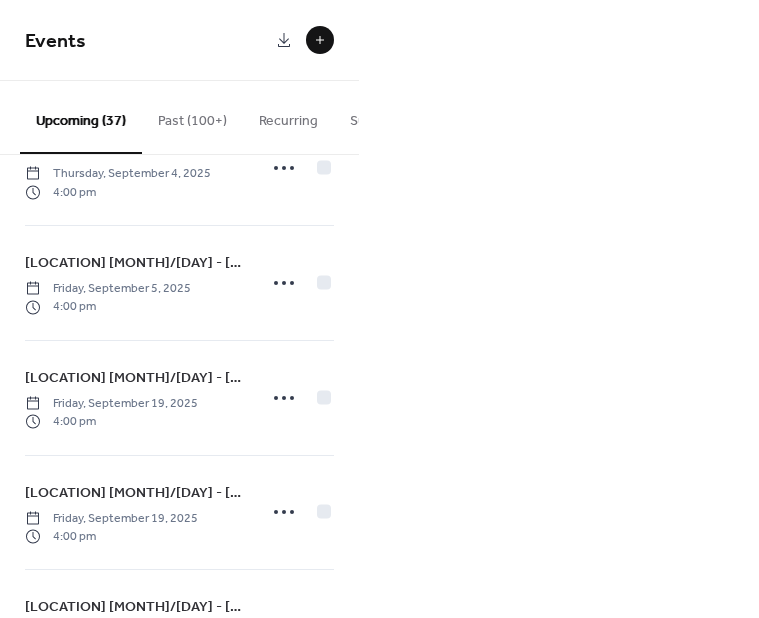 scroll, scrollTop: 1800, scrollLeft: 0, axis: vertical 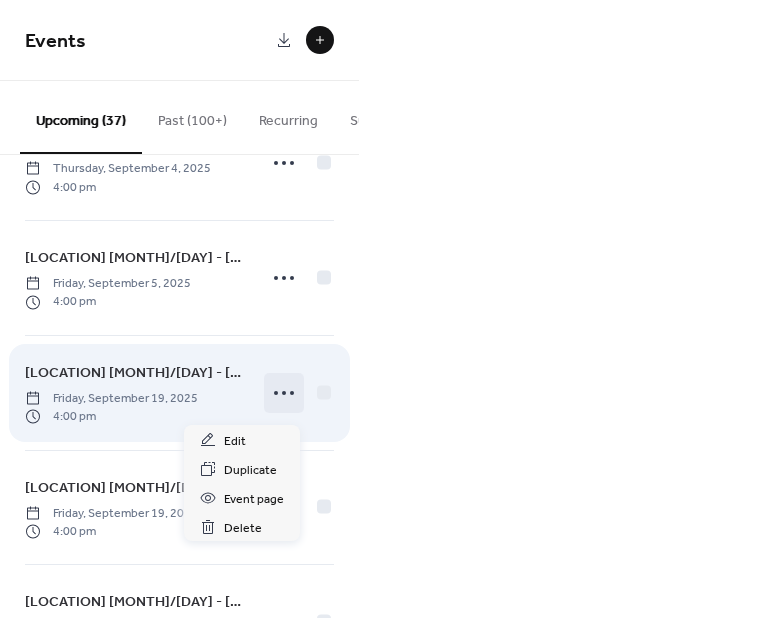 click 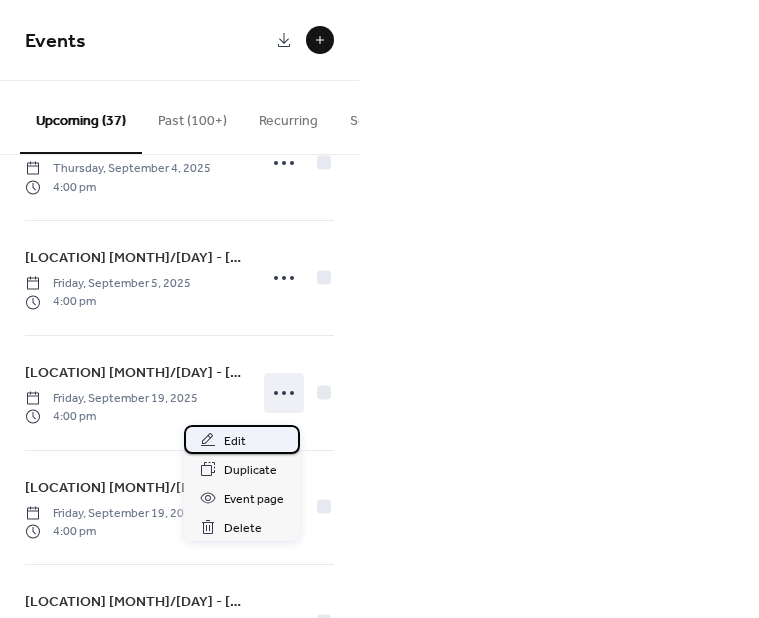 click on "Edit" at bounding box center (242, 439) 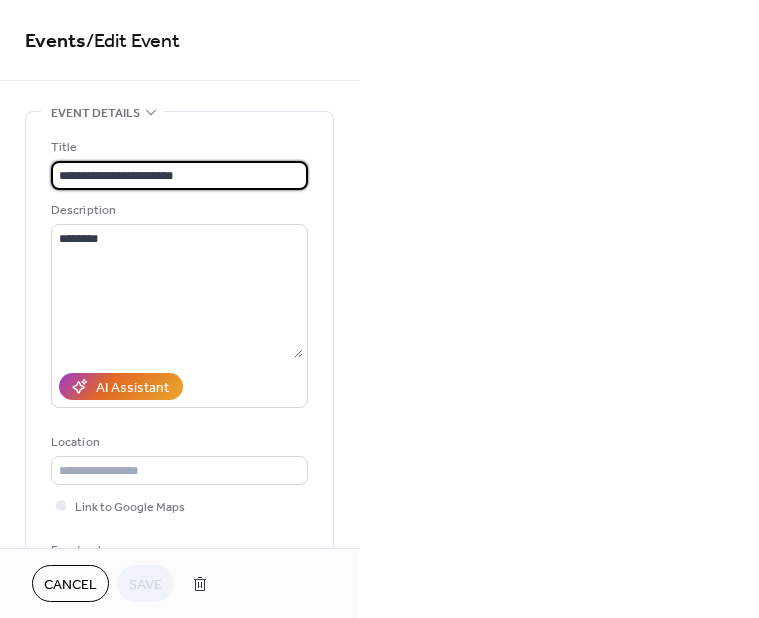 click on "Cancel" at bounding box center (70, 585) 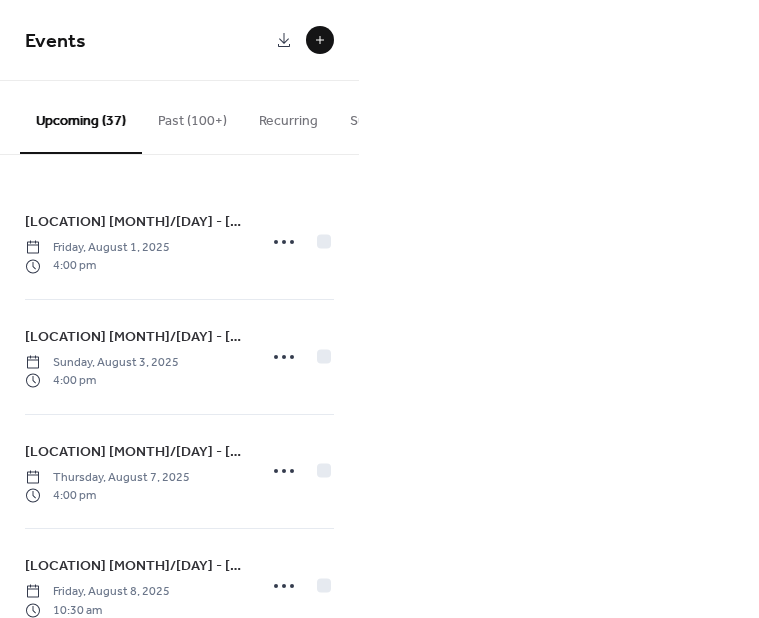 click on "Events Upcoming (37) Past (100+) Recurring Submissions [LOCATION]  [MONTH]/[DAY] - [MONTH]/[DAY] [DAY_OF_WEEK], [MONTH] [DAY], [YEAR] [TIME] [LOCATION]     [MONTH]/[DAY] - [MONTH]/[DAY] [DAY_OF_WEEK], [MONTH] [DAY], [YEAR] [TIME] [LOCATION]  [MONTH]/[DAY] - [MONTH]/[DAY] [DAY_OF_WEEK], [MONTH] [DAY], [YEAR] [TIME] [LOCATION]  [MONTH]/[DAY] - [MONTH]/[DAY] [DAY_OF_WEEK], [MONTH] [DAY], [YEAR] [TIME] [LOCATION]  [MONTH]/[DAY] - [MONTH]/[DAY] [DAY_OF_WEEK], [MONTH] [DAY], [YEAR] [TIME] [LOCATION] [MONTH]/[DAY] - [MONTH]/[DAY] [DAY_OF_WEEK], [MONTH] [DAY], [YEAR] [TIME] [LOCATION]  [MONTH]/[DAY] - [MONTH]/[DAY] [DAY_OF_WEEK], [MONTH] [DAY], [YEAR] [TIME] [LOCATION]  [MONTH]/[DAY] - [MONTH]/[DAY] [DAY_OF_WEEK], [MONTH] [DAY], [YEAR] [TIME] [LOCATION]  [MONTH]/[DAY] - [MONTH]/[DAY] [DAY_OF_WEEK], [MONTH] [DAY], [YEAR] [TIME] [LOCATION]  [MONTH]/[DAY] - [MONTH]/[DAY] [DAY_OF_WEEK], [MONTH] [DAY], [YEAR] [TIME] [LOCATION]  [MONTH]/[DAY] - [MONTH]/[DAY] [DAY_OF_WEEK], [MONTH] [DAY], [YEAR] [TIME] [LOCATION]  [MONTH]/[DAY] - [MONTH]/[DAY] [DAY_OF_WEEK], [MONTH] [DAY], [YEAR] [TIME] [LOCATION]  [MONTH]/[DAY] - [MONTH]/[DAY] [DAY_OF_WEEK], [MONTH] [DAY], [YEAR] [TIME] [LOCATION]  [MONTH]/[DAY] - [MONTH]/[DAY] [DAY_OF_WEEK], [MONTH] [DAY], [YEAR] [TIME] [LOCATION]  [MONTH]/[DAY] - [MONTH]/[DAY] [DAY_OF_WEEK], [MONTH] [DAY], [YEAR] [TIME] 4 Sun" at bounding box center [379, 309] 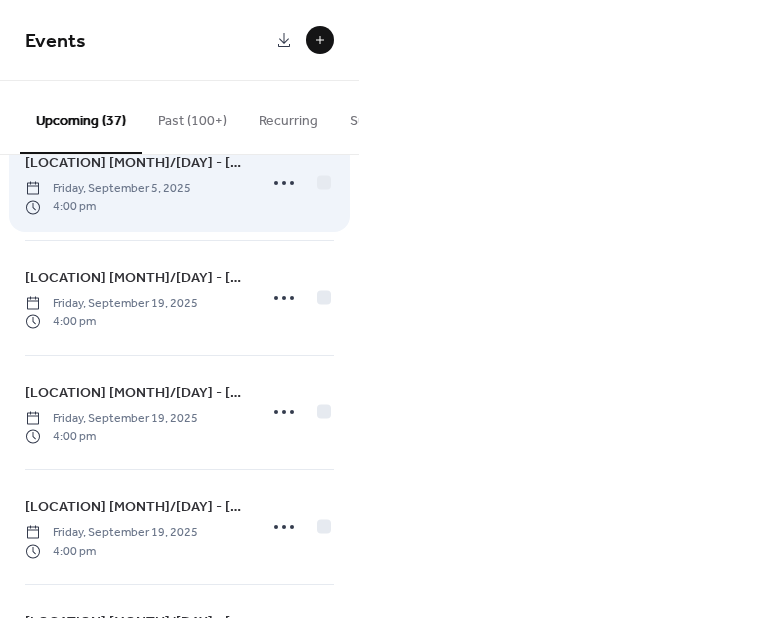 scroll, scrollTop: 1900, scrollLeft: 0, axis: vertical 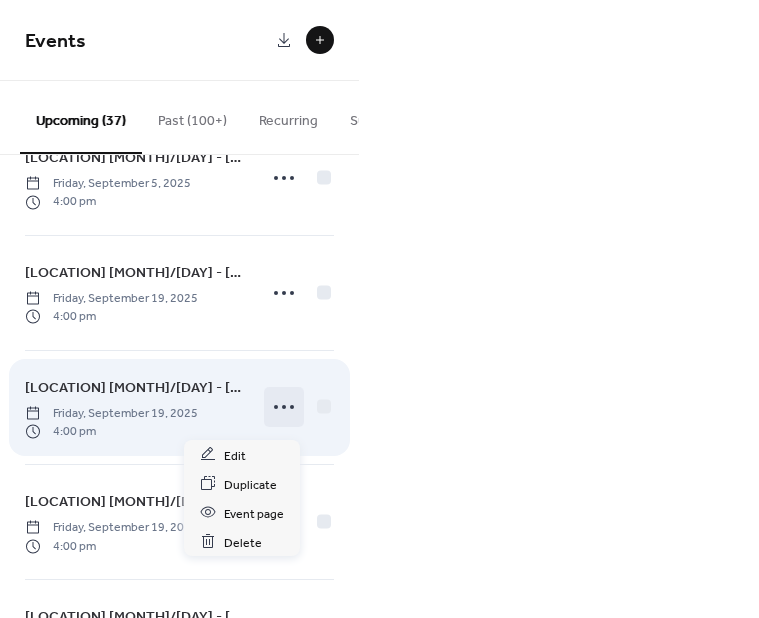 click 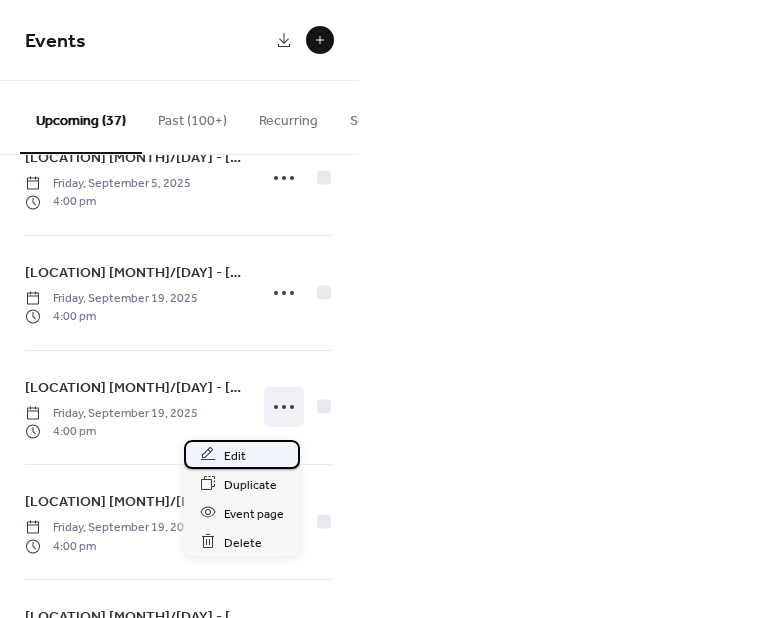 click on "Edit" at bounding box center (242, 454) 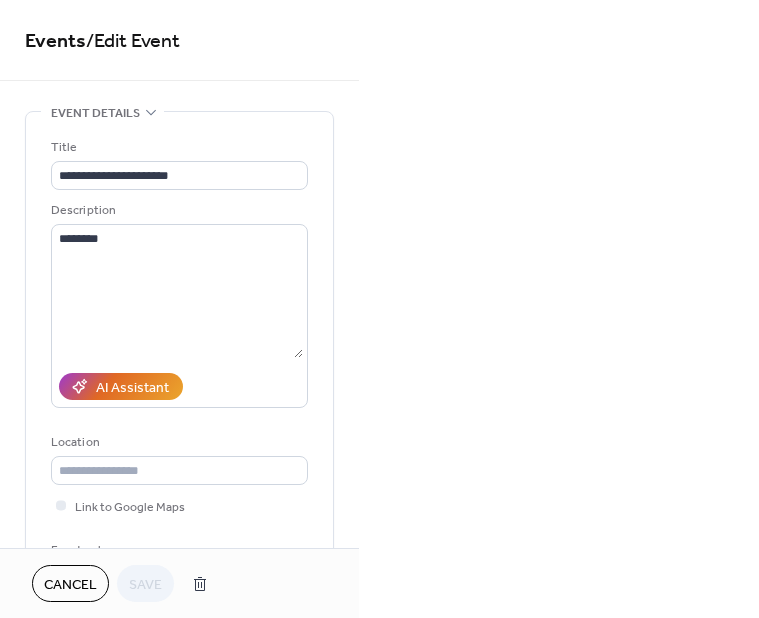 click on "**********" at bounding box center [379, 309] 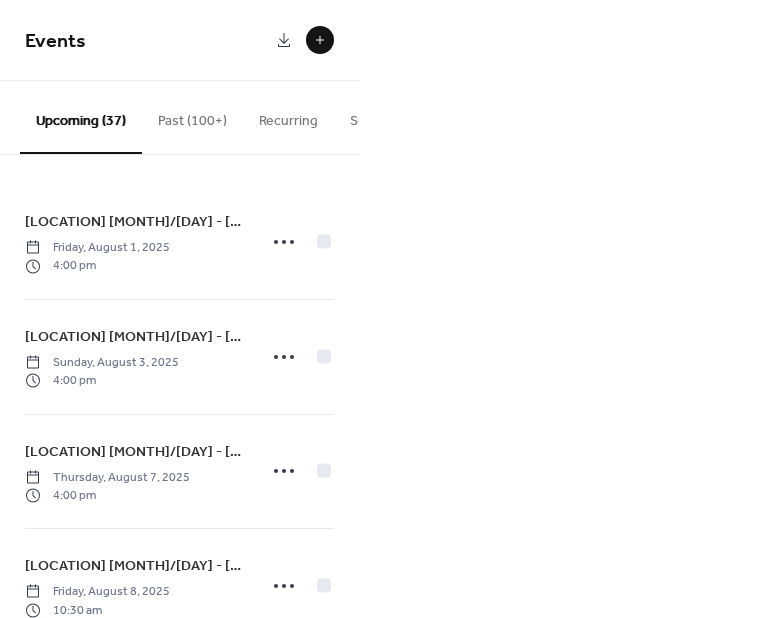 click on "Events Upcoming (37) Past (100+) Recurring Submissions [LOCATION]  [MONTH]/[DAY] - [MONTH]/[DAY] [DAY_OF_WEEK], [MONTH] [DAY], [YEAR] [TIME] [LOCATION]     [MONTH]/[DAY] - [MONTH]/[DAY] [DAY_OF_WEEK], [MONTH] [DAY], [YEAR] [TIME] [LOCATION]  [MONTH]/[DAY] - [MONTH]/[DAY] [DAY_OF_WEEK], [MONTH] [DAY], [YEAR] [TIME] [LOCATION]  [MONTH]/[DAY] - [MONTH]/[DAY] [DAY_OF_WEEK], [MONTH] [DAY], [YEAR] [TIME] [LOCATION]  [MONTH]/[DAY] - [MONTH]/[DAY] [DAY_OF_WEEK], [MONTH] [DAY], [YEAR] [TIME] [LOCATION] [MONTH]/[DAY] - [MONTH]/[DAY] [DAY_OF_WEEK], [MONTH] [DAY], [YEAR] [TIME] [LOCATION]  [MONTH]/[DAY] - [MONTH]/[DAY] [DAY_OF_WEEK], [MONTH] [DAY], [YEAR] [TIME] [LOCATION]  [MONTH]/[DAY] - [MONTH]/[DAY] [DAY_OF_WEEK], [MONTH] [DAY], [YEAR] [TIME] [LOCATION]  [MONTH]/[DAY] - [MONTH]/[DAY] [DAY_OF_WEEK], [MONTH] [DAY], [YEAR] [TIME] [LOCATION]  [MONTH]/[DAY] - [MONTH]/[DAY] [DAY_OF_WEEK], [MONTH] [DAY], [YEAR] [TIME] [LOCATION]  [MONTH]/[DAY] - [MONTH]/[DAY] [DAY_OF_WEEK], [MONTH] [DAY], [YEAR] [TIME] [LOCATION]  [MONTH]/[DAY] - [MONTH]/[DAY] [DAY_OF_WEEK], [MONTH] [DAY], [YEAR] [TIME] [LOCATION]  [MONTH]/[DAY] - [MONTH]/[DAY] [DAY_OF_WEEK], [MONTH] [DAY], [YEAR] [TIME] [LOCATION]  [MONTH]/[DAY] - [MONTH]/[DAY] [DAY_OF_WEEK], [MONTH] [DAY], [YEAR] [TIME] [LOCATION]  [MONTH]/[DAY] - [MONTH]/[DAY] [DAY_OF_WEEK], [MONTH] [DAY], [YEAR] [TIME] 4 Sun" at bounding box center [379, 309] 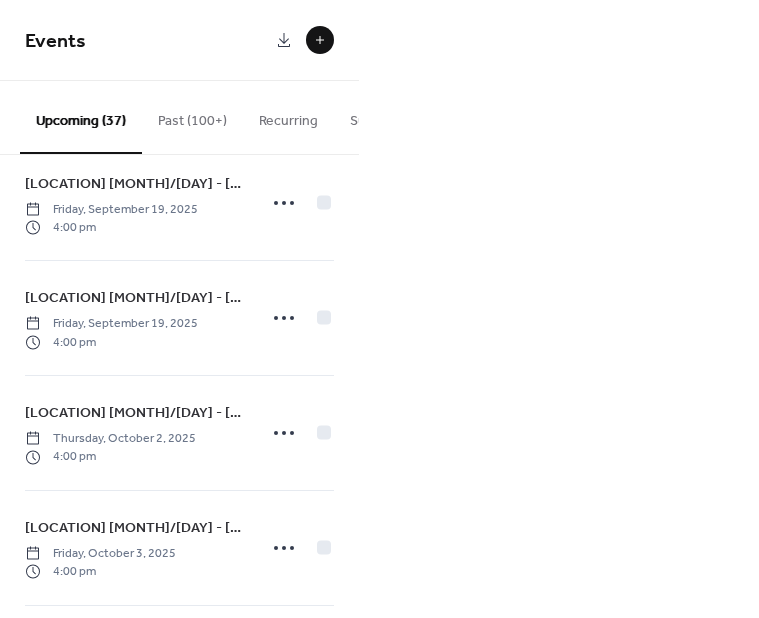 scroll, scrollTop: 2100, scrollLeft: 0, axis: vertical 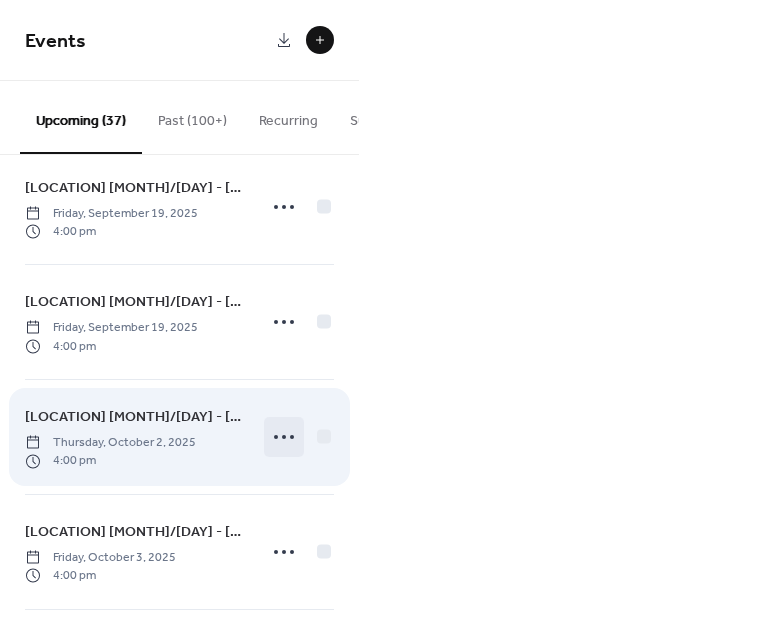 click 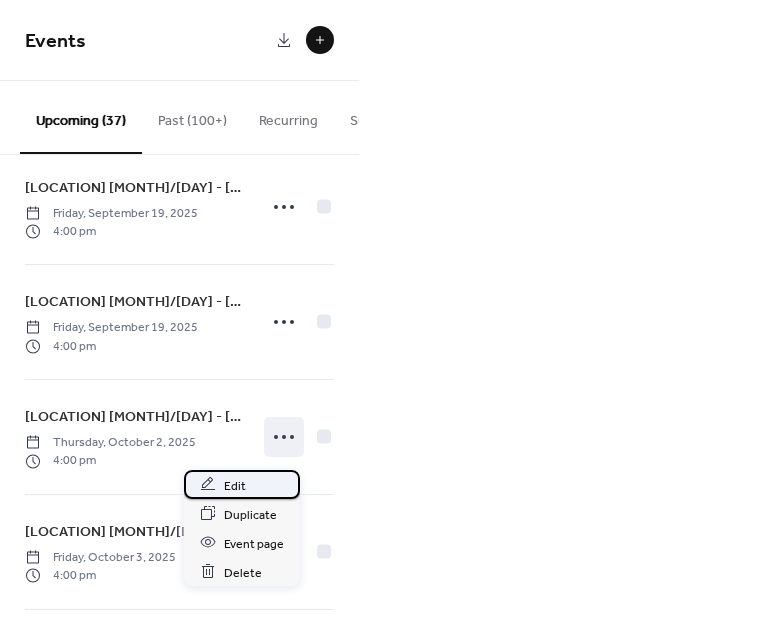 click on "Edit" at bounding box center [235, 485] 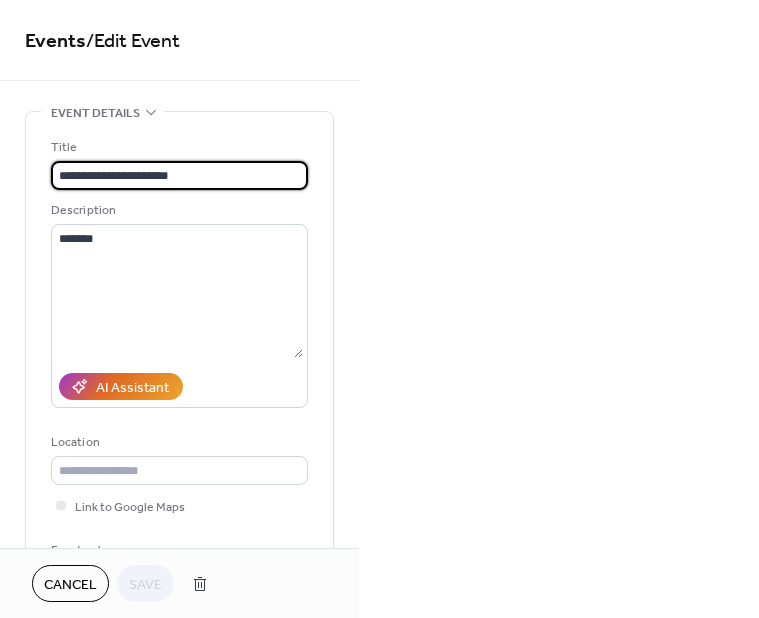 click on "Cancel" at bounding box center [70, 585] 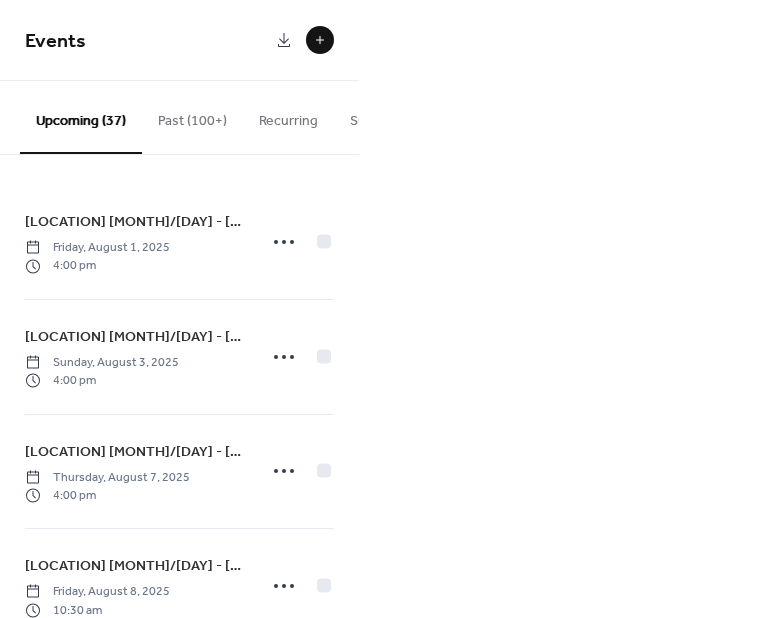click on "Events Upcoming (37) Past (100+) Recurring Submissions [LOCATION]  [MONTH]/[DAY] - [MONTH]/[DAY] [DAY_OF_WEEK], [MONTH] [DAY], [YEAR] [TIME] [LOCATION]     [MONTH]/[DAY] - [MONTH]/[DAY] [DAY_OF_WEEK], [MONTH] [DAY], [YEAR] [TIME] [LOCATION]  [MONTH]/[DAY] - [MONTH]/[DAY] [DAY_OF_WEEK], [MONTH] [DAY], [YEAR] [TIME] [LOCATION]  [MONTH]/[DAY] - [MONTH]/[DAY] [DAY_OF_WEEK], [MONTH] [DAY], [YEAR] [TIME] [LOCATION]  [MONTH]/[DAY] - [MONTH]/[DAY] [DAY_OF_WEEK], [MONTH] [DAY], [YEAR] [TIME] [LOCATION] [MONTH]/[DAY] - [MONTH]/[DAY] [DAY_OF_WEEK], [MONTH] [DAY], [YEAR] [TIME] [LOCATION]  [MONTH]/[DAY] - [MONTH]/[DAY] [DAY_OF_WEEK], [MONTH] [DAY], [YEAR] [TIME] [LOCATION]  [MONTH]/[DAY] - [MONTH]/[DAY] [DAY_OF_WEEK], [MONTH] [DAY], [YEAR] [TIME] [LOCATION]  [MONTH]/[DAY] - [MONTH]/[DAY] [DAY_OF_WEEK], [MONTH] [DAY], [YEAR] [TIME] [LOCATION]  [MONTH]/[DAY] - [MONTH]/[DAY] [DAY_OF_WEEK], [MONTH] [DAY], [YEAR] [TIME] [LOCATION]  [MONTH]/[DAY] - [MONTH]/[DAY] [DAY_OF_WEEK], [MONTH] [DAY], [YEAR] [TIME] [LOCATION]  [MONTH]/[DAY] - [MONTH]/[DAY] [DAY_OF_WEEK], [MONTH] [DAY], [YEAR] [TIME] [LOCATION]  [MONTH]/[DAY] - [MONTH]/[DAY] [DAY_OF_WEEK], [MONTH] [DAY], [YEAR] [TIME] [LOCATION]  [MONTH]/[DAY] - [MONTH]/[DAY] [DAY_OF_WEEK], [MONTH] [DAY], [YEAR] [TIME] [LOCATION]  [MONTH]/[DAY] - [MONTH]/[DAY] [DAY_OF_WEEK], [MONTH] [DAY], [YEAR] [TIME] 4 Sun" at bounding box center (379, 309) 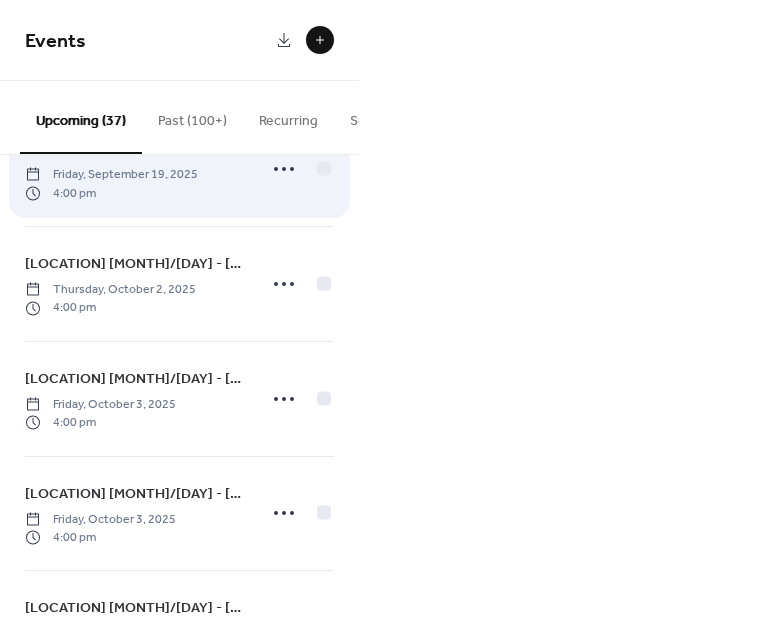 scroll, scrollTop: 2300, scrollLeft: 0, axis: vertical 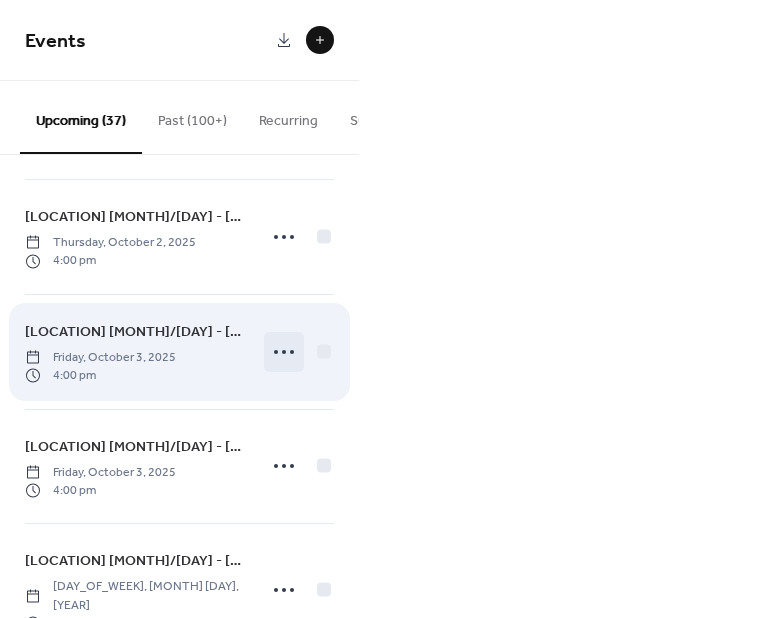 click 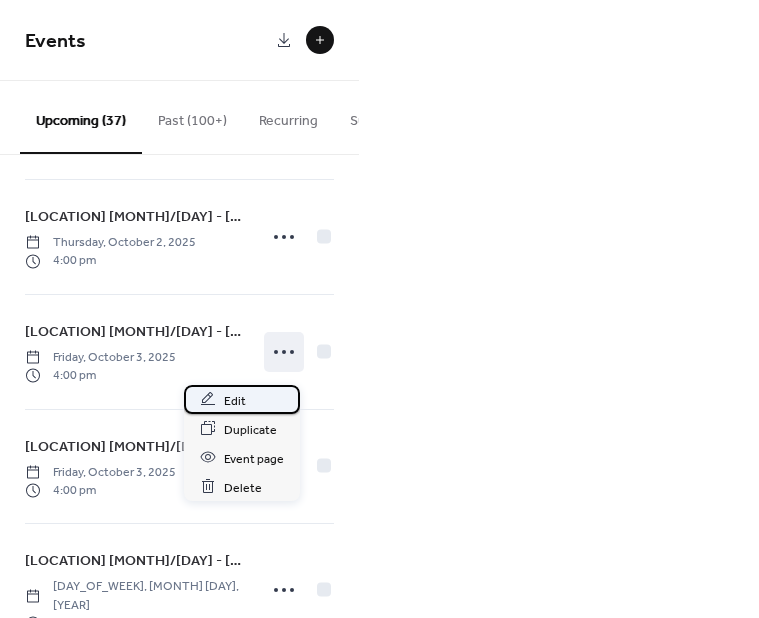 click on "Edit" at bounding box center (242, 399) 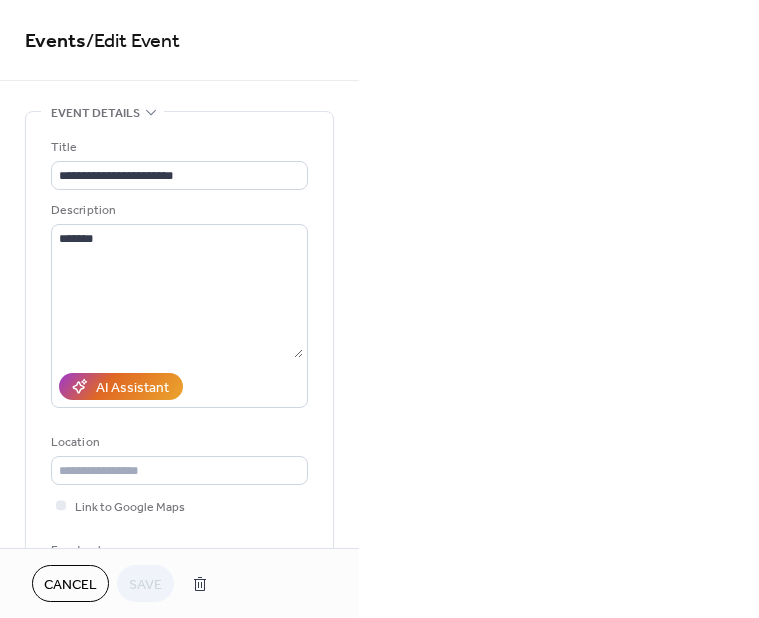 click on "Cancel" at bounding box center [70, 585] 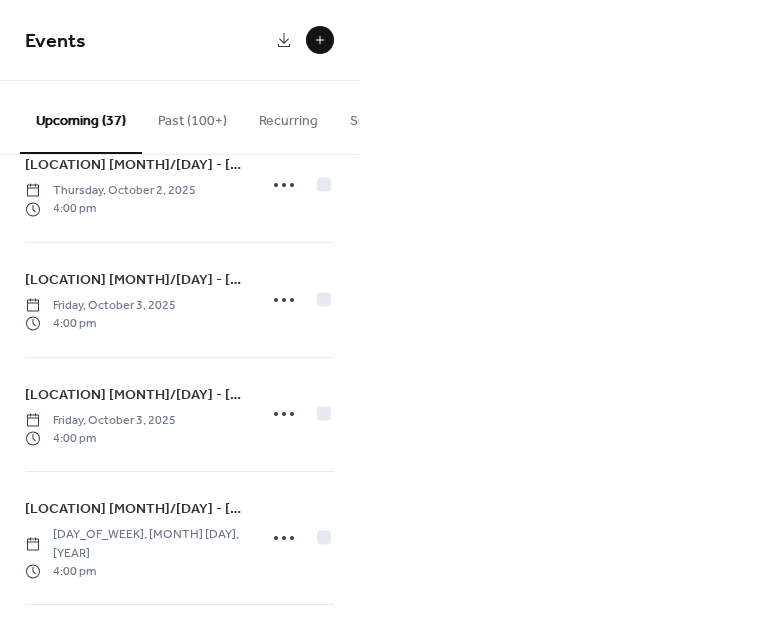 scroll, scrollTop: 2400, scrollLeft: 0, axis: vertical 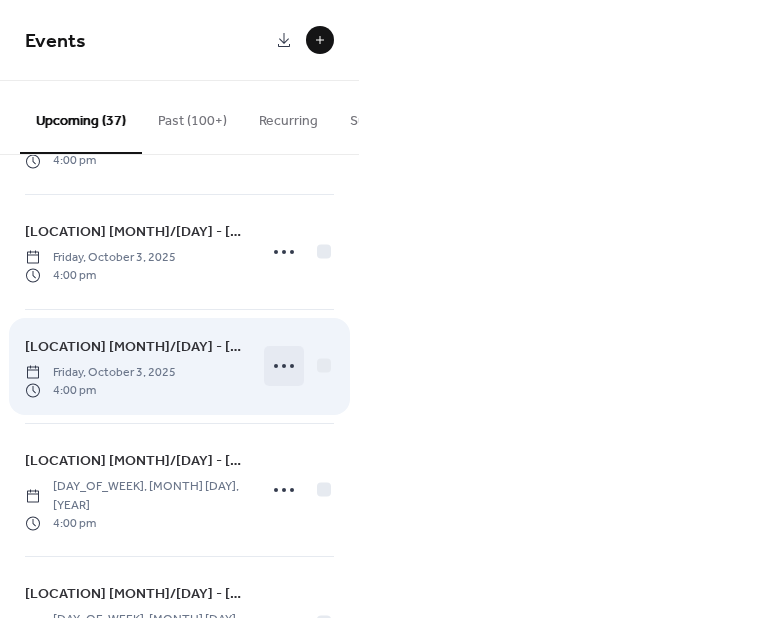 click 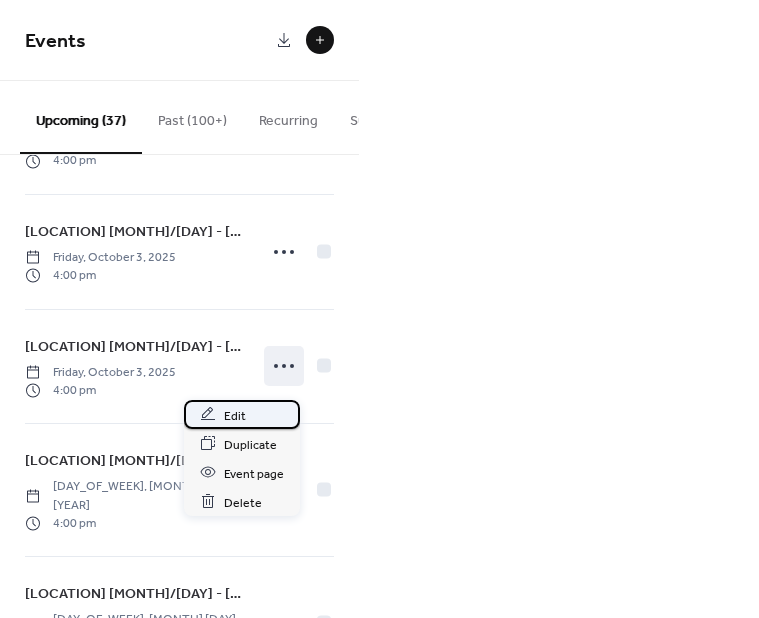click on "Edit" at bounding box center (235, 415) 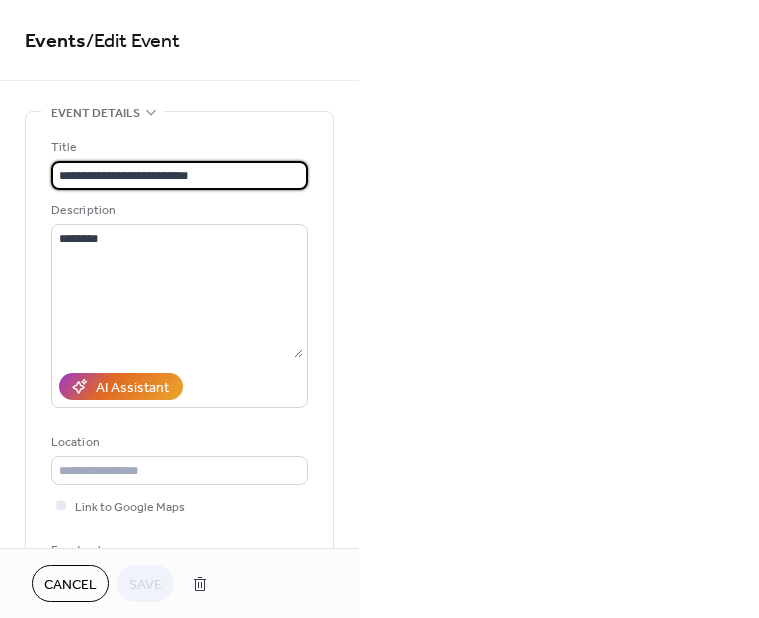 click on "Cancel" at bounding box center (70, 585) 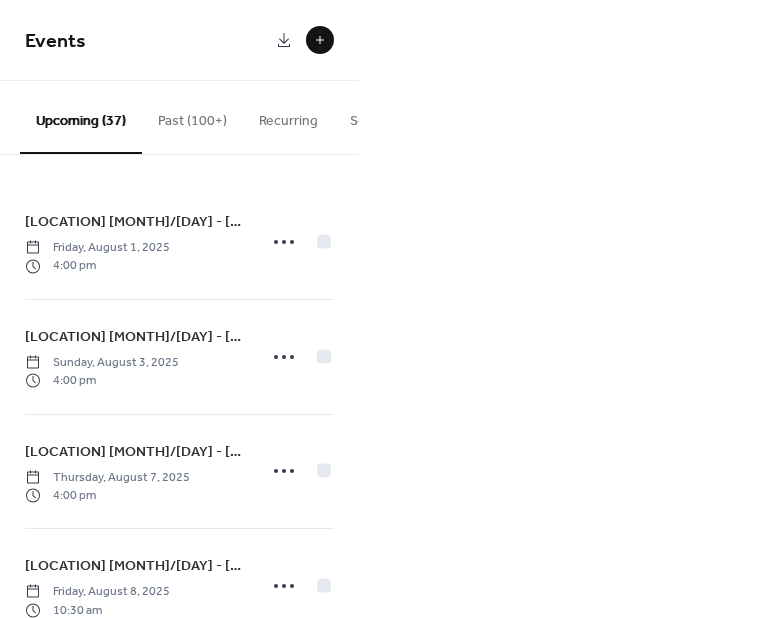 click on "Events Upcoming (37) Past (100+) Recurring Submissions [LOCATION]  [MONTH]/[DAY] - [MONTH]/[DAY] [DAY_OF_WEEK], [MONTH] [DAY], [YEAR] [TIME] [LOCATION]     [MONTH]/[DAY] - [MONTH]/[DAY] [DAY_OF_WEEK], [MONTH] [DAY], [YEAR] [TIME] [LOCATION]  [MONTH]/[DAY] - [MONTH]/[DAY] [DAY_OF_WEEK], [MONTH] [DAY], [YEAR] [TIME] [LOCATION]  [MONTH]/[DAY] - [MONTH]/[DAY] [DAY_OF_WEEK], [MONTH] [DAY], [YEAR] [TIME] [LOCATION]  [MONTH]/[DAY] - [MONTH]/[DAY] [DAY_OF_WEEK], [MONTH] [DAY], [YEAR] [TIME] [LOCATION] [MONTH]/[DAY] - [MONTH]/[DAY] [DAY_OF_WEEK], [MONTH] [DAY], [YEAR] [TIME] [LOCATION]  [MONTH]/[DAY] - [MONTH]/[DAY] [DAY_OF_WEEK], [MONTH] [DAY], [YEAR] [TIME] [LOCATION]  [MONTH]/[DAY] - [MONTH]/[DAY] [DAY_OF_WEEK], [MONTH] [DAY], [YEAR] [TIME] [LOCATION]  [MONTH]/[DAY] - [MONTH]/[DAY] [DAY_OF_WEEK], [MONTH] [DAY], [YEAR] [TIME] [LOCATION]  [MONTH]/[DAY] - [MONTH]/[DAY] [DAY_OF_WEEK], [MONTH] [DAY], [YEAR] [TIME] [LOCATION]  [MONTH]/[DAY] - [MONTH]/[DAY] [DAY_OF_WEEK], [MONTH] [DAY], [YEAR] [TIME] [LOCATION]  [MONTH]/[DAY] - [MONTH]/[DAY] [DAY_OF_WEEK], [MONTH] [DAY], [YEAR] [TIME] [LOCATION]  [MONTH]/[DAY] - [MONTH]/[DAY] [DAY_OF_WEEK], [MONTH] [DAY], [YEAR] [TIME] [LOCATION]  [MONTH]/[DAY] - [MONTH]/[DAY] [DAY_OF_WEEK], [MONTH] [DAY], [YEAR] [TIME] [LOCATION]  [MONTH]/[DAY] - [MONTH]/[DAY] [DAY_OF_WEEK], [MONTH] [DAY], [YEAR] [TIME] 4 Sun" at bounding box center (379, 309) 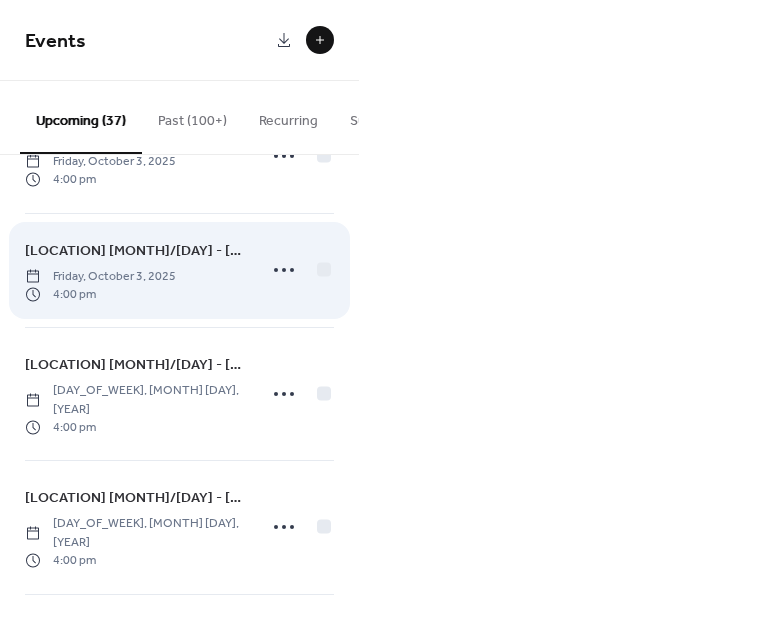 scroll, scrollTop: 2500, scrollLeft: 0, axis: vertical 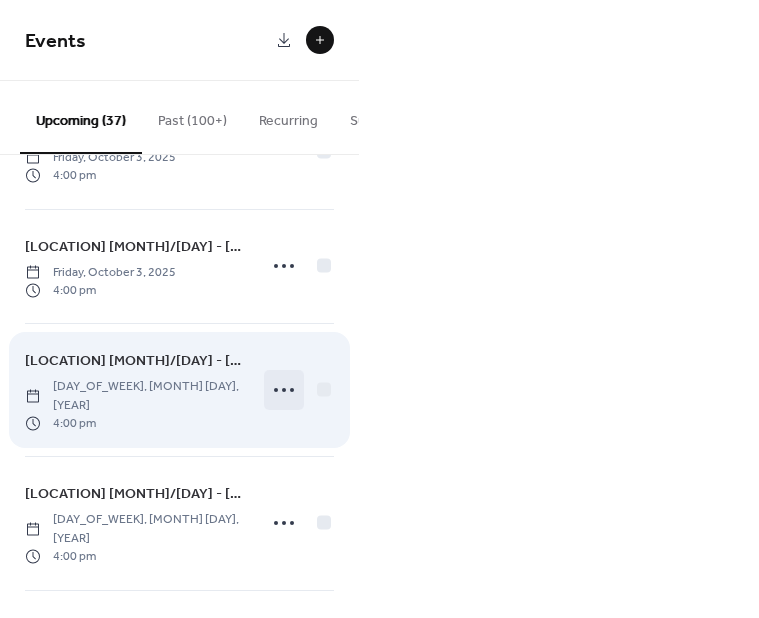 click 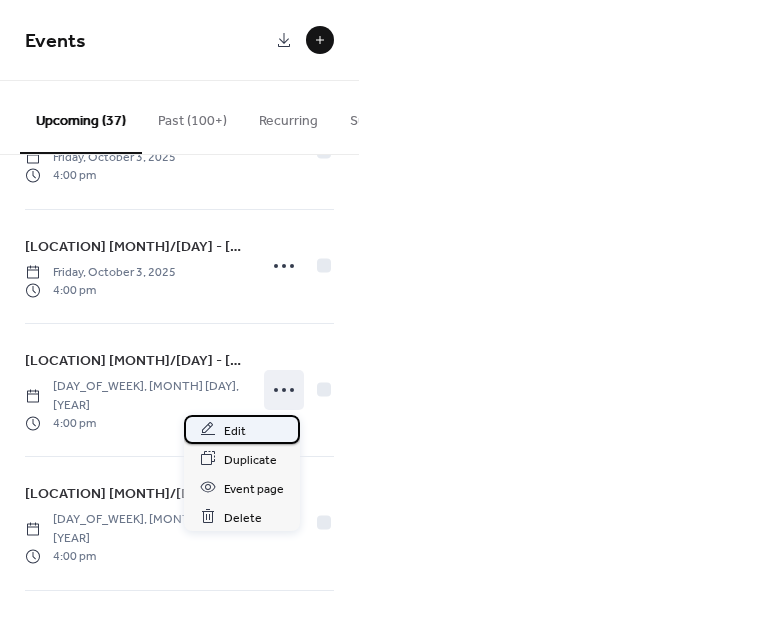 click on "Edit" at bounding box center (242, 429) 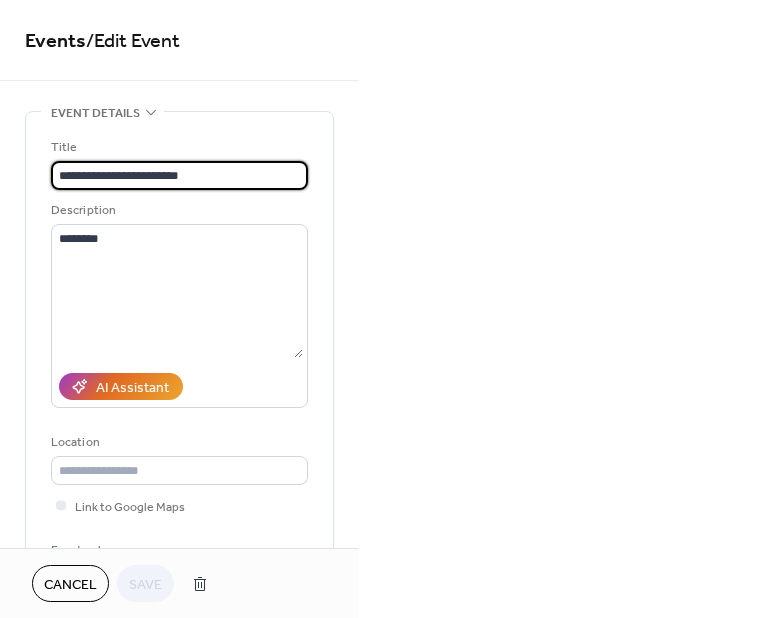 click on "Cancel" at bounding box center [70, 585] 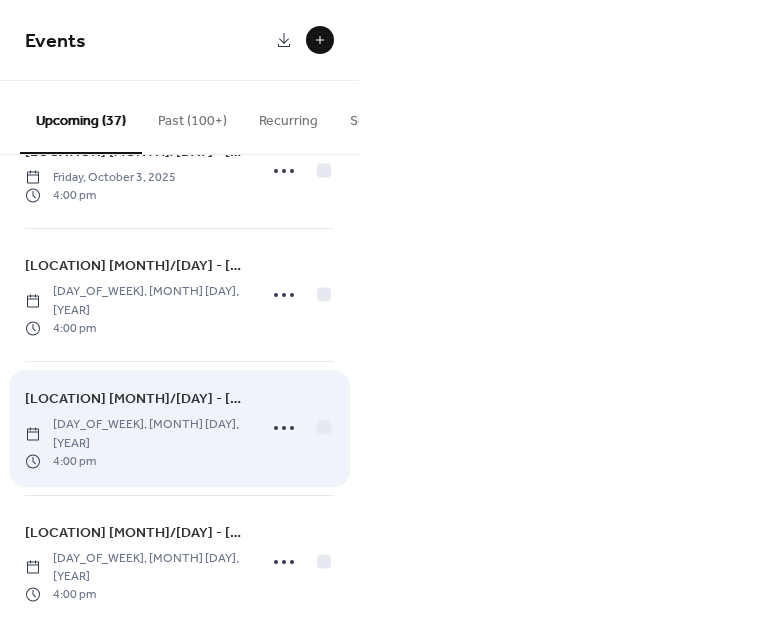 scroll, scrollTop: 2600, scrollLeft: 0, axis: vertical 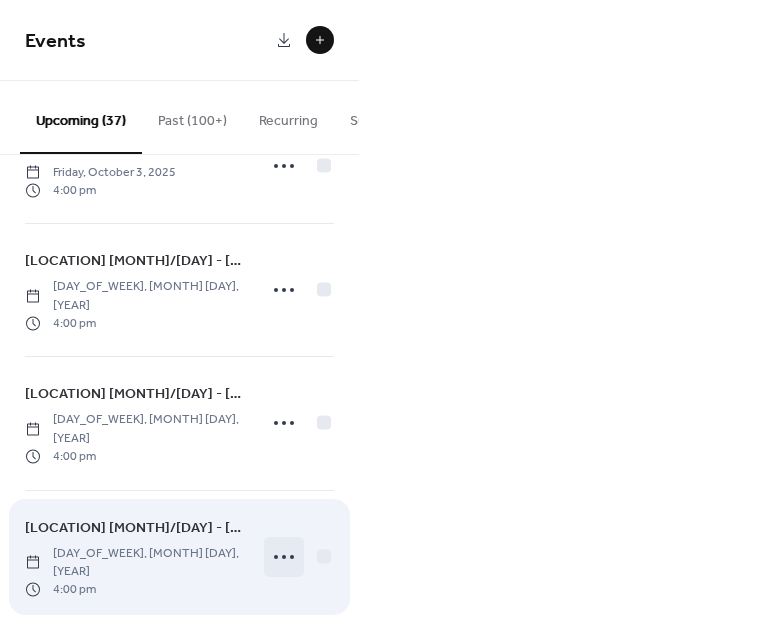click 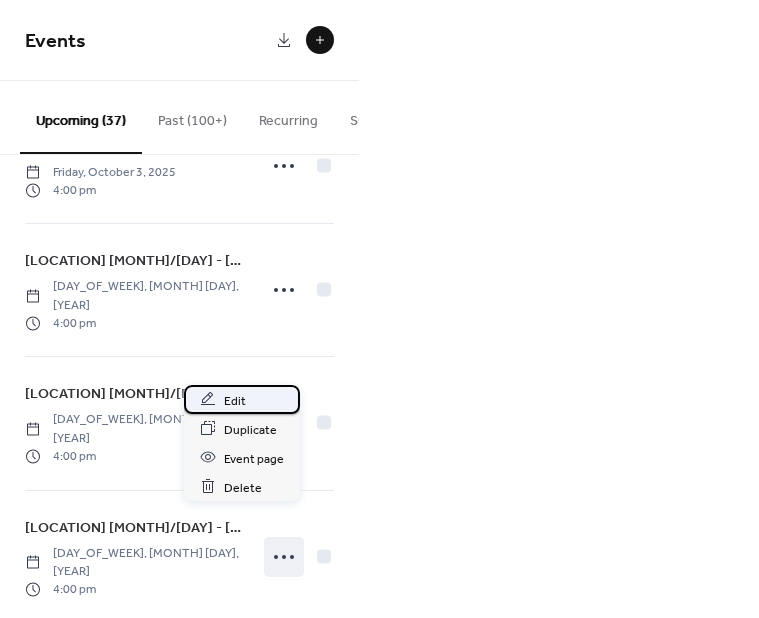 click on "Edit" at bounding box center (235, 400) 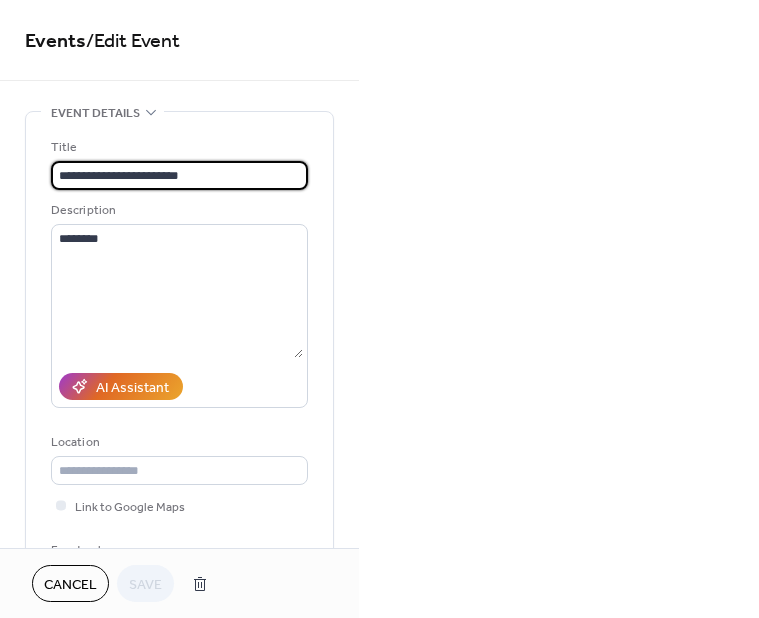 drag, startPoint x: 60, startPoint y: 589, endPoint x: 60, endPoint y: 577, distance: 12 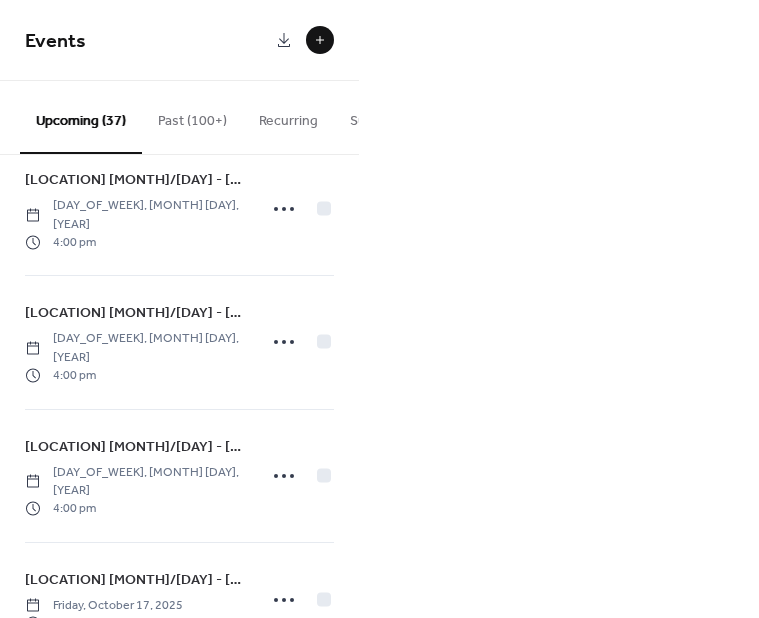 scroll, scrollTop: 2700, scrollLeft: 0, axis: vertical 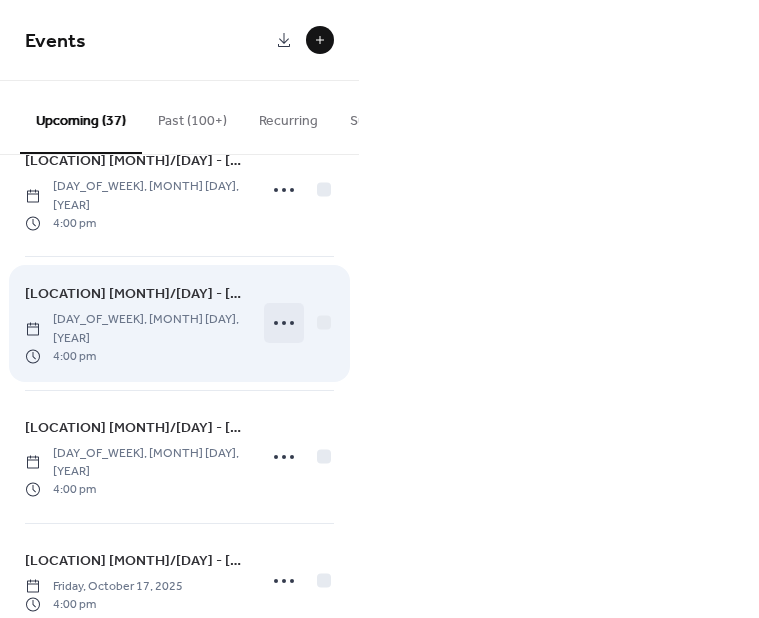 click 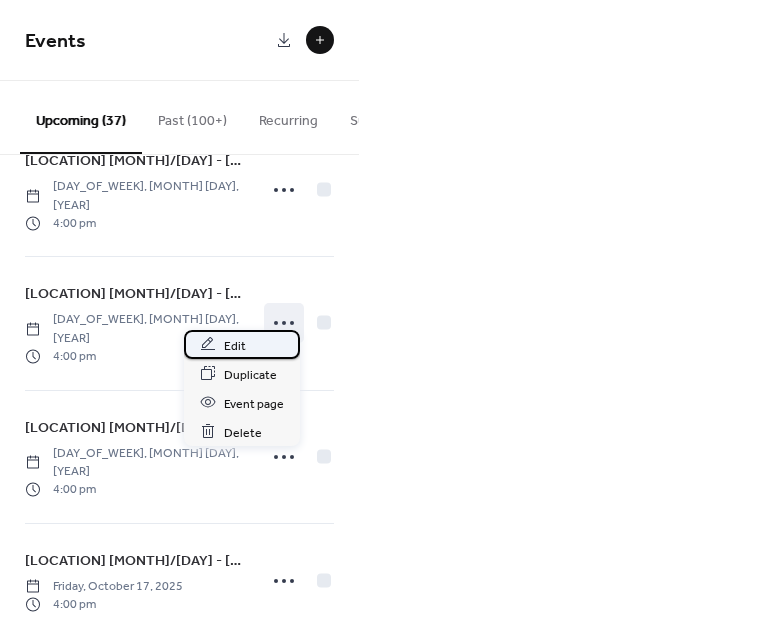 click on "Edit" at bounding box center (242, 344) 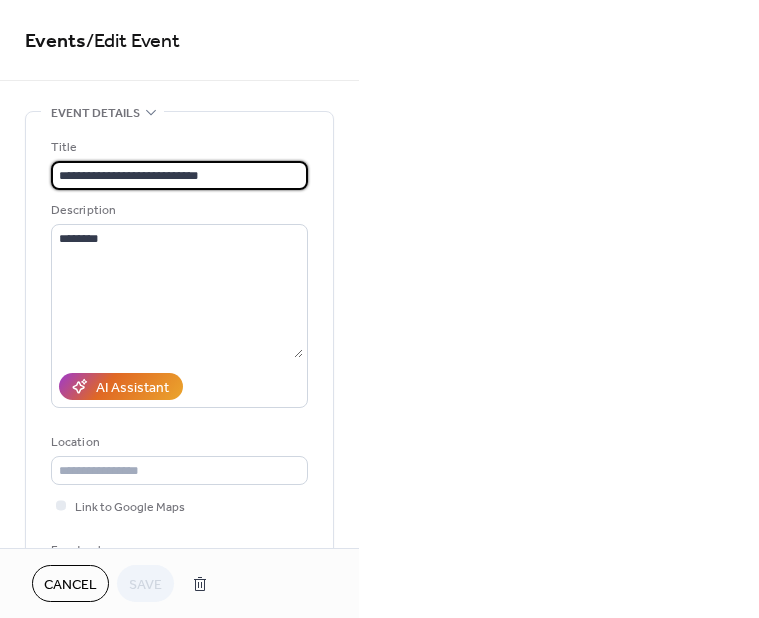 click on "Cancel" at bounding box center (70, 585) 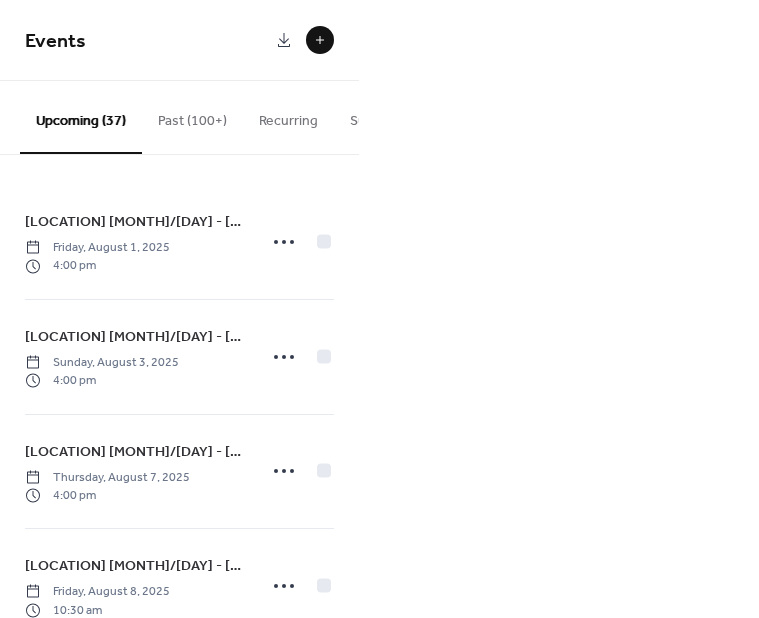 click on "Events Upcoming (37) Past (100+) Recurring Submissions [LOCATION]  [MONTH]/[DAY] - [MONTH]/[DAY] [DAY_OF_WEEK], [MONTH] [DAY], [YEAR] [TIME] [LOCATION]     [MONTH]/[DAY] - [MONTH]/[DAY] [DAY_OF_WEEK], [MONTH] [DAY], [YEAR] [TIME] [LOCATION]  [MONTH]/[DAY] - [MONTH]/[DAY] [DAY_OF_WEEK], [MONTH] [DAY], [YEAR] [TIME] [LOCATION]  [MONTH]/[DAY] - [MONTH]/[DAY] [DAY_OF_WEEK], [MONTH] [DAY], [YEAR] [TIME] [LOCATION]  [MONTH]/[DAY] - [MONTH]/[DAY] [DAY_OF_WEEK], [MONTH] [DAY], [YEAR] [TIME] [LOCATION] [MONTH]/[DAY] - [MONTH]/[DAY] [DAY_OF_WEEK], [MONTH] [DAY], [YEAR] [TIME] [LOCATION]  [MONTH]/[DAY] - [MONTH]/[DAY] [DAY_OF_WEEK], [MONTH] [DAY], [YEAR] [TIME] [LOCATION]  [MONTH]/[DAY] - [MONTH]/[DAY] [DAY_OF_WEEK], [MONTH] [DAY], [YEAR] [TIME] [LOCATION]  [MONTH]/[DAY] - [MONTH]/[DAY] [DAY_OF_WEEK], [MONTH] [DAY], [YEAR] [TIME] [LOCATION]  [MONTH]/[DAY] - [MONTH]/[DAY] [DAY_OF_WEEK], [MONTH] [DAY], [YEAR] [TIME] [LOCATION]  [MONTH]/[DAY] - [MONTH]/[DAY] [DAY_OF_WEEK], [MONTH] [DAY], [YEAR] [TIME] [LOCATION]  [MONTH]/[DAY] - [MONTH]/[DAY] [DAY_OF_WEEK], [MONTH] [DAY], [YEAR] [TIME] [LOCATION]  [MONTH]/[DAY] - [MONTH]/[DAY] [DAY_OF_WEEK], [MONTH] [DAY], [YEAR] [TIME] [LOCATION]  [MONTH]/[DAY] - [MONTH]/[DAY] [DAY_OF_WEEK], [MONTH] [DAY], [YEAR] [TIME] [LOCATION]  [MONTH]/[DAY] - [MONTH]/[DAY] [DAY_OF_WEEK], [MONTH] [DAY], [YEAR] [TIME] 4 Sun" at bounding box center (379, 309) 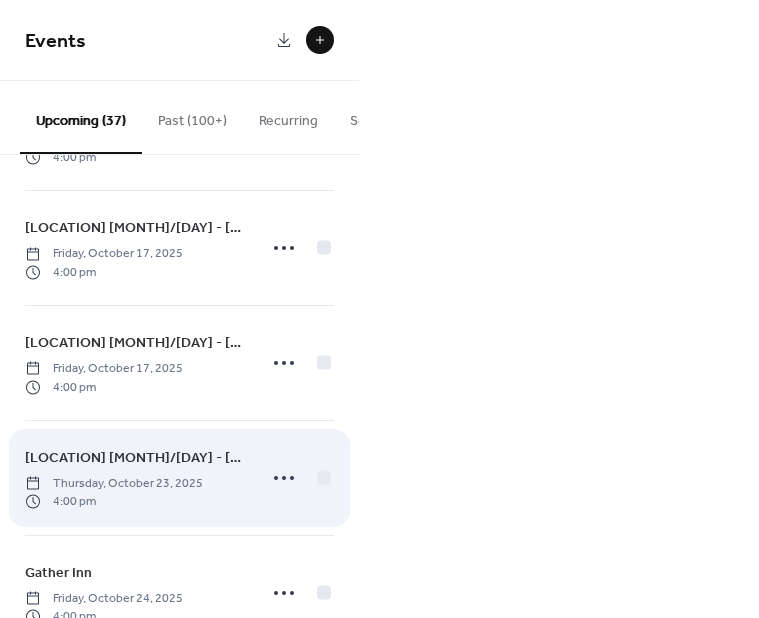 scroll, scrollTop: 3148, scrollLeft: 0, axis: vertical 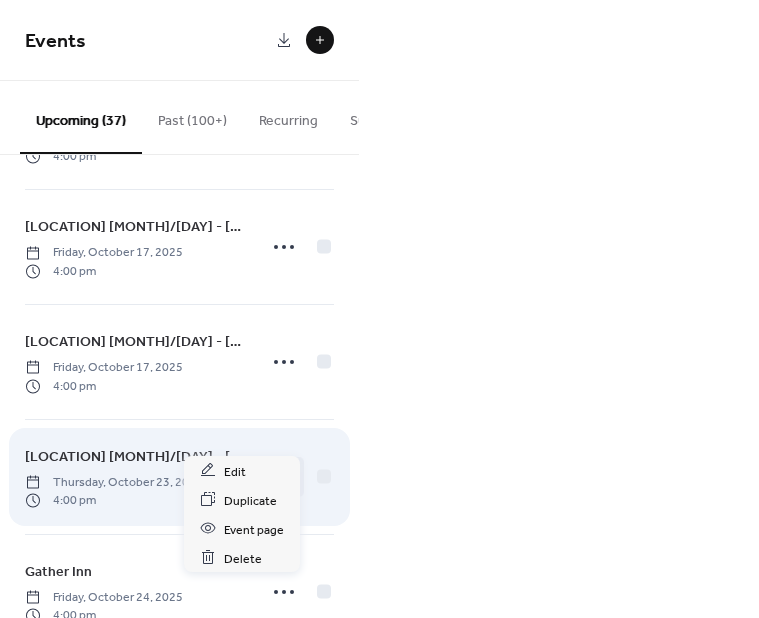 click 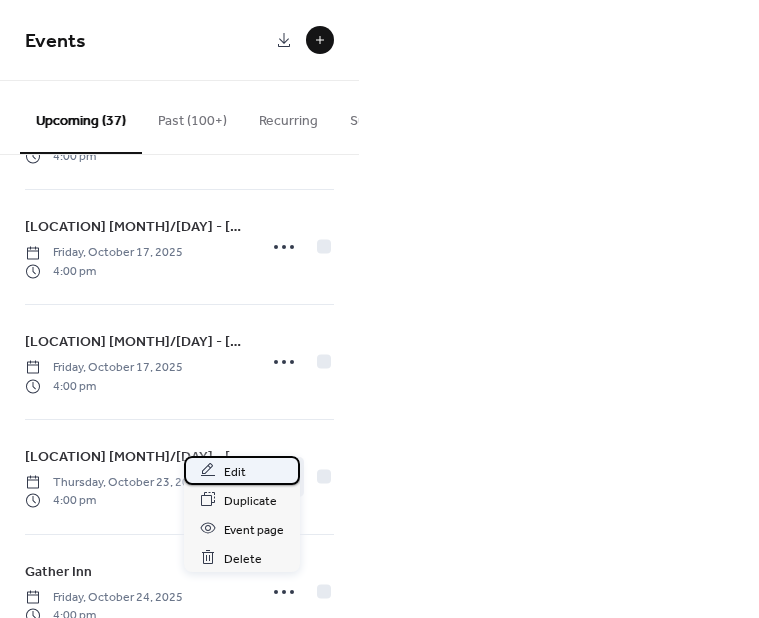 click on "Edit" at bounding box center [242, 470] 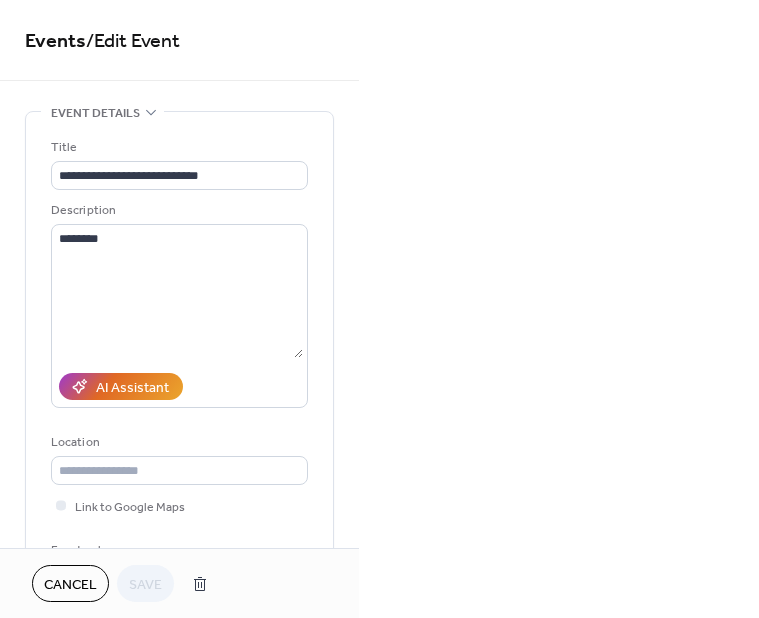 click on "Cancel" at bounding box center (70, 585) 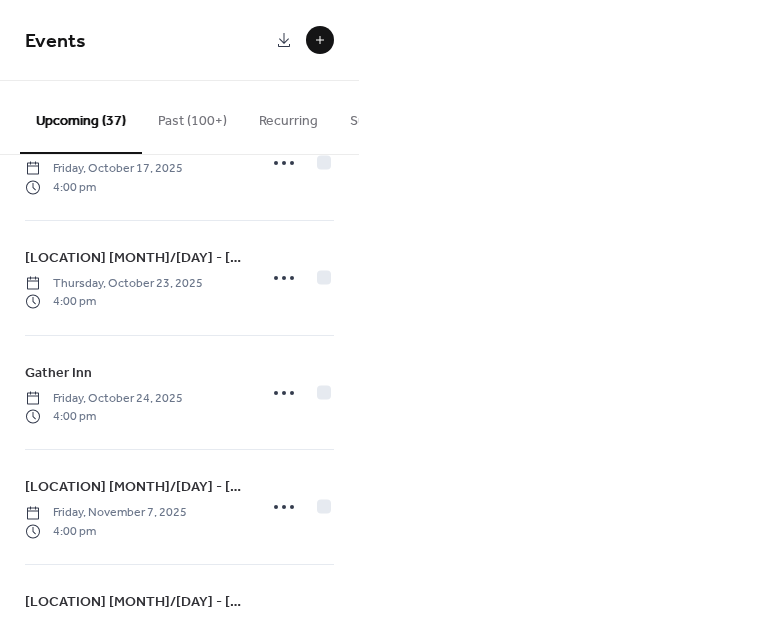 scroll, scrollTop: 3348, scrollLeft: 0, axis: vertical 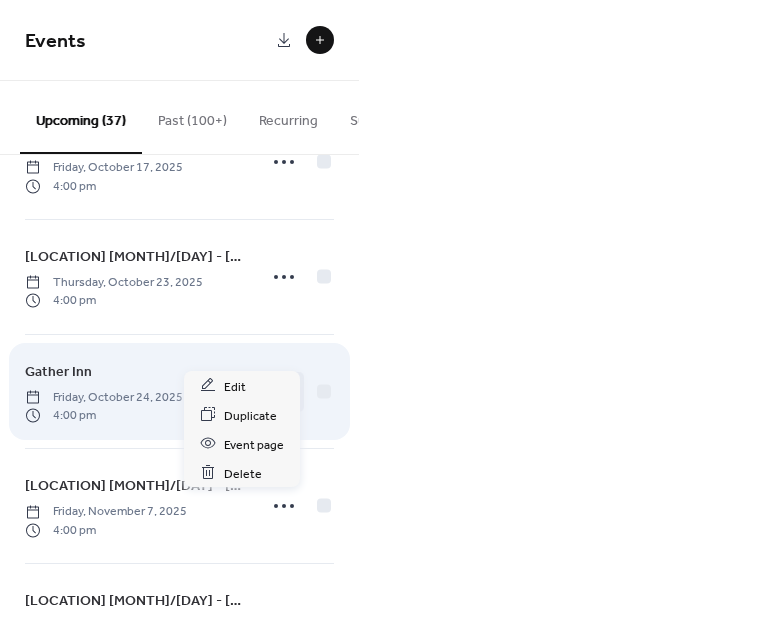 click 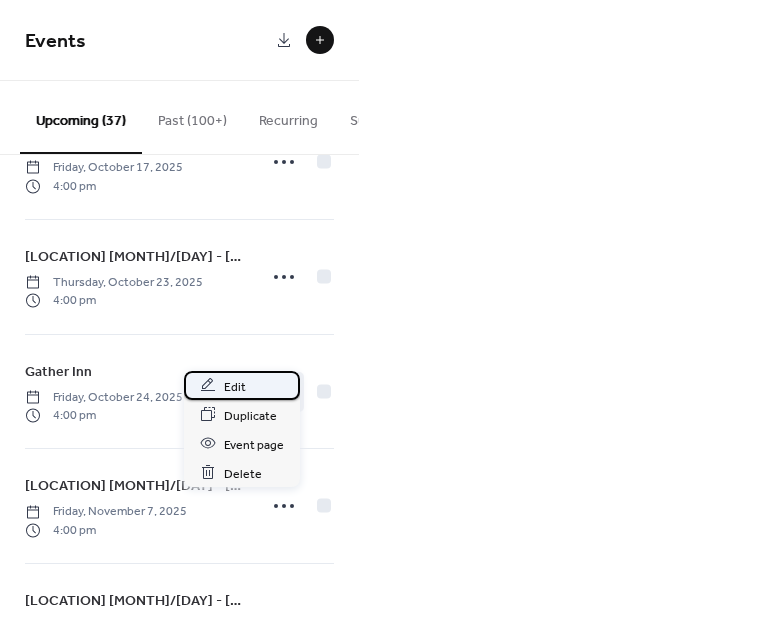 click on "Edit" at bounding box center (242, 385) 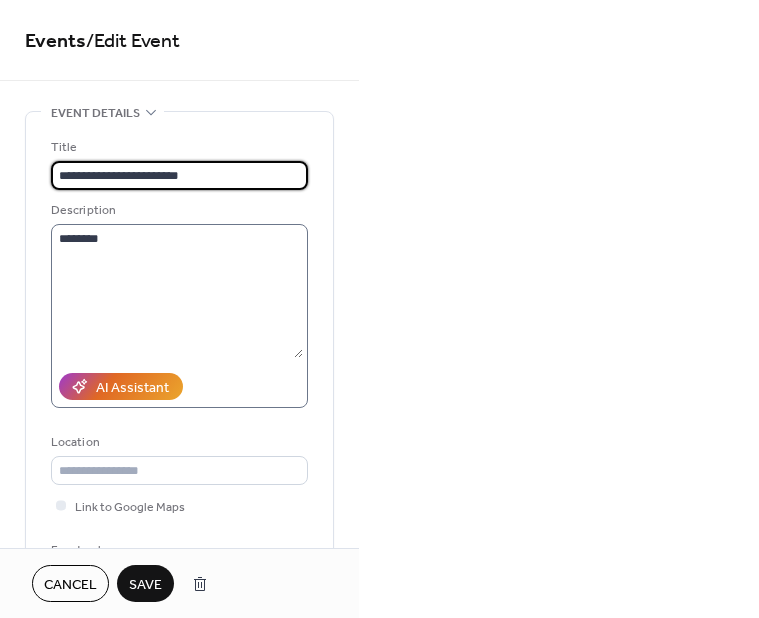 type on "**********" 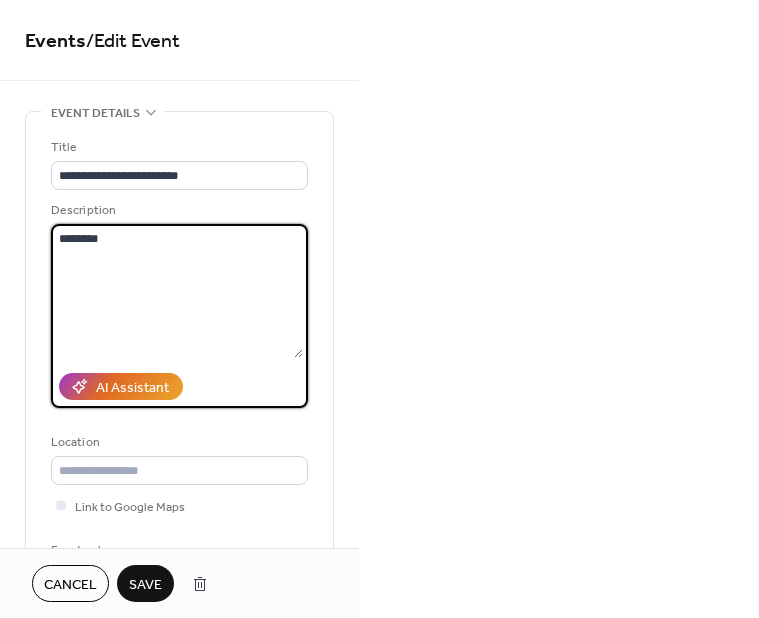 click on "********" at bounding box center [177, 291] 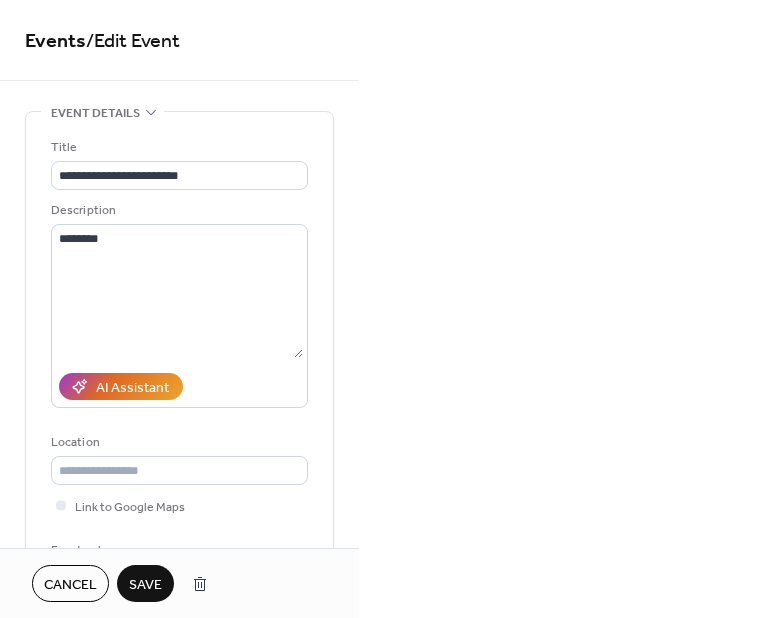 click on "Save" at bounding box center (145, 585) 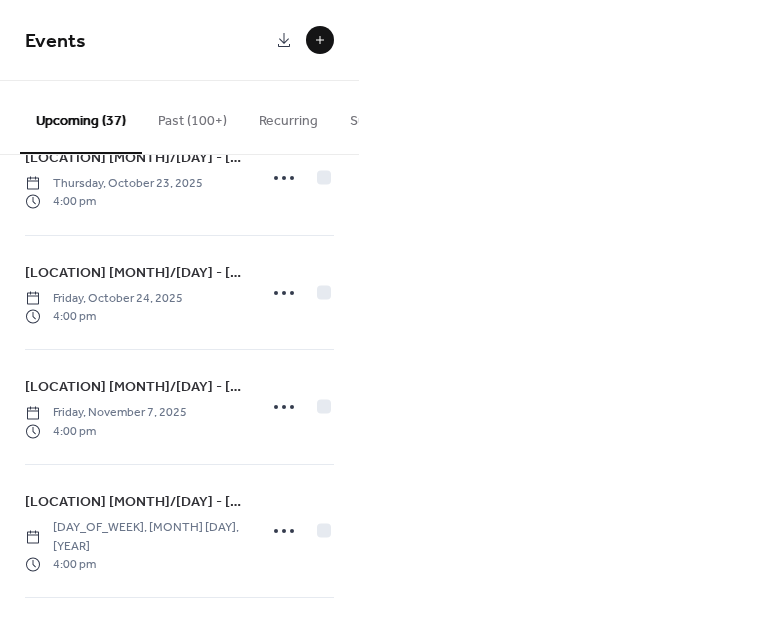 scroll, scrollTop: 3448, scrollLeft: 0, axis: vertical 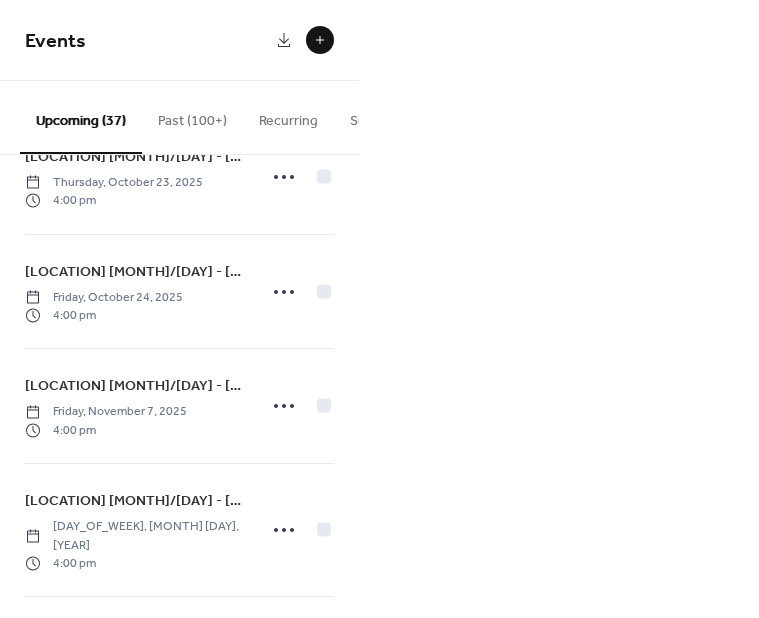 click on "Events Upcoming (37) Past (100+) Recurring Submissions [LOCATION]  [MONTH]/[DAY] - [MONTH]/[DAY] [DAY_OF_WEEK], [MONTH] [DAY], [YEAR] [TIME] [LOCATION]     [MONTH]/[DAY] - [MONTH]/[DAY] [DAY_OF_WEEK], [MONTH] [DAY], [YEAR] [TIME] [LOCATION]  [MONTH]/[DAY] - [MONTH]/[DAY] [DAY_OF_WEEK], [MONTH] [DAY], [YEAR] [TIME] [LOCATION]  [MONTH]/[DAY] - [MONTH]/[DAY] [DAY_OF_WEEK], [MONTH] [DAY], [YEAR] [TIME] [LOCATION]  [MONTH]/[DAY] - [MONTH]/[DAY] [DAY_OF_WEEK], [MONTH] [DAY], [YEAR] [TIME] [LOCATION] [MONTH]/[DAY] - [MONTH]/[DAY] [DAY_OF_WEEK], [MONTH] [DAY], [YEAR] [TIME] [LOCATION]  [MONTH]/[DAY] - [MONTH]/[DAY] [DAY_OF_WEEK], [MONTH] [DAY], [YEAR] [TIME] [LOCATION]  [MONTH]/[DAY] - [MONTH]/[DAY] [DAY_OF_WEEK], [MONTH] [DAY], [YEAR] [TIME] [LOCATION]  [MONTH]/[DAY] - [MONTH]/[DAY] [DAY_OF_WEEK], [MONTH] [DAY], [YEAR] [TIME] [LOCATION]  [MONTH]/[DAY] - [MONTH]/[DAY] [DAY_OF_WEEK], [MONTH] [DAY], [YEAR] [TIME] [LOCATION]  [MONTH]/[DAY] - [MONTH]/[DAY] [DAY_OF_WEEK], [MONTH] [DAY], [YEAR] [TIME] [LOCATION]  [MONTH]/[DAY] - [MONTH]/[DAY] [DAY_OF_WEEK], [MONTH] [DAY], [YEAR] [TIME] [LOCATION]  [MONTH]/[DAY] - [MONTH]/[DAY] [DAY_OF_WEEK], [MONTH] [DAY], [YEAR] [TIME] [LOCATION]  [MONTH]/[DAY] - [MONTH]/[DAY] [DAY_OF_WEEK], [MONTH] [DAY], [YEAR] [TIME] [LOCATION]  [MONTH]/[DAY] - [MONTH]/[DAY] [DAY_OF_WEEK], [MONTH] [DAY], [YEAR] [TIME] 4 Sun" at bounding box center [379, 309] 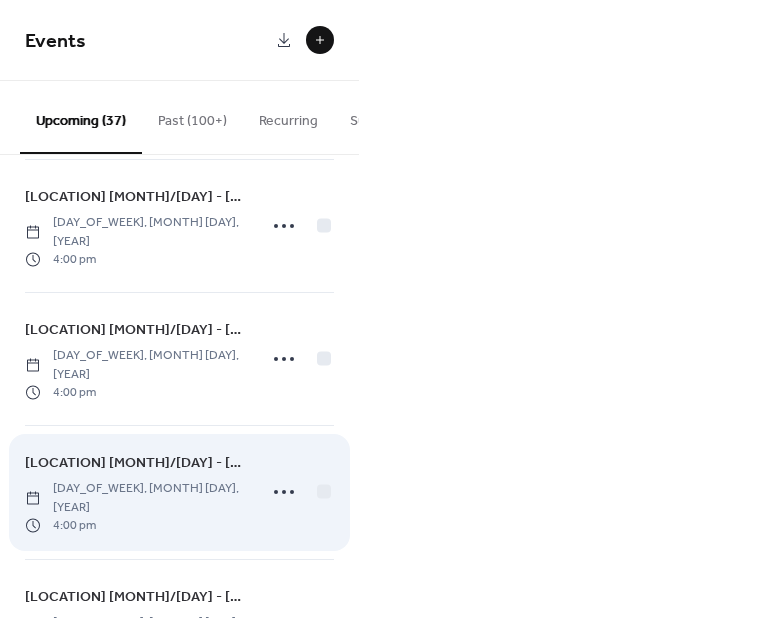 scroll, scrollTop: 3748, scrollLeft: 0, axis: vertical 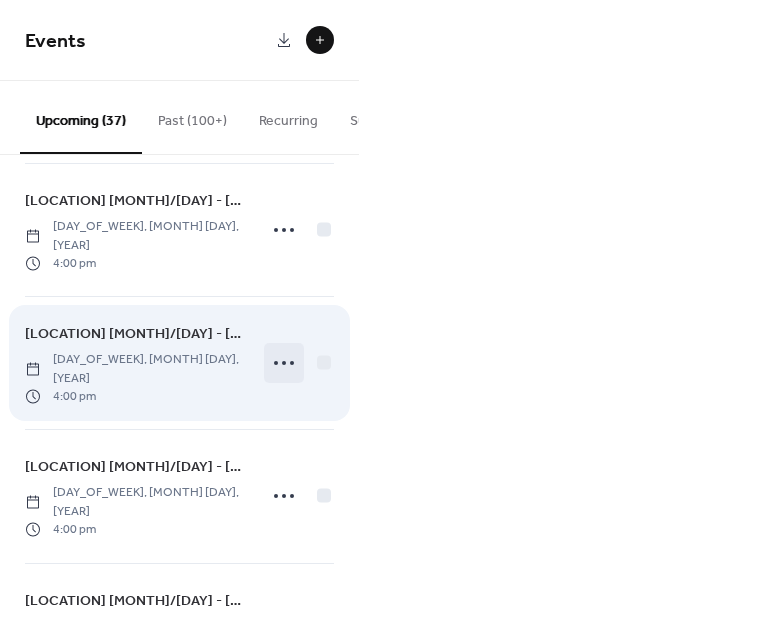 click 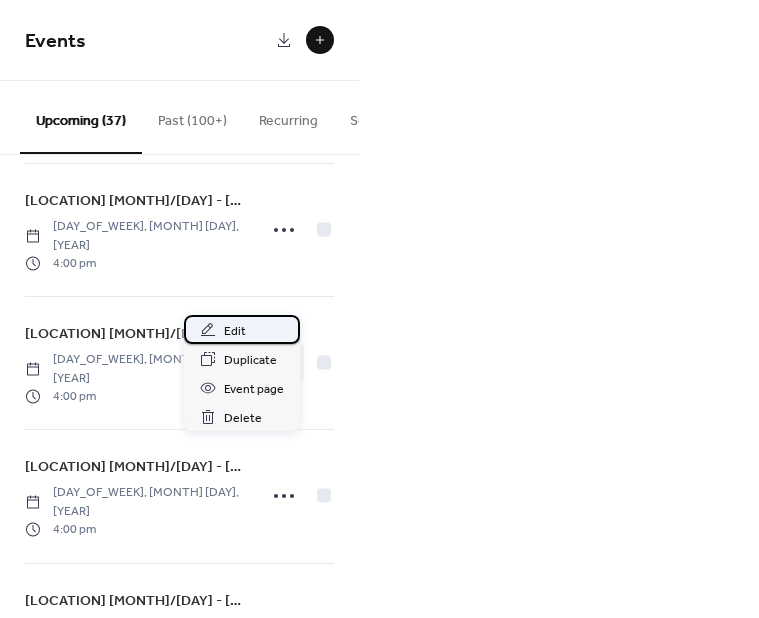 click on "Edit" at bounding box center (242, 329) 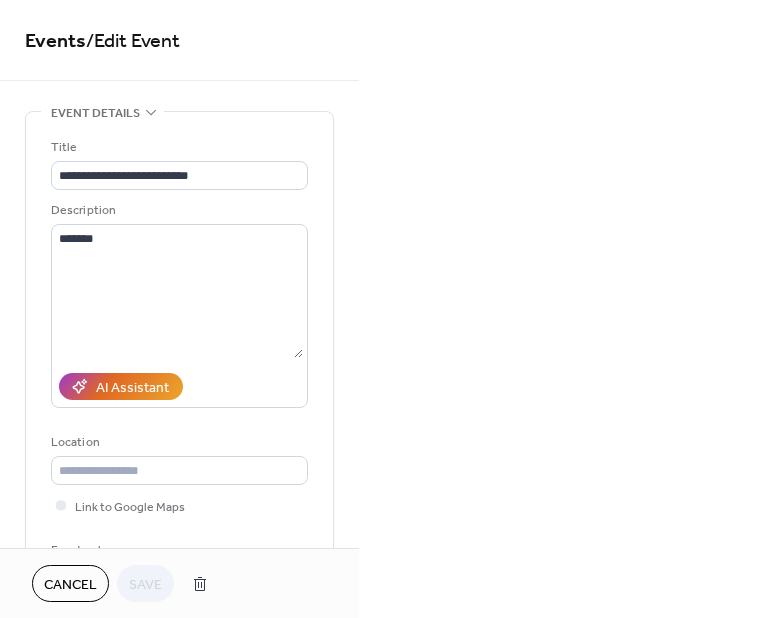 click on "**********" at bounding box center [379, 309] 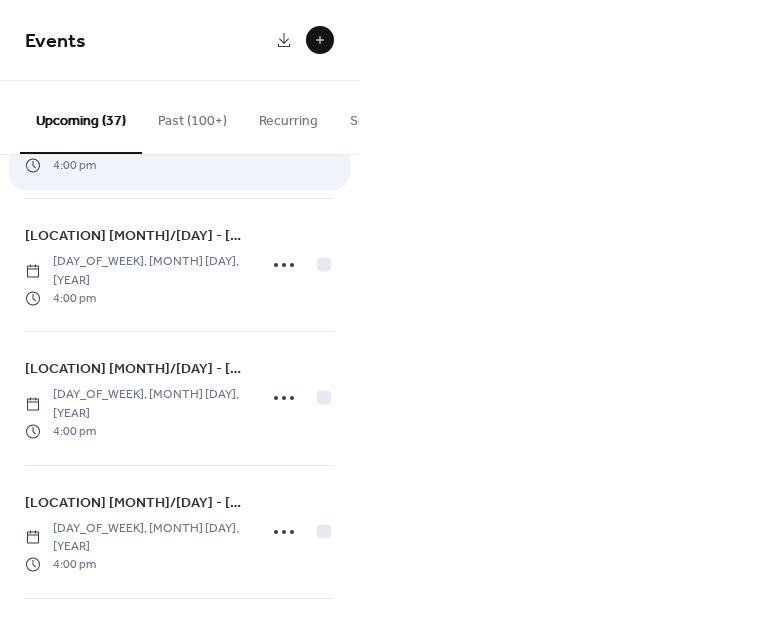 scroll, scrollTop: 3848, scrollLeft: 0, axis: vertical 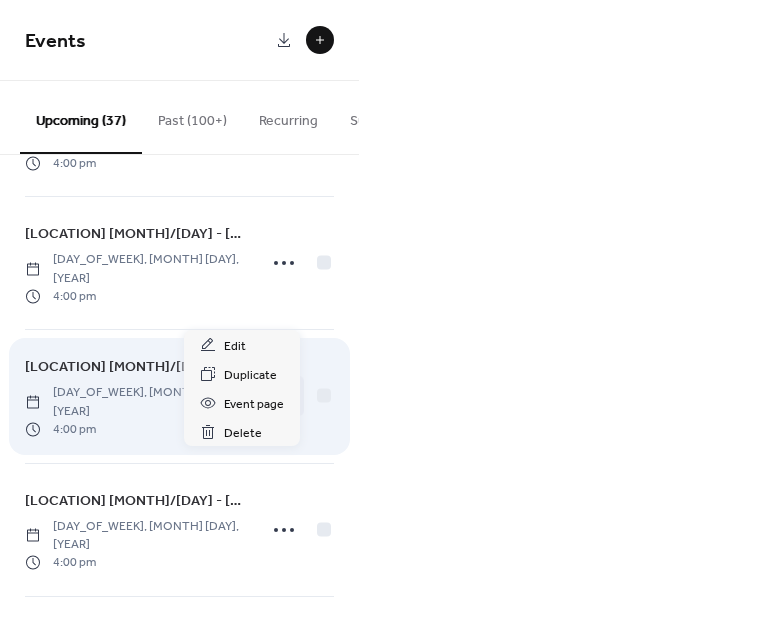 click 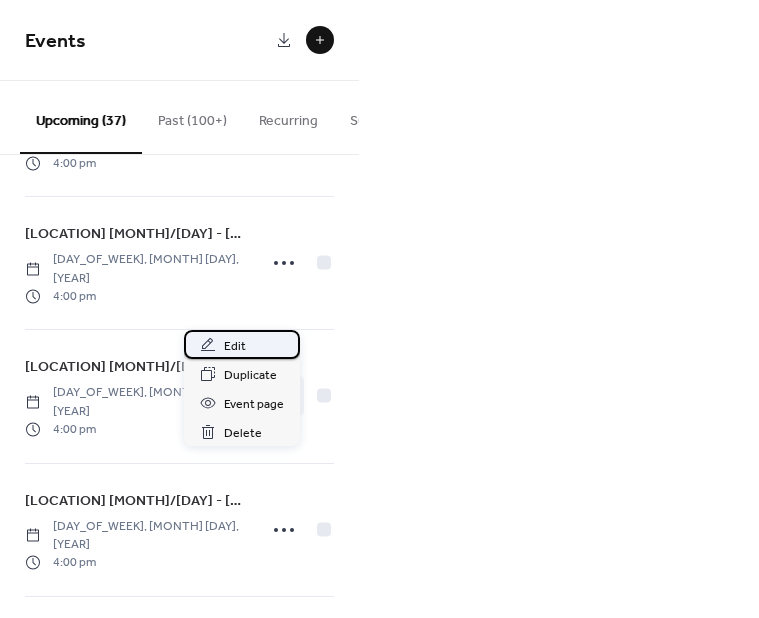 click on "Edit" at bounding box center [242, 344] 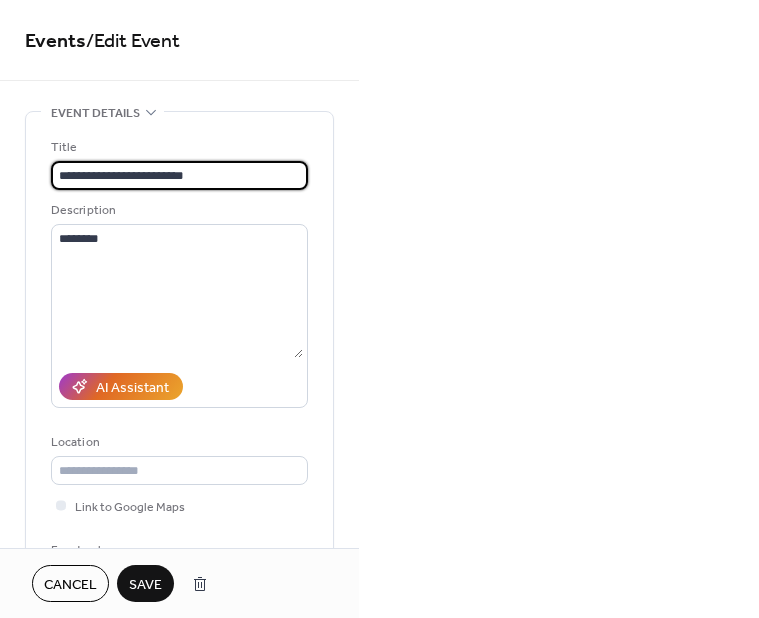 type on "**********" 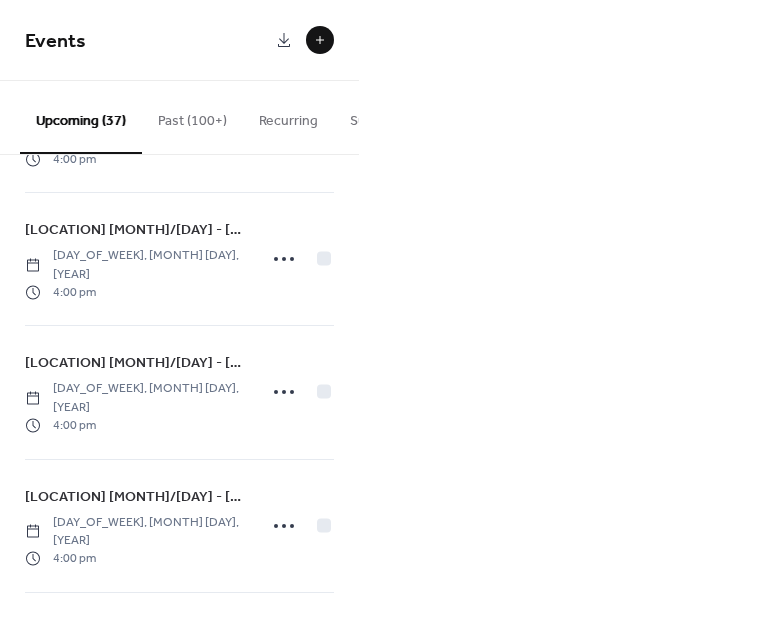 scroll, scrollTop: 3853, scrollLeft: 0, axis: vertical 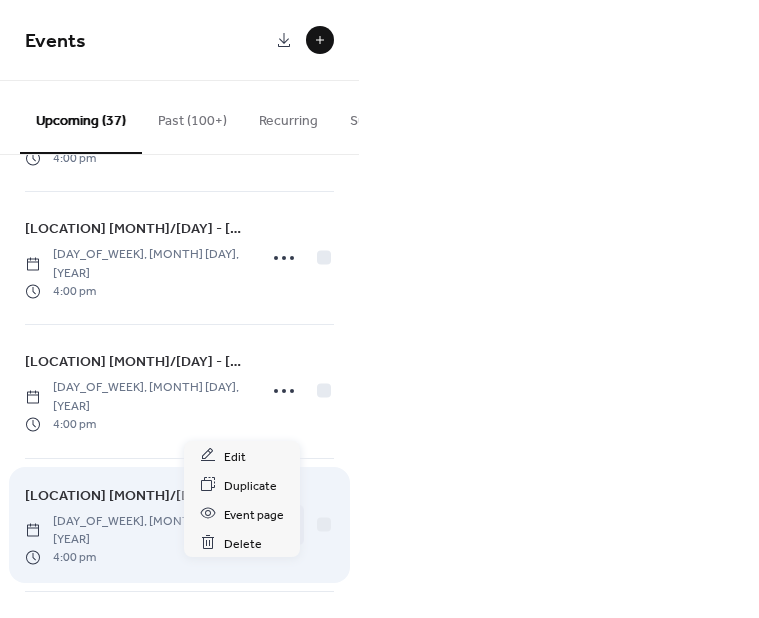 click 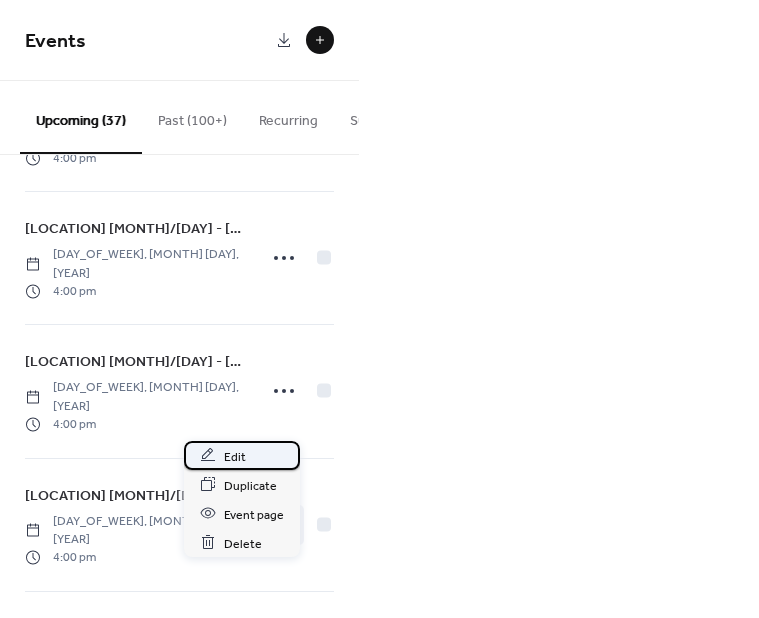 click on "Edit" at bounding box center [242, 455] 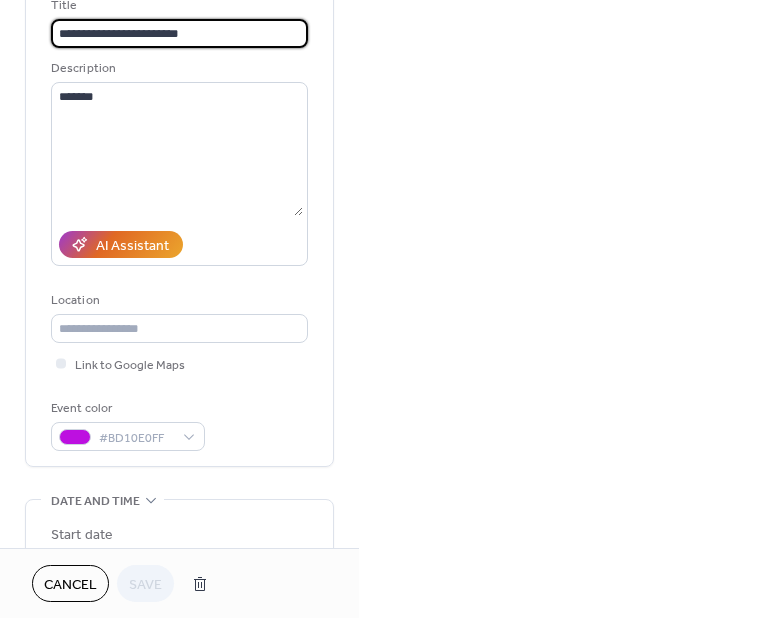 scroll, scrollTop: 100, scrollLeft: 0, axis: vertical 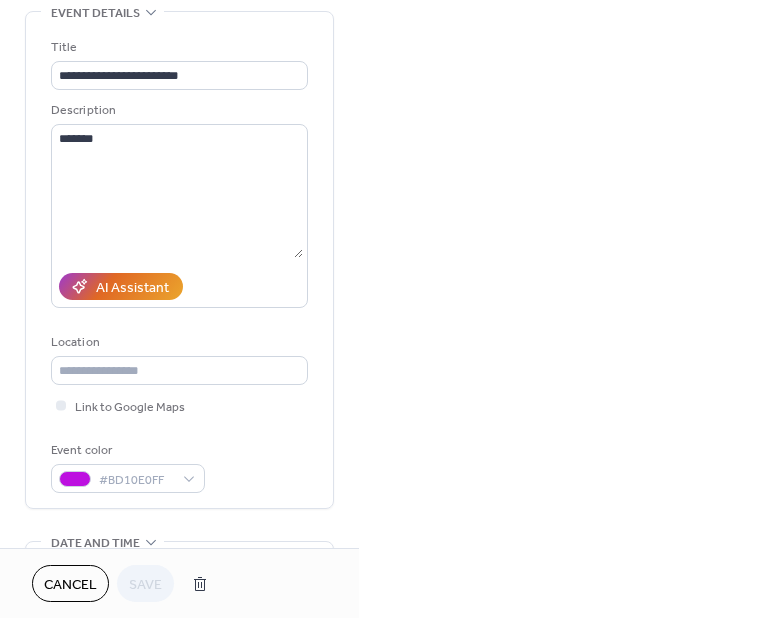click on "Cancel" at bounding box center (70, 585) 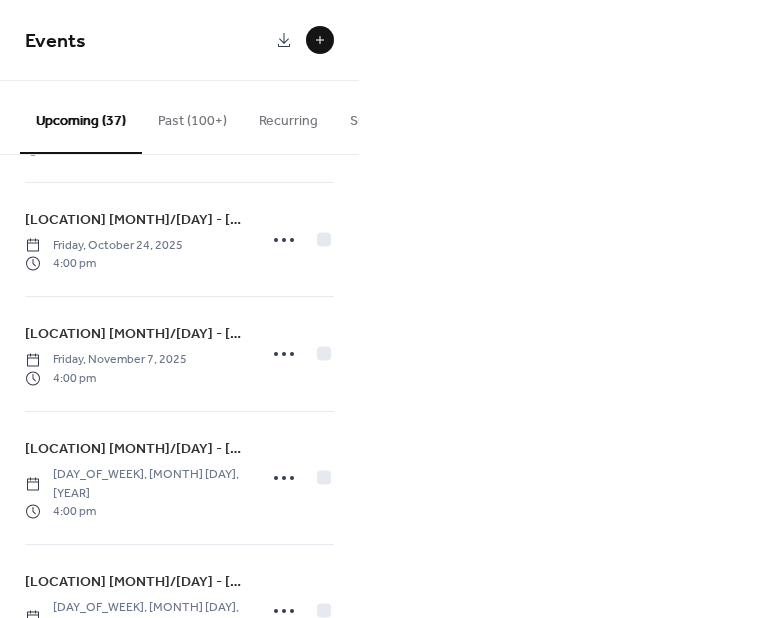 scroll, scrollTop: 3522, scrollLeft: 0, axis: vertical 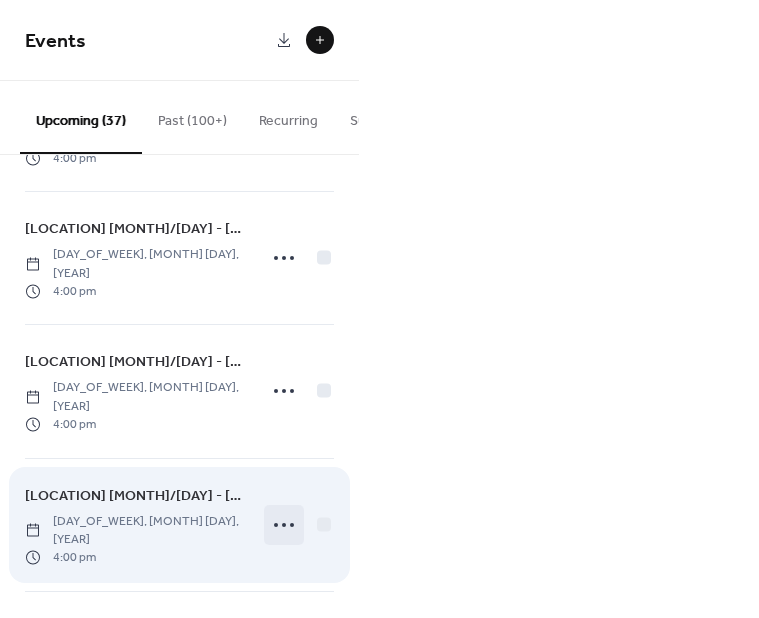 click 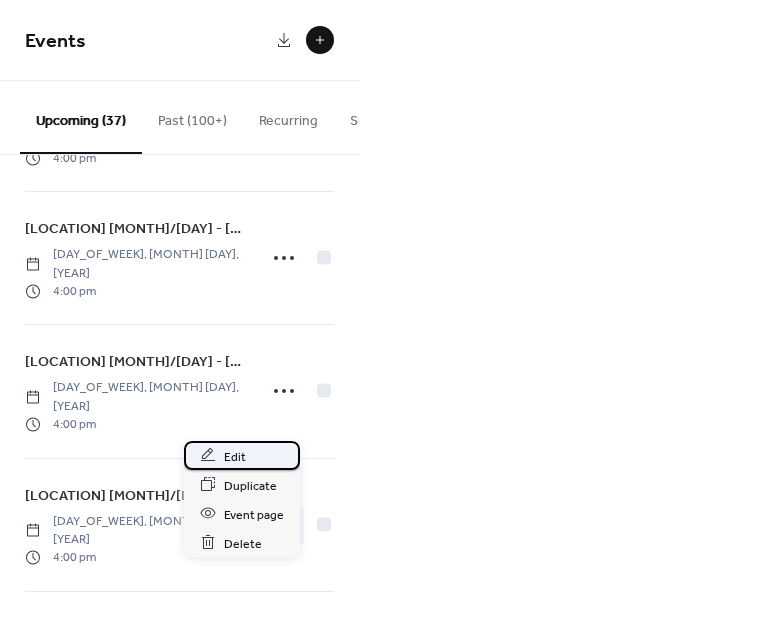 click on "Edit" at bounding box center (242, 455) 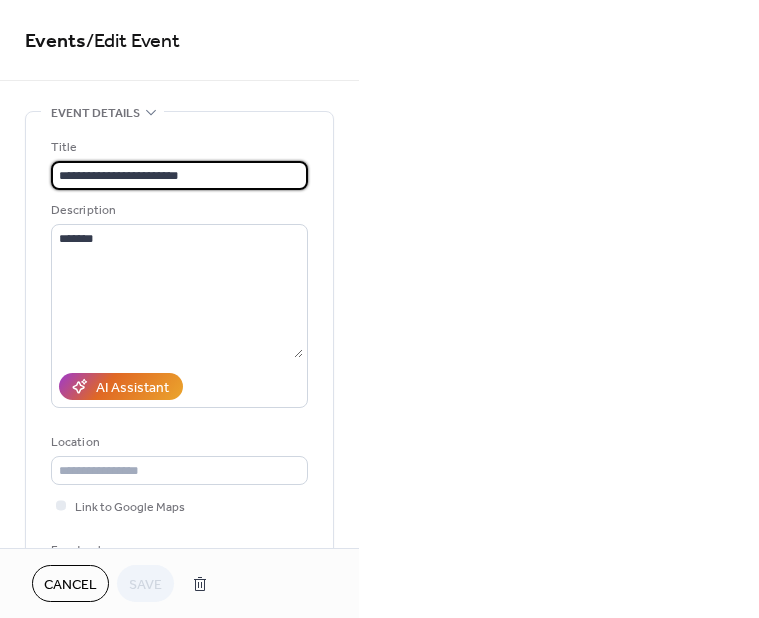 click on "**********" at bounding box center [179, 175] 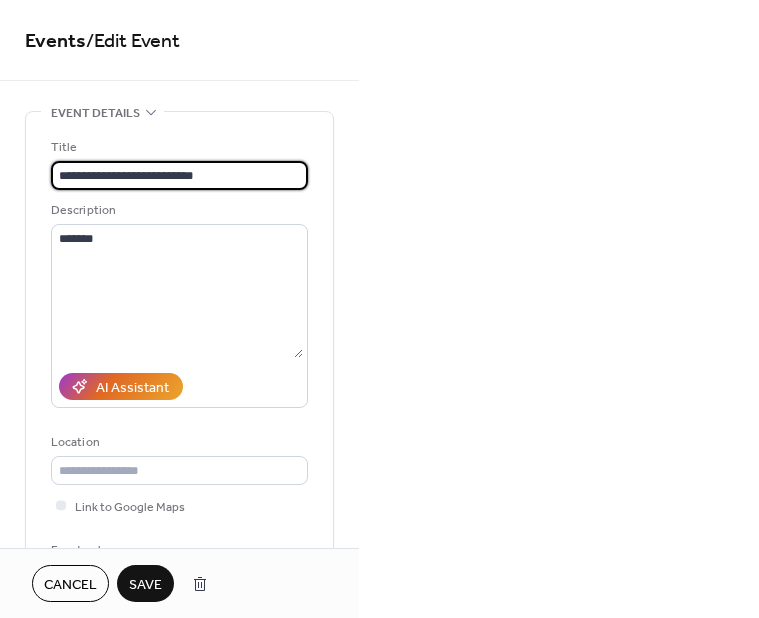 type on "**********" 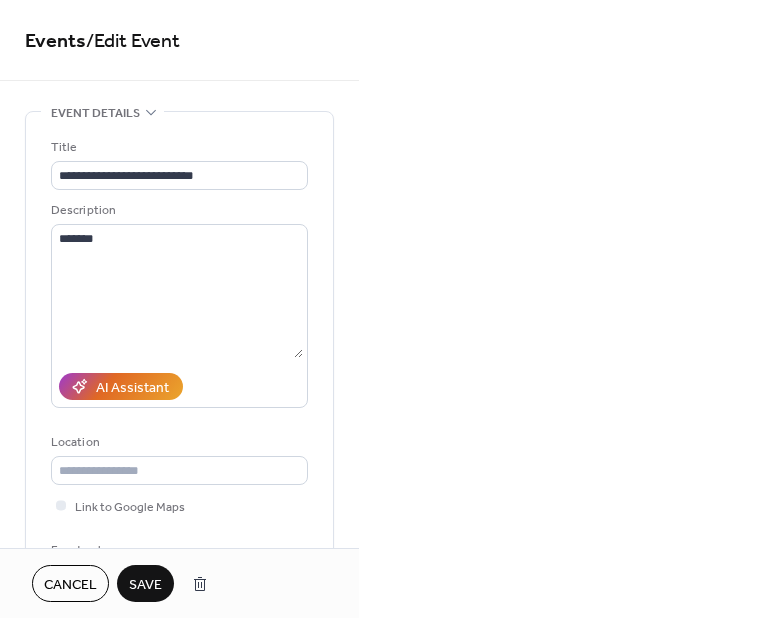 click on "Save" at bounding box center [145, 585] 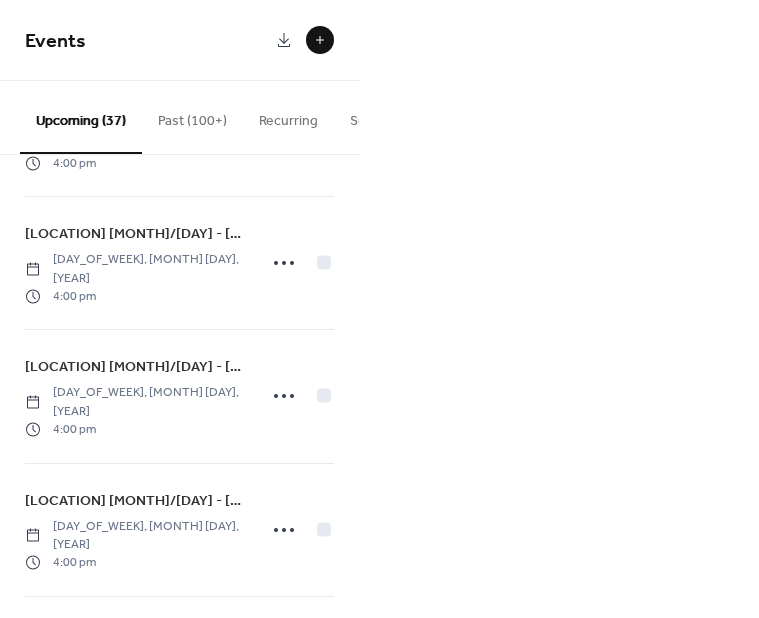 scroll, scrollTop: 3853, scrollLeft: 0, axis: vertical 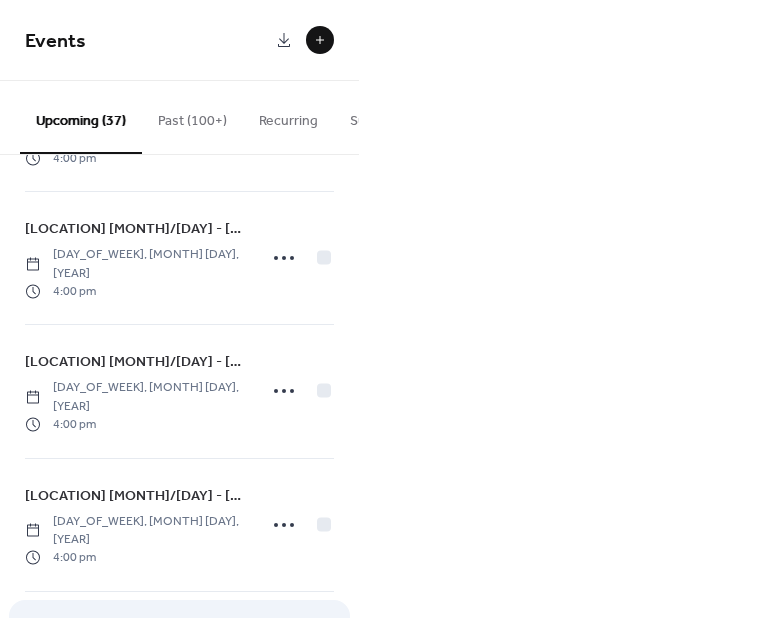 click 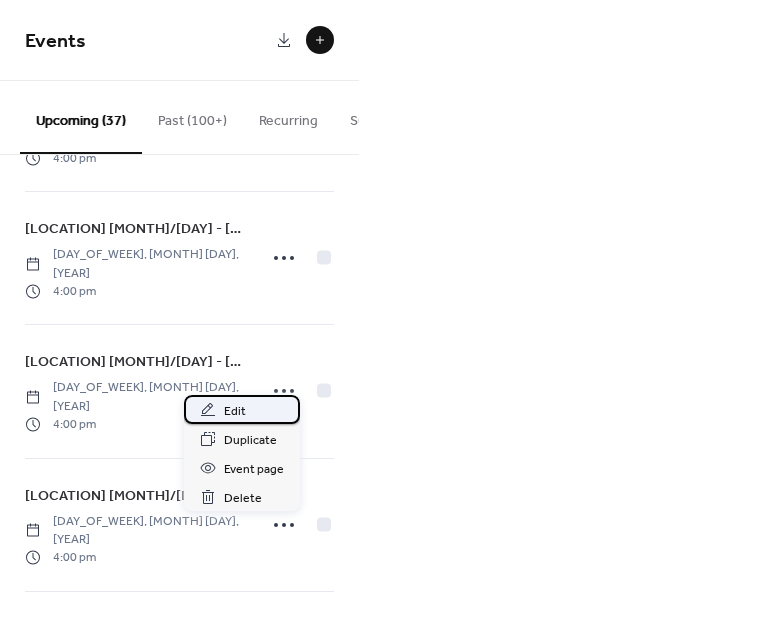 click on "Edit" at bounding box center (235, 411) 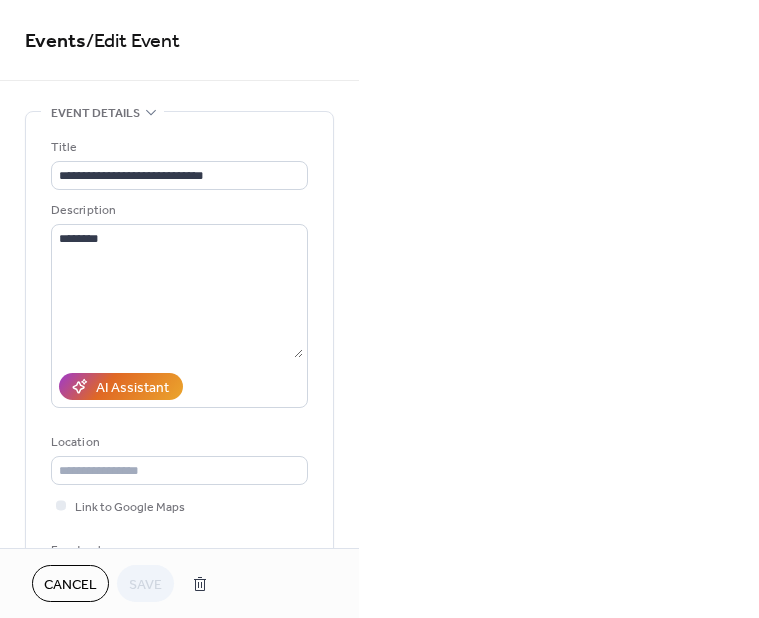 click on "Cancel" at bounding box center [70, 585] 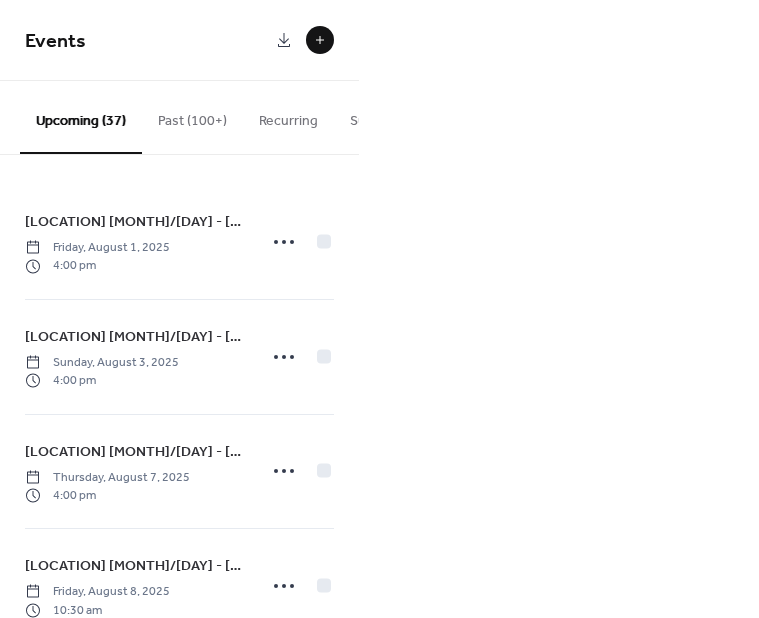 click on "Events Upcoming (37) Past (100+) Recurring Submissions [LOCATION]  [MONTH]/[DAY] - [MONTH]/[DAY] [DAY_OF_WEEK], [MONTH] [DAY], [YEAR] [TIME] [LOCATION]     [MONTH]/[DAY] - [MONTH]/[DAY] [DAY_OF_WEEK], [MONTH] [DAY], [YEAR] [TIME] [LOCATION]  [MONTH]/[DAY] - [MONTH]/[DAY] [DAY_OF_WEEK], [MONTH] [DAY], [YEAR] [TIME] [LOCATION]  [MONTH]/[DAY] - [MONTH]/[DAY] [DAY_OF_WEEK], [MONTH] [DAY], [YEAR] [TIME] [LOCATION]  [MONTH]/[DAY] - [MONTH]/[DAY] [DAY_OF_WEEK], [MONTH] [DAY], [YEAR] [TIME] [LOCATION] [MONTH]/[DAY] - [MONTH]/[DAY] [DAY_OF_WEEK], [MONTH] [DAY], [YEAR] [TIME] [LOCATION]  [MONTH]/[DAY] - [MONTH]/[DAY] [DAY_OF_WEEK], [MONTH] [DAY], [YEAR] [TIME] [LOCATION]  [MONTH]/[DAY] - [MONTH]/[DAY] [DAY_OF_WEEK], [MONTH] [DAY], [YEAR] [TIME] [LOCATION]  [MONTH]/[DAY] - [MONTH]/[DAY] [DAY_OF_WEEK], [MONTH] [DAY], [YEAR] [TIME] [LOCATION]  [MONTH]/[DAY] - [MONTH]/[DAY] [DAY_OF_WEEK], [MONTH] [DAY], [YEAR] [TIME] [LOCATION]  [MONTH]/[DAY] - [MONTH]/[DAY] [DAY_OF_WEEK], [MONTH] [DAY], [YEAR] [TIME] [LOCATION]  [MONTH]/[DAY] - [MONTH]/[DAY] [DAY_OF_WEEK], [MONTH] [DAY], [YEAR] [TIME] [LOCATION]  [MONTH]/[DAY] - [MONTH]/[DAY] [DAY_OF_WEEK], [MONTH] [DAY], [YEAR] [TIME] [LOCATION]  [MONTH]/[DAY] - [MONTH]/[DAY] [DAY_OF_WEEK], [MONTH] [DAY], [YEAR] [TIME] [LOCATION]  [MONTH]/[DAY] - [MONTH]/[DAY] [DAY_OF_WEEK], [MONTH] [DAY], [YEAR] [TIME] 4 Sun" at bounding box center [379, 309] 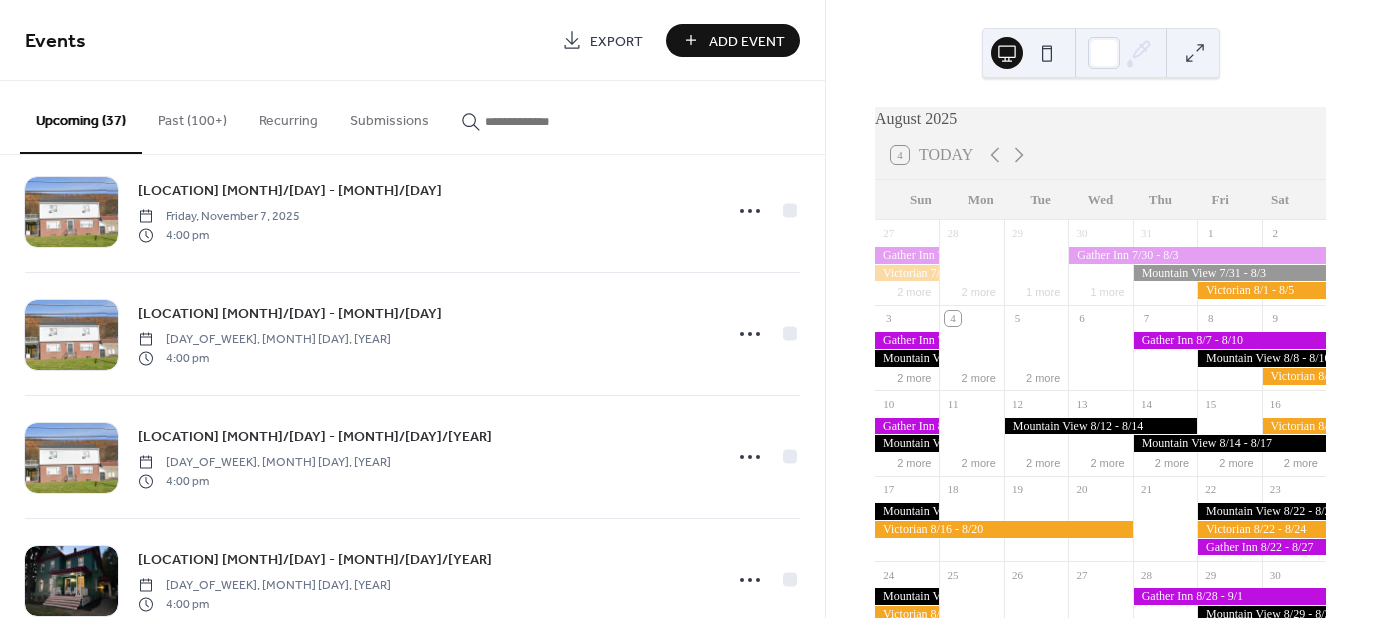 scroll, scrollTop: 4116, scrollLeft: 0, axis: vertical 